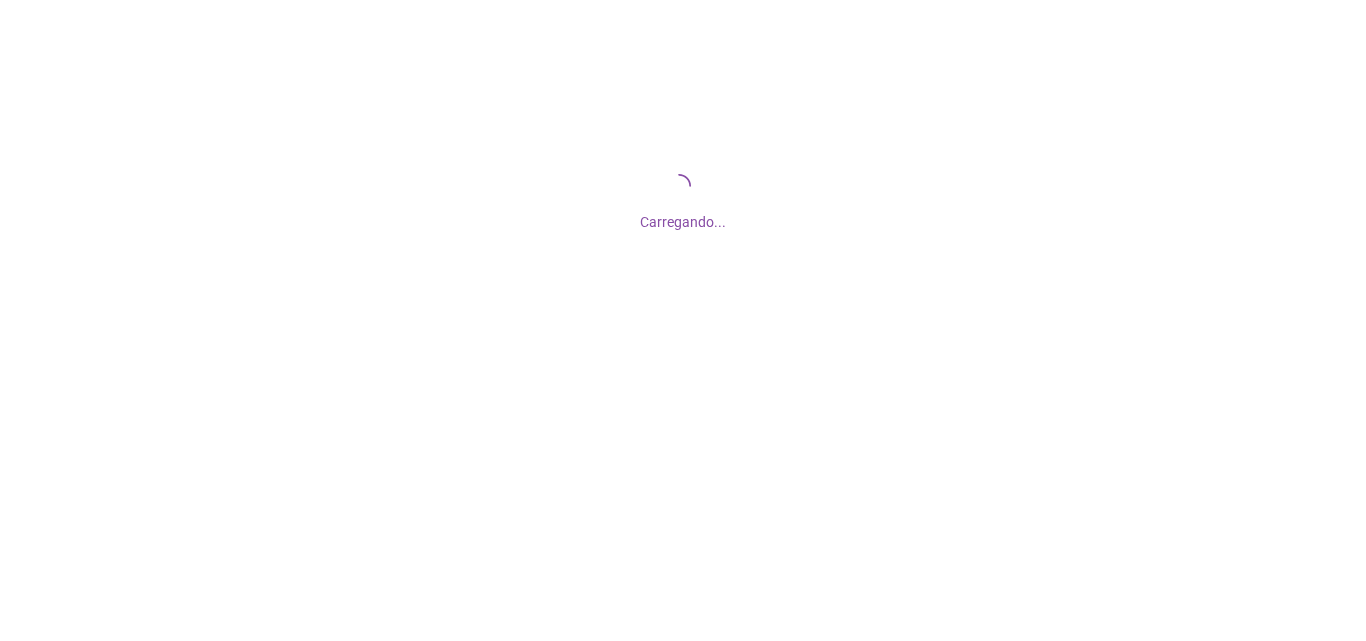 scroll, scrollTop: 0, scrollLeft: 0, axis: both 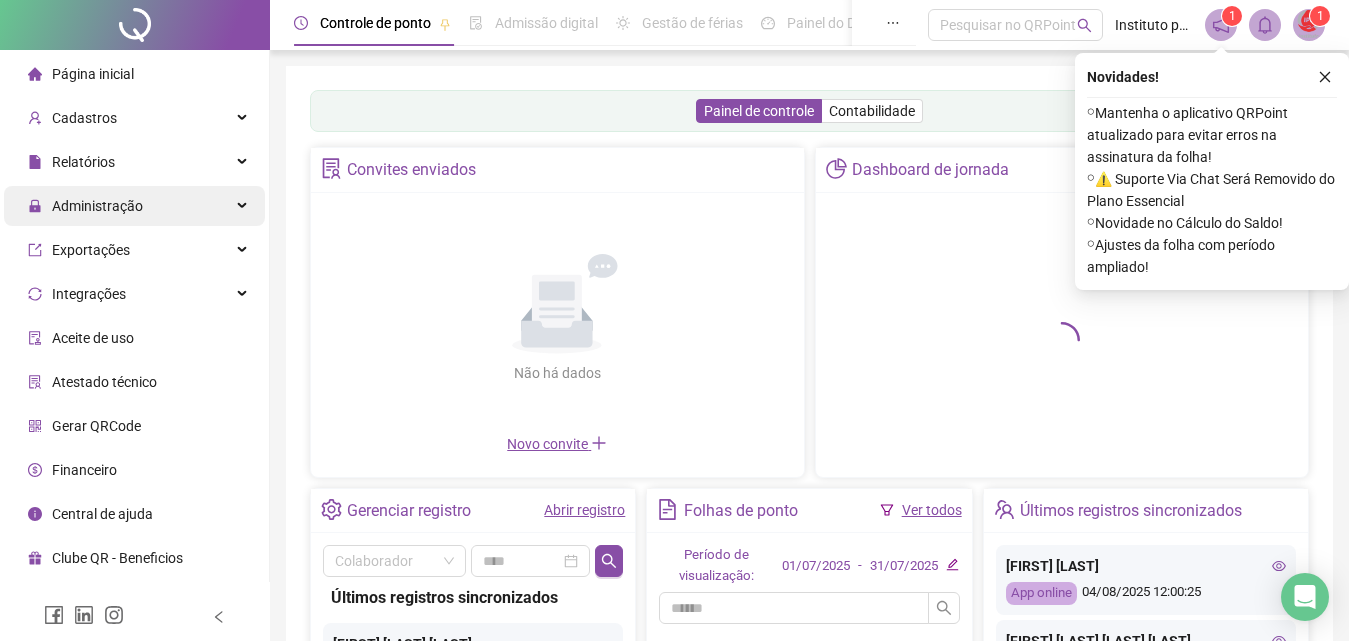 click on "Administração" at bounding box center [134, 206] 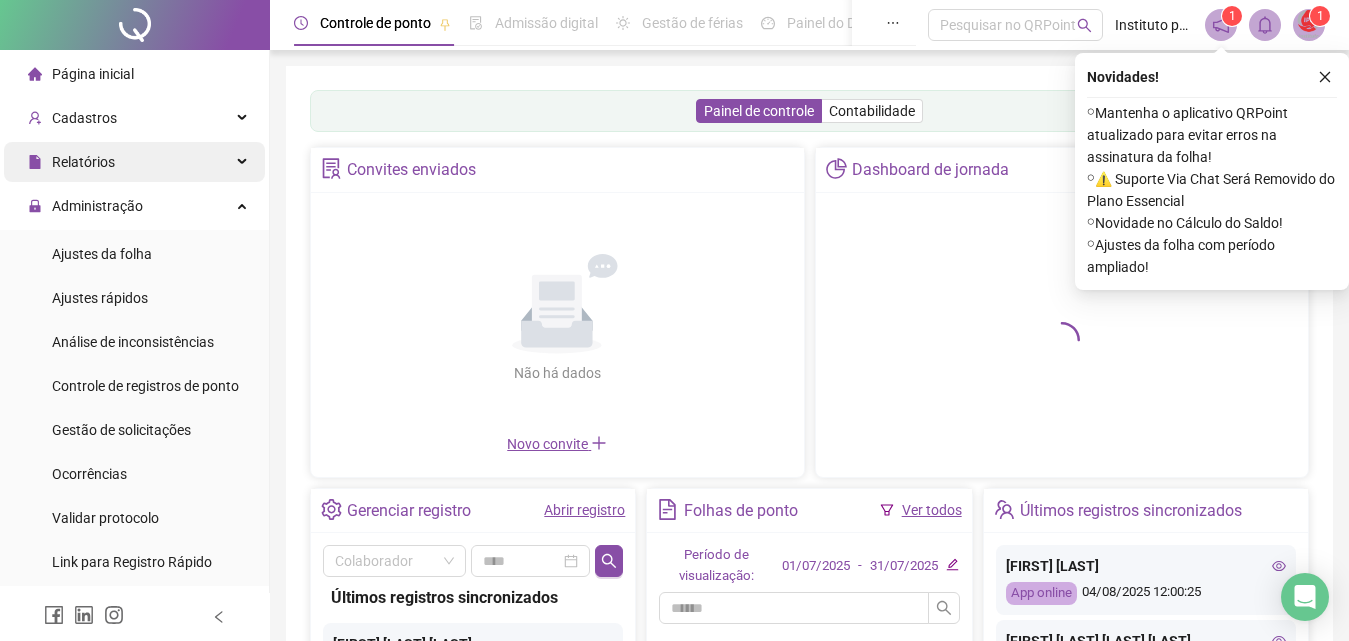 click on "Relatórios" at bounding box center (134, 162) 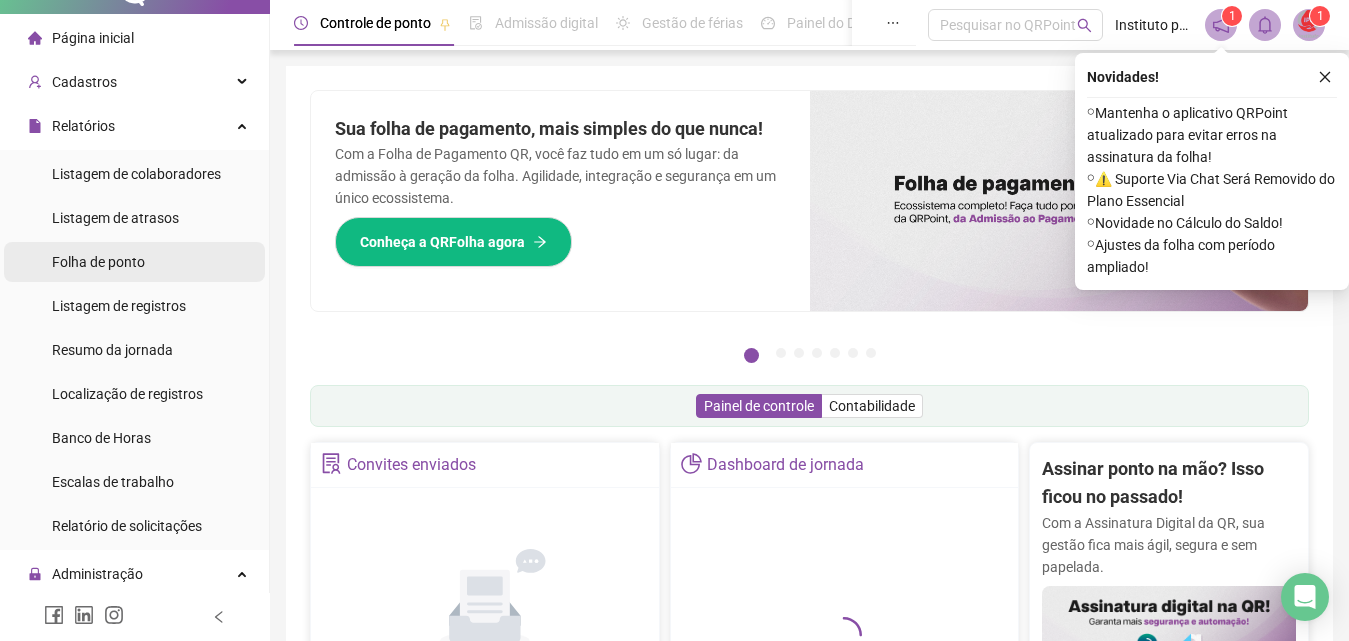 scroll, scrollTop: 0, scrollLeft: 0, axis: both 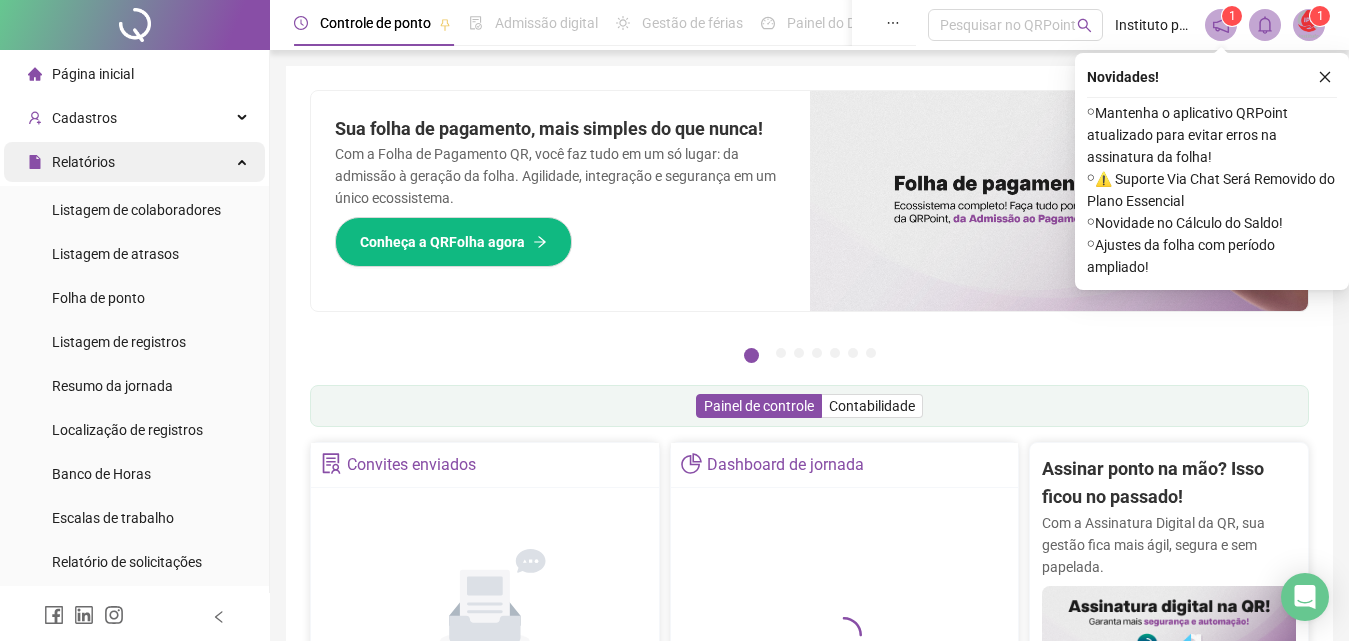 click on "Relatórios" at bounding box center [134, 162] 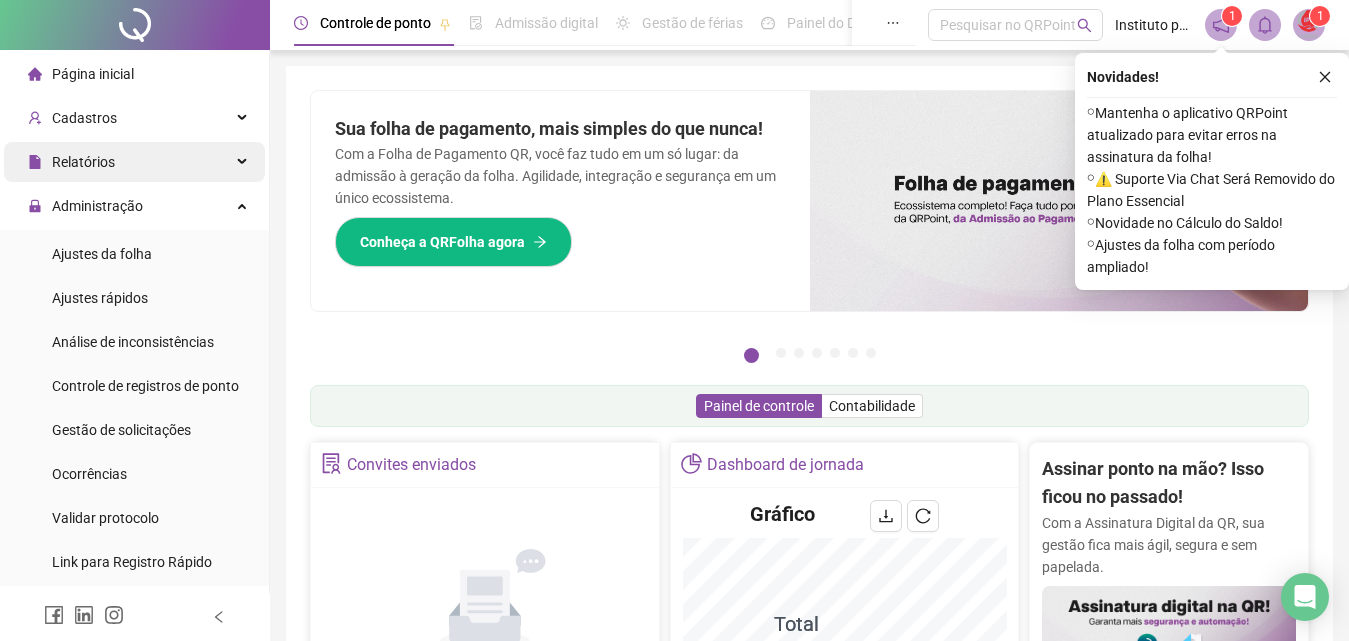 click on "Relatórios" at bounding box center [134, 162] 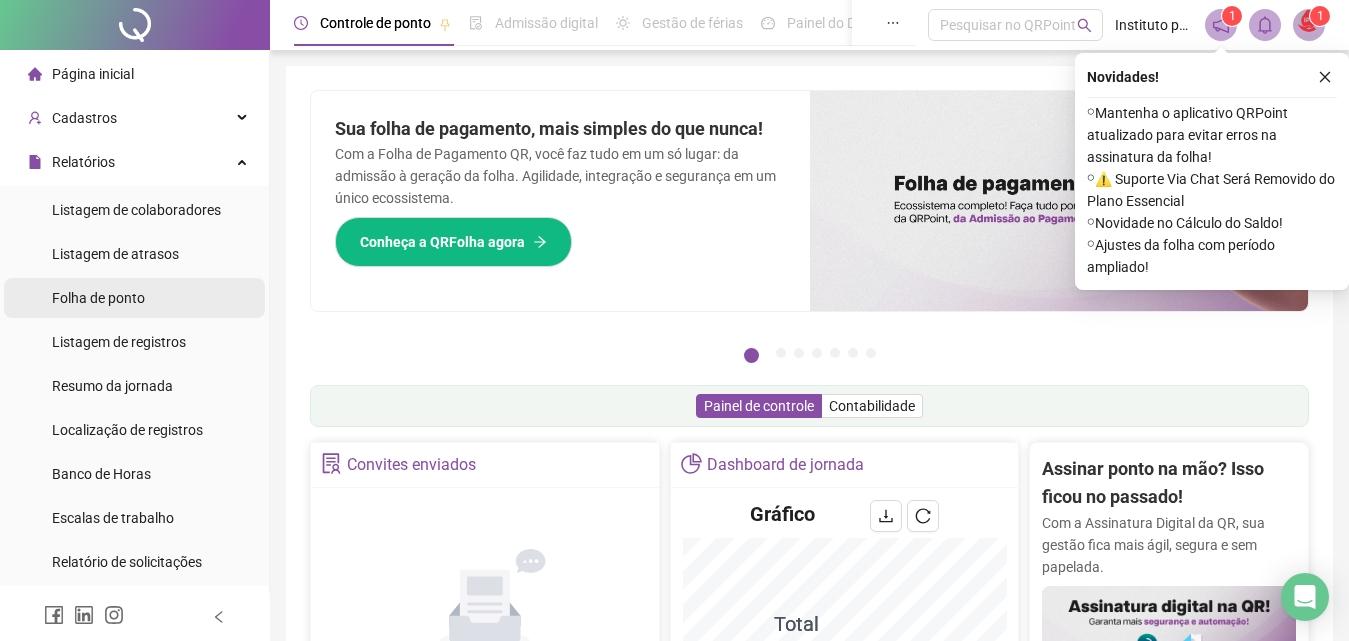 click on "Folha de ponto" at bounding box center (134, 298) 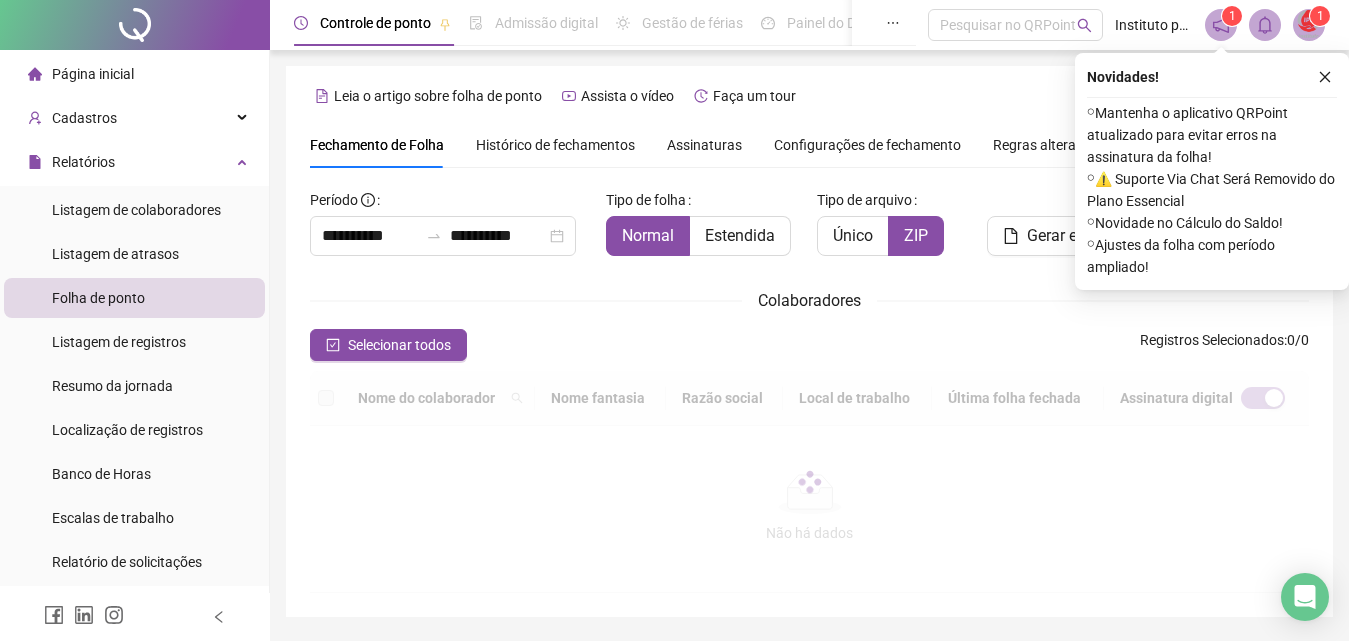 click on "Histórico de fechamentos" at bounding box center (555, 145) 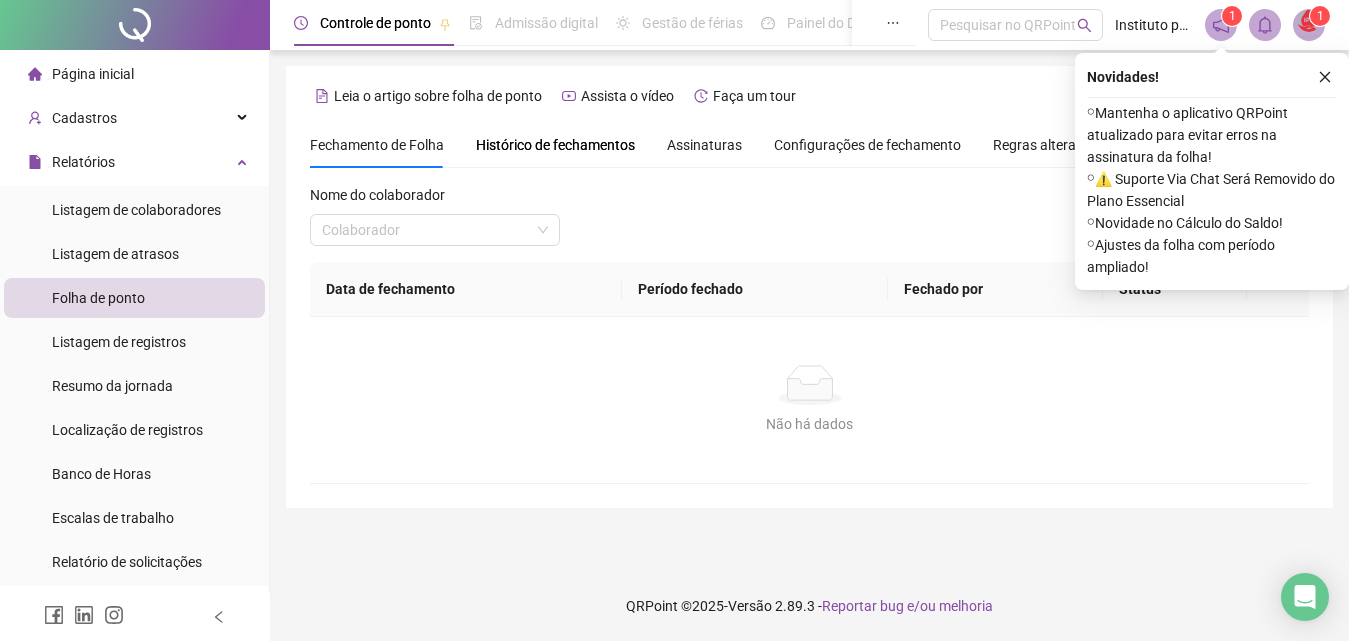 click on "Histórico de fechamentos" at bounding box center [555, 145] 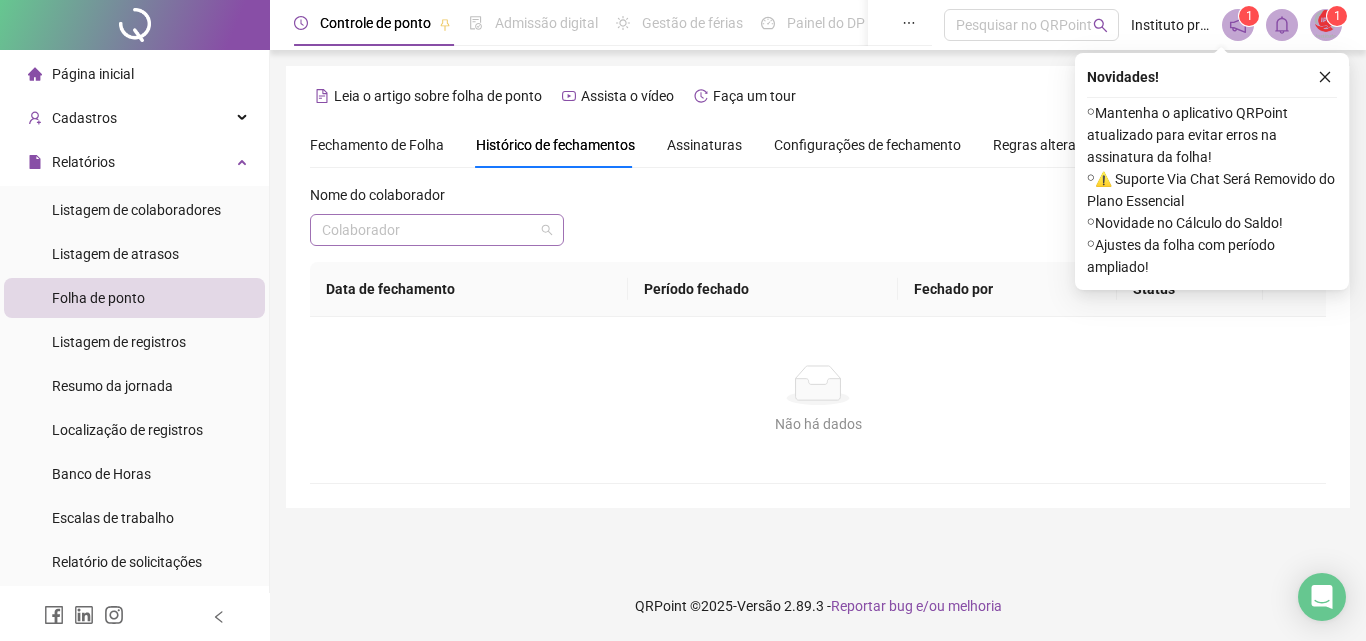 click at bounding box center [428, 230] 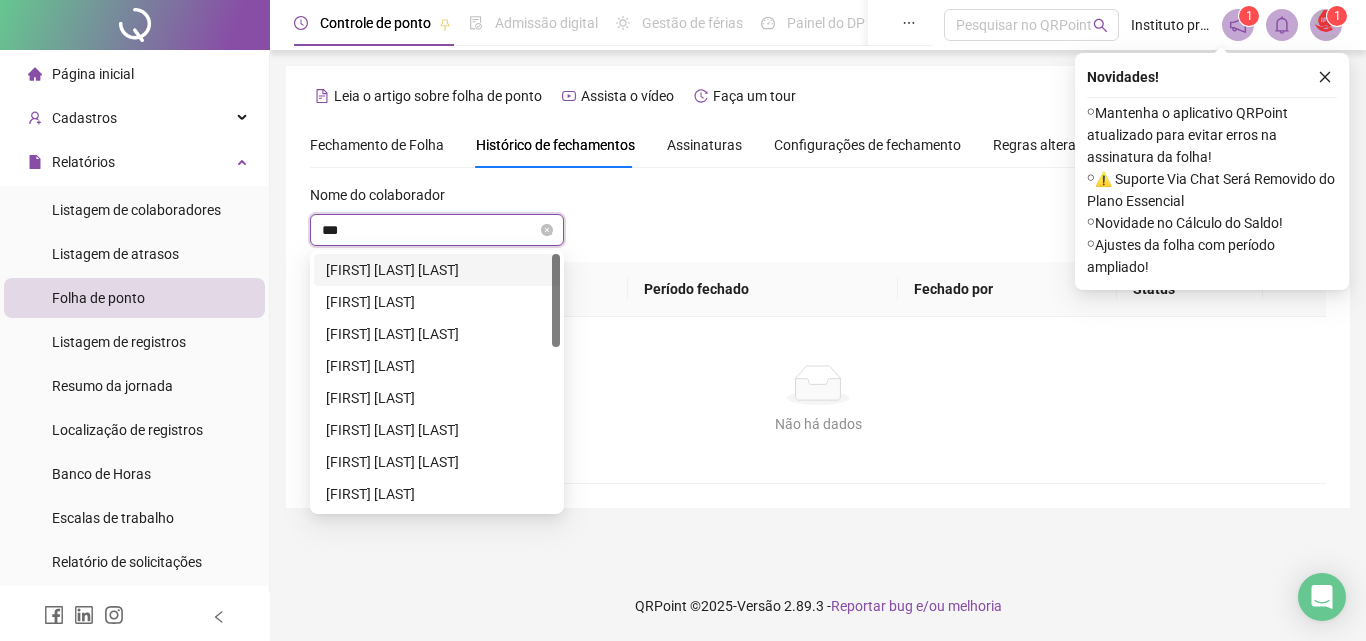 type on "****" 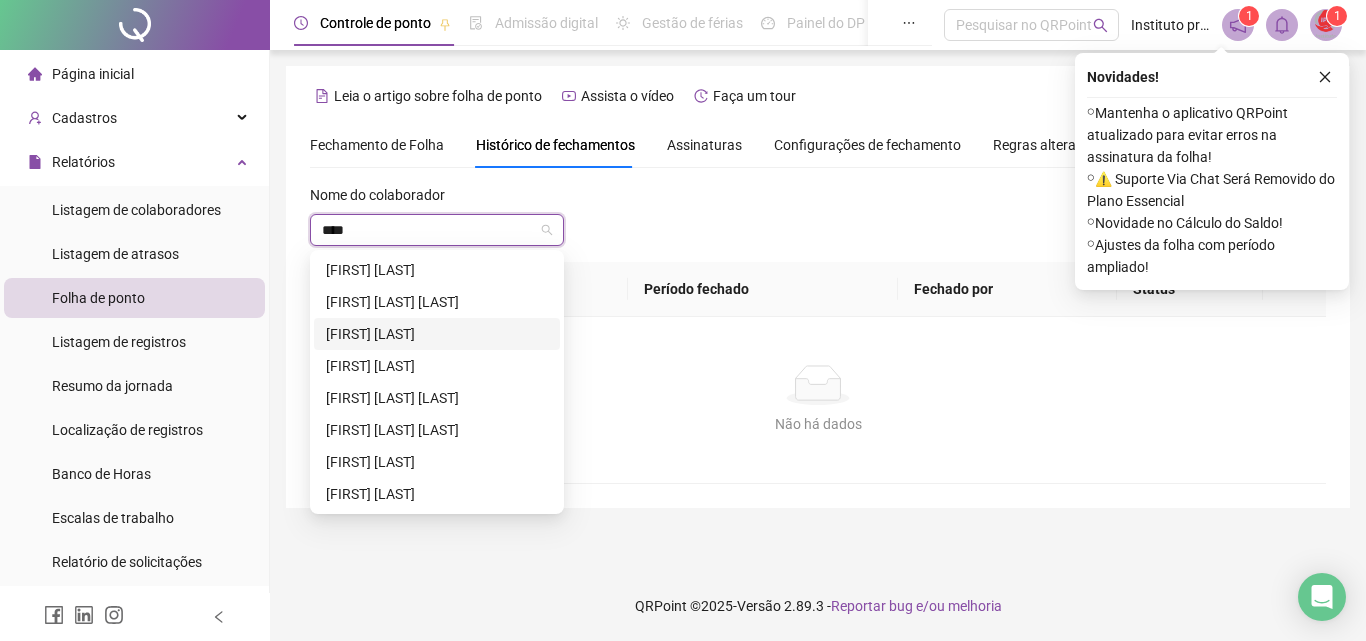 click on "[FIRST] [LAST]" at bounding box center [437, 334] 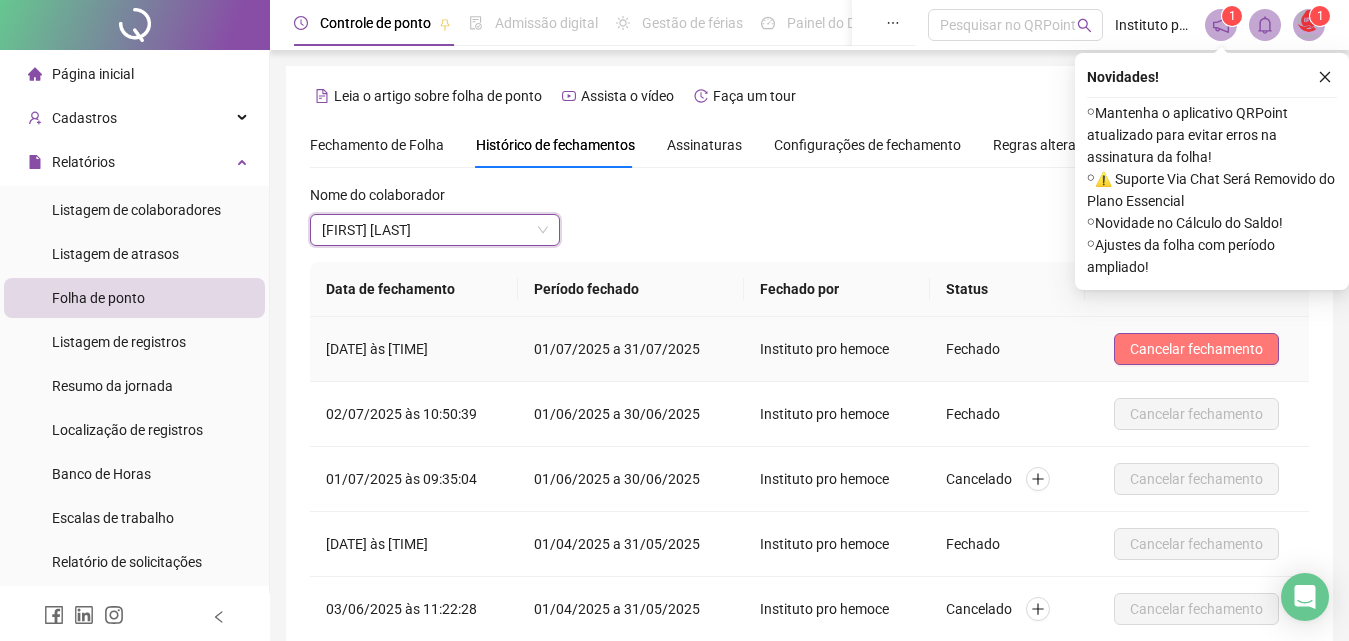 click on "Cancelar fechamento" at bounding box center (1196, 349) 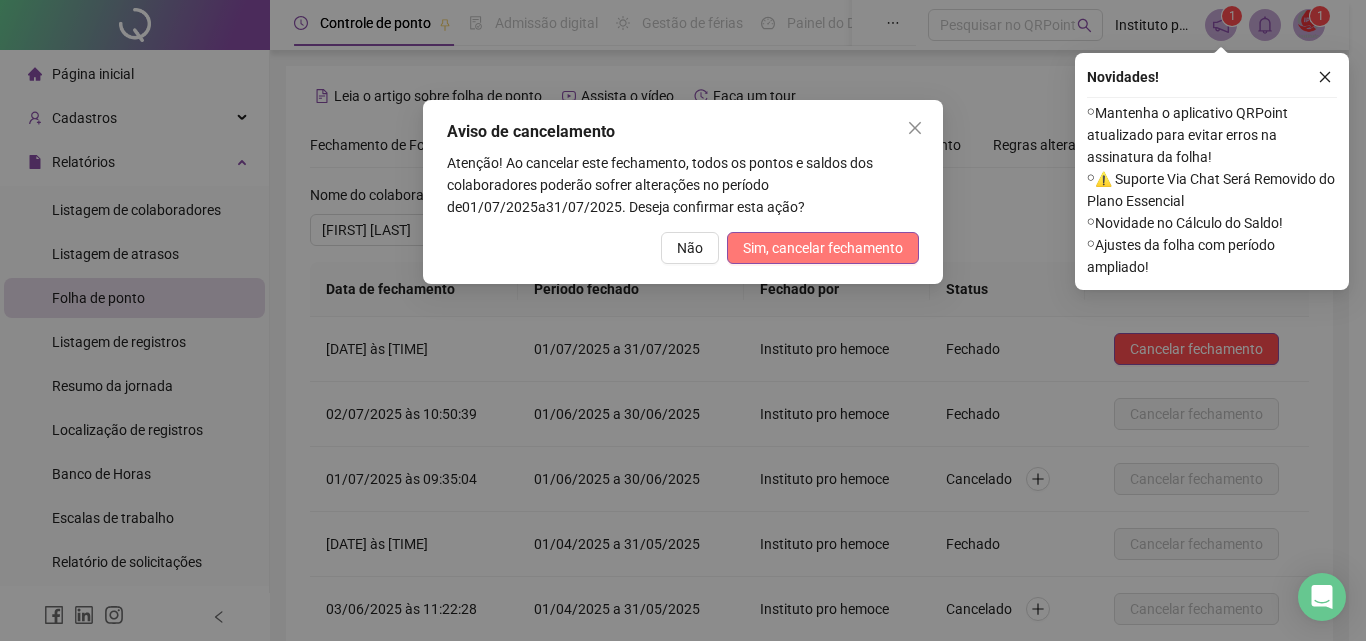 click on "Sim, cancelar fechamento" at bounding box center (823, 248) 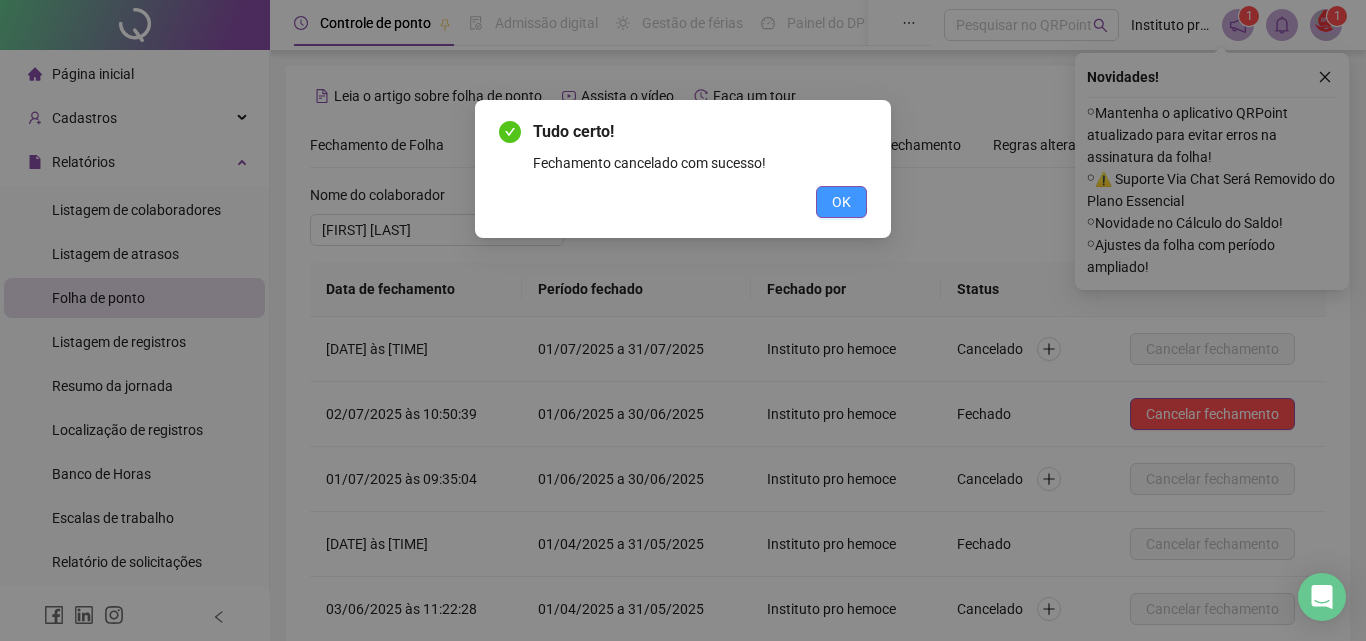 click on "OK" at bounding box center [841, 202] 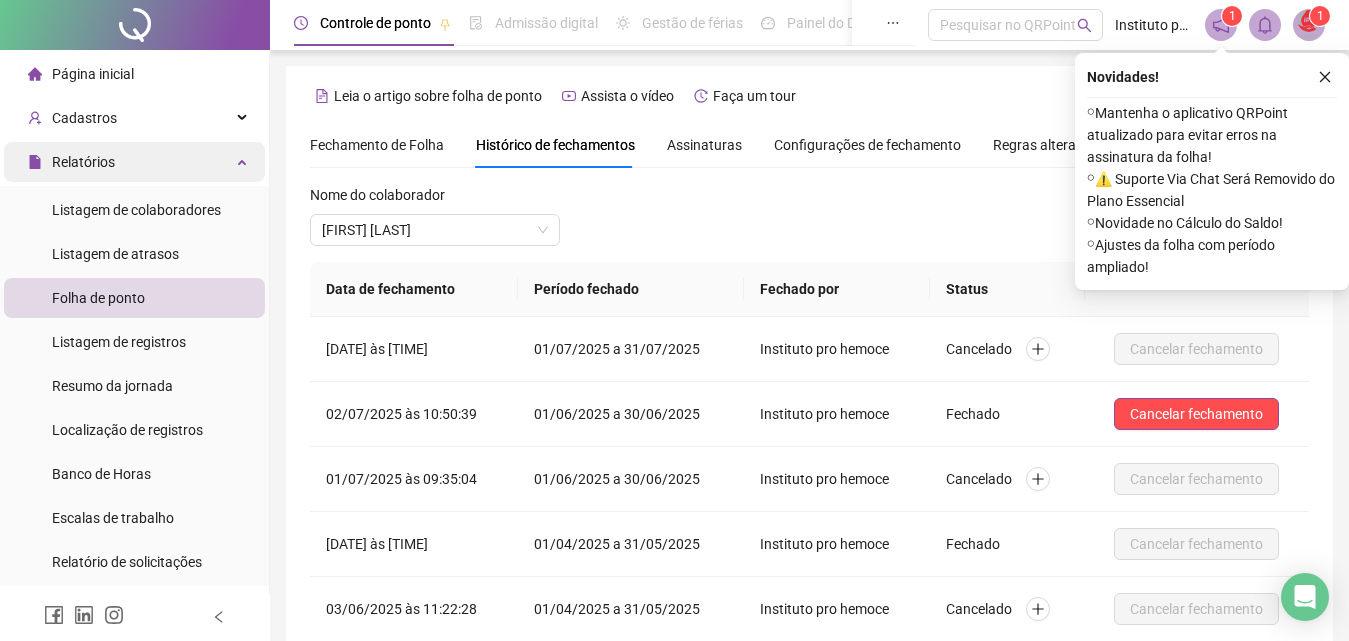 click on "Relatórios" at bounding box center (134, 162) 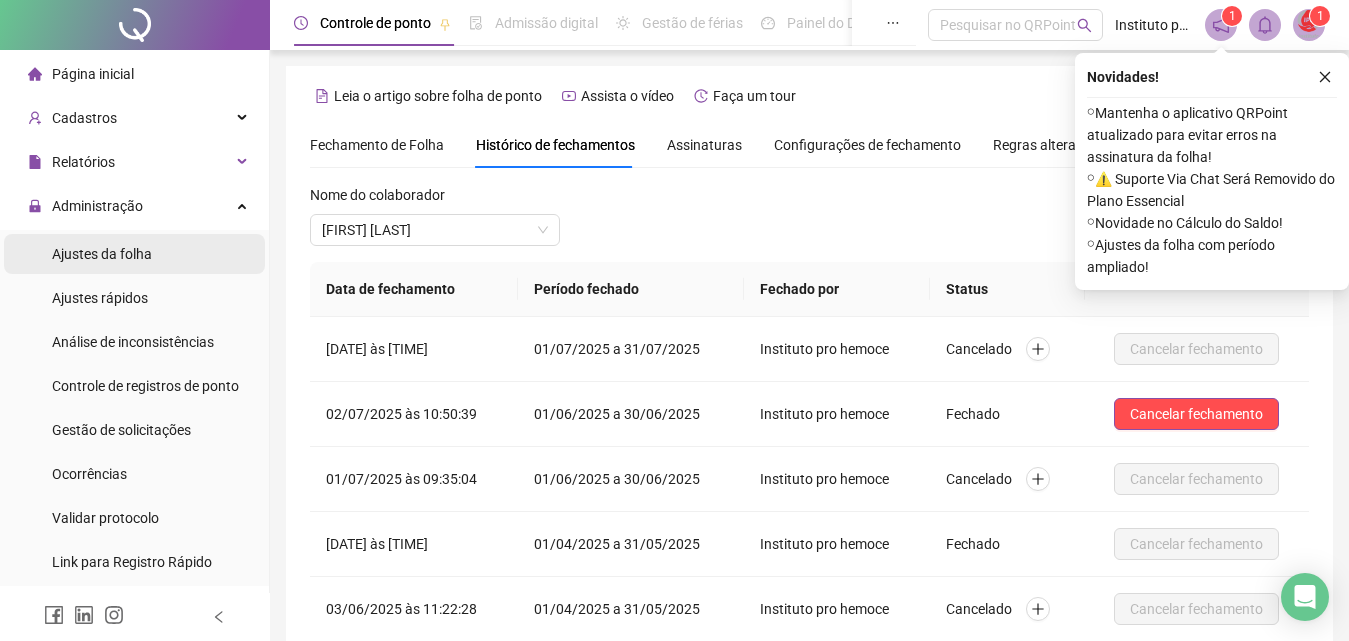 click on "Ajustes da folha" at bounding box center (134, 254) 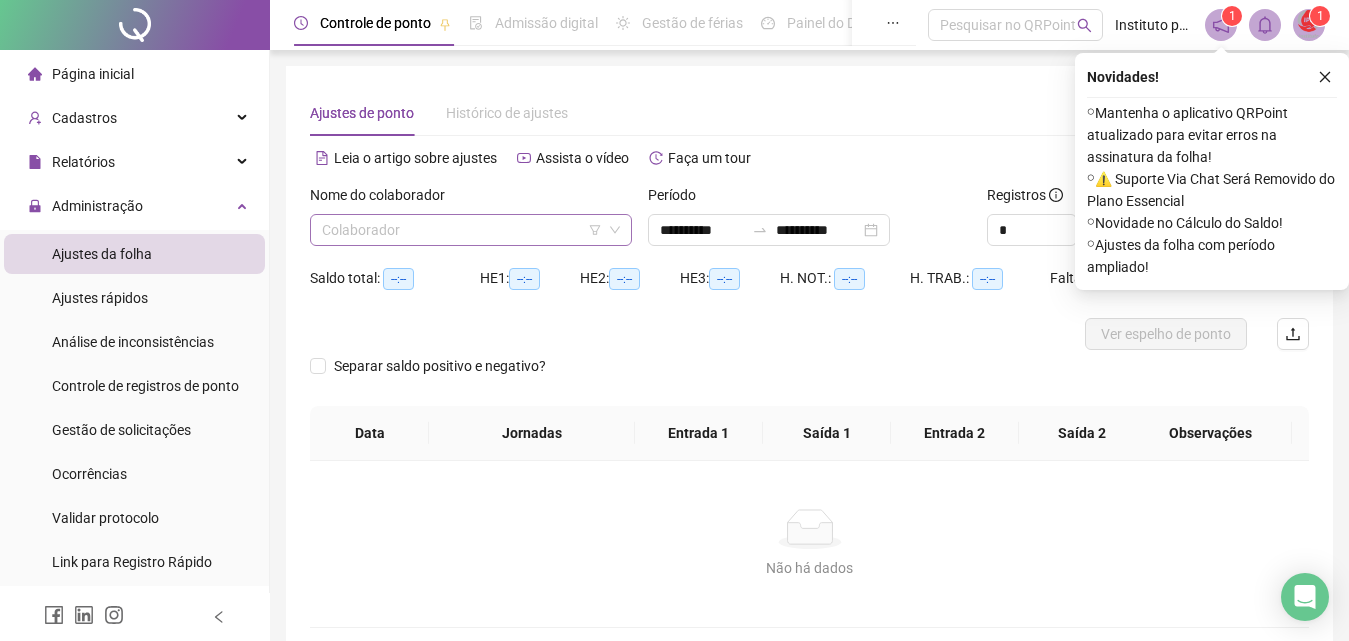 click at bounding box center [462, 230] 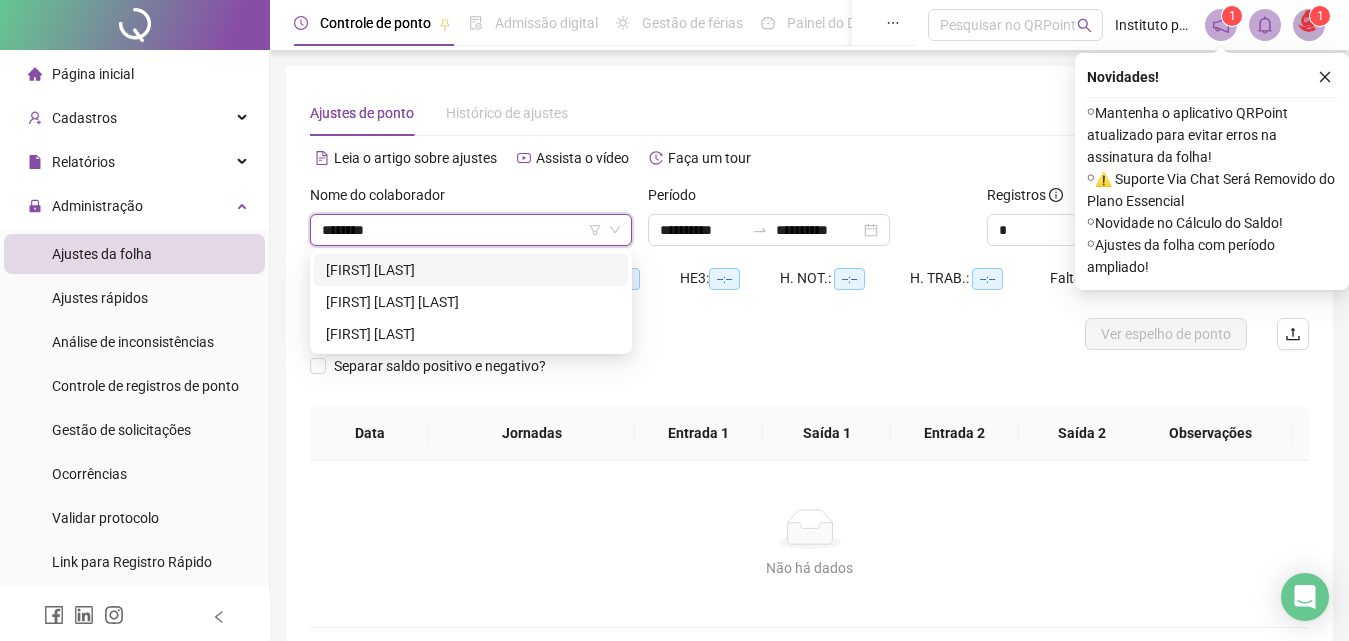 type on "*********" 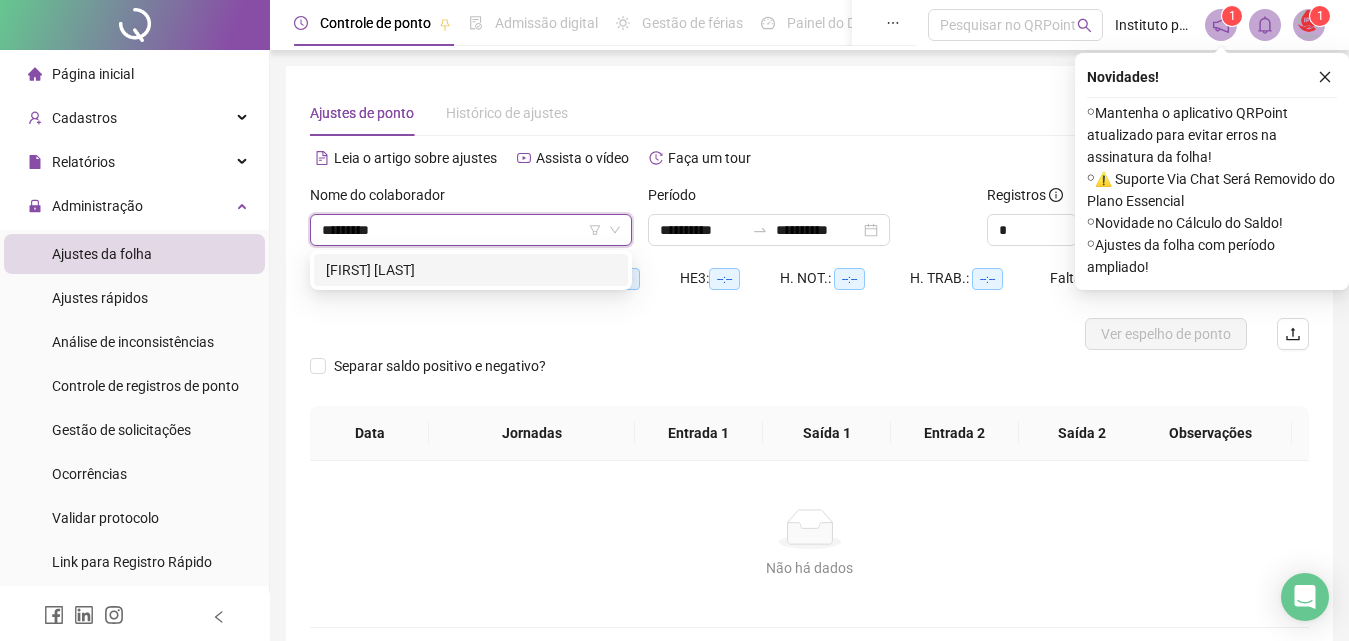 click on "[FIRST] [LAST]" at bounding box center (471, 270) 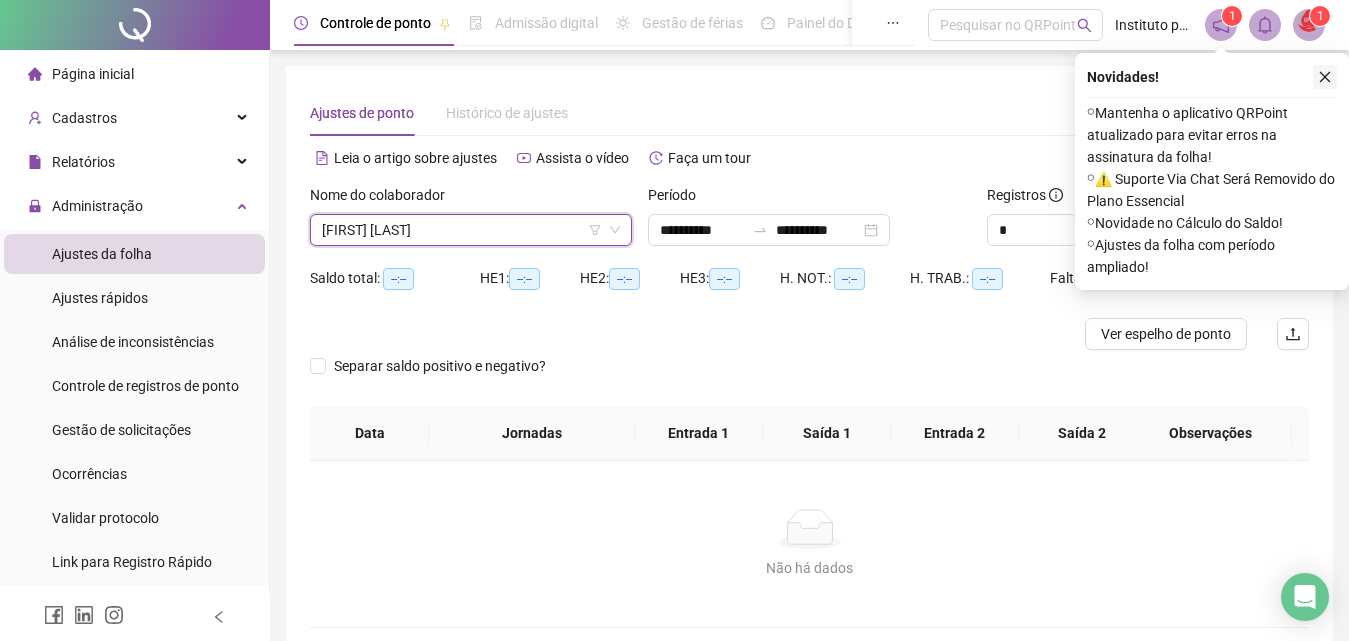 click 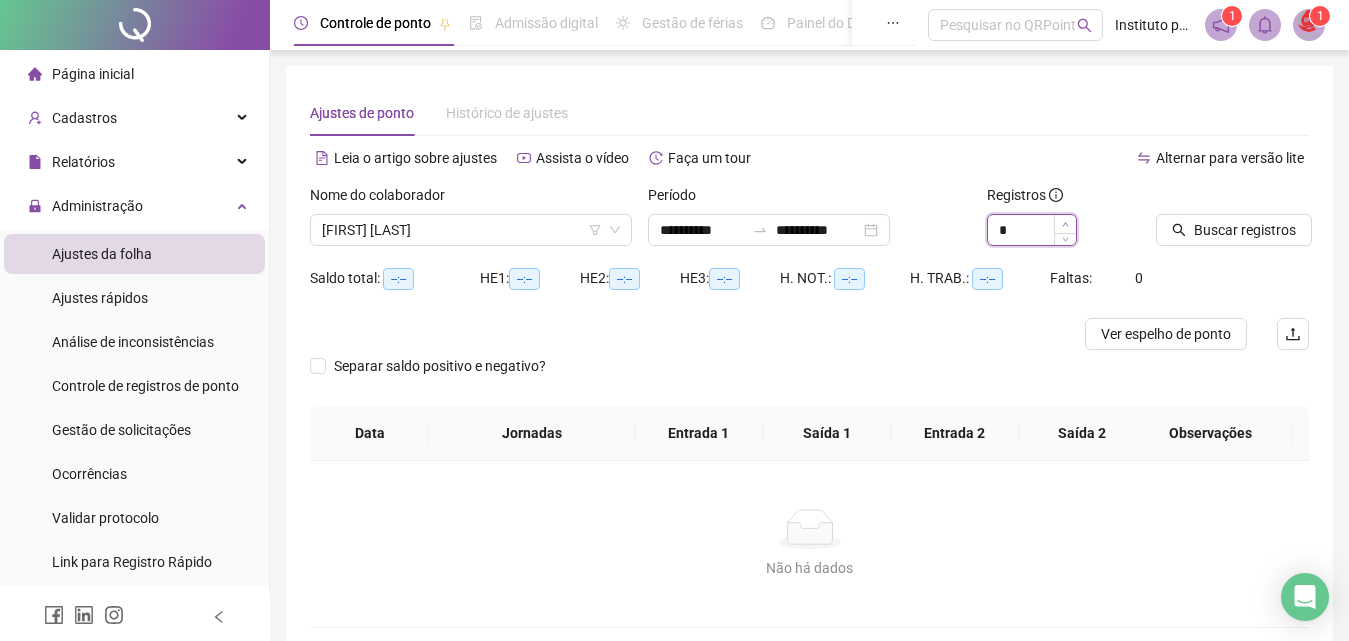 click 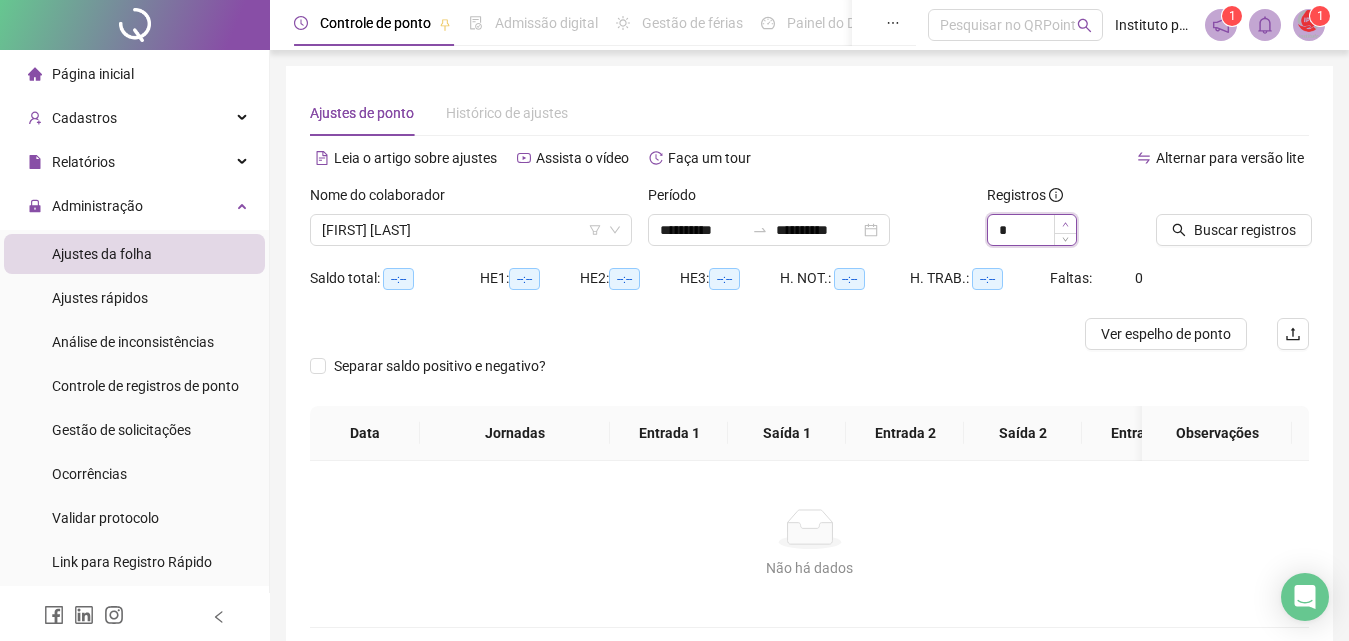 click 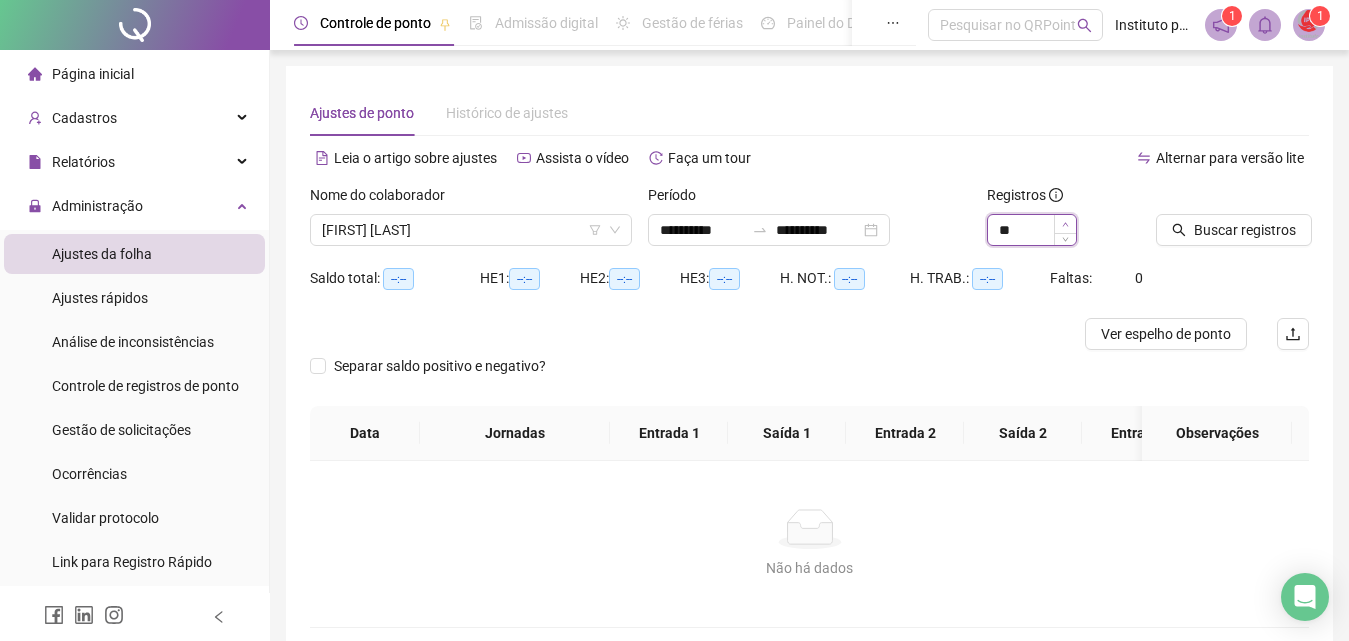 click 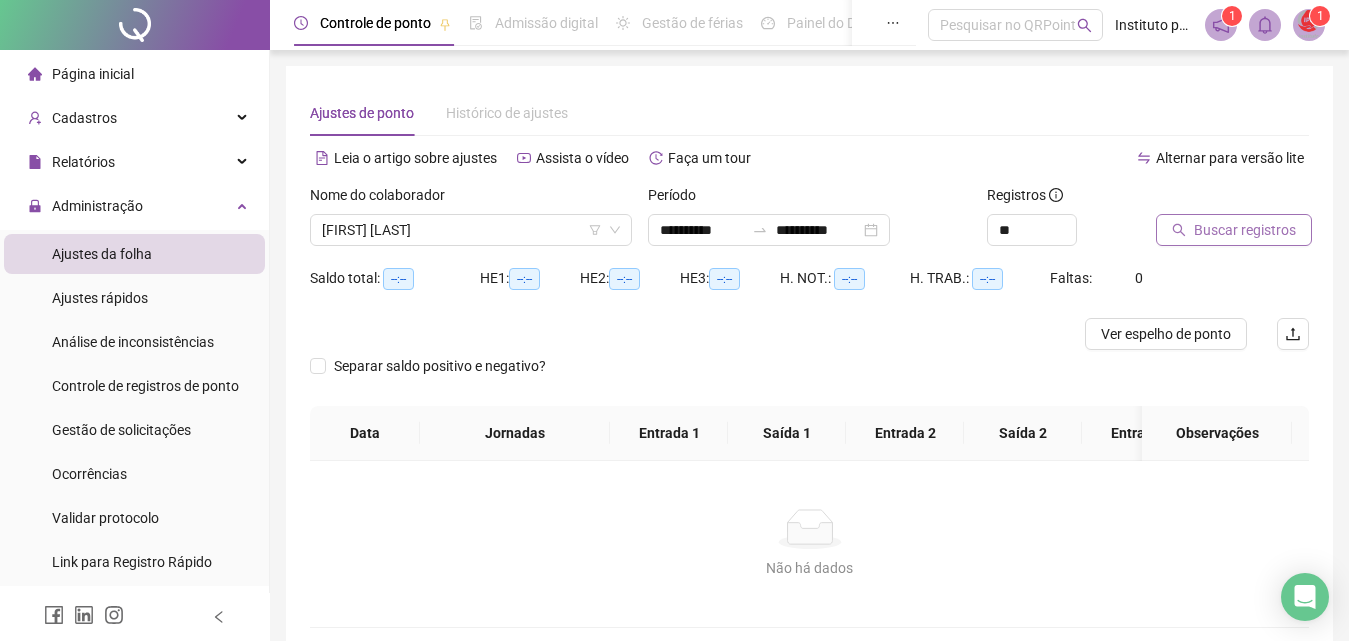 click on "Buscar registros" at bounding box center (1245, 230) 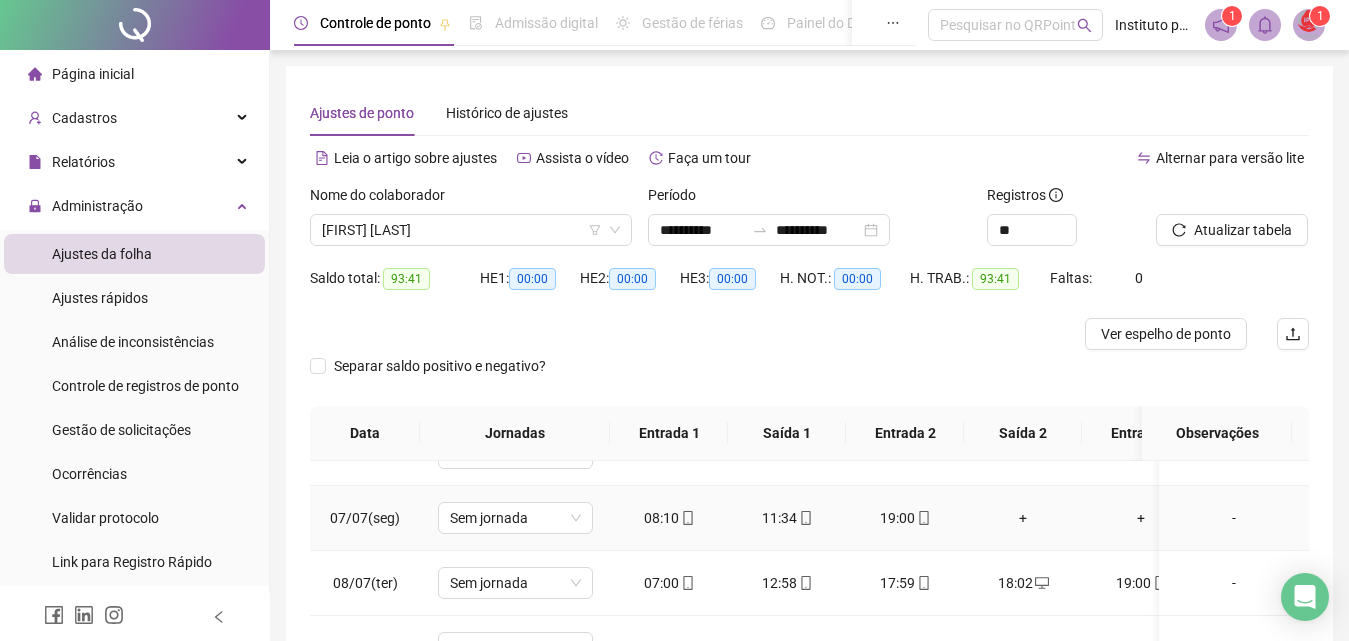 scroll, scrollTop: 400, scrollLeft: 0, axis: vertical 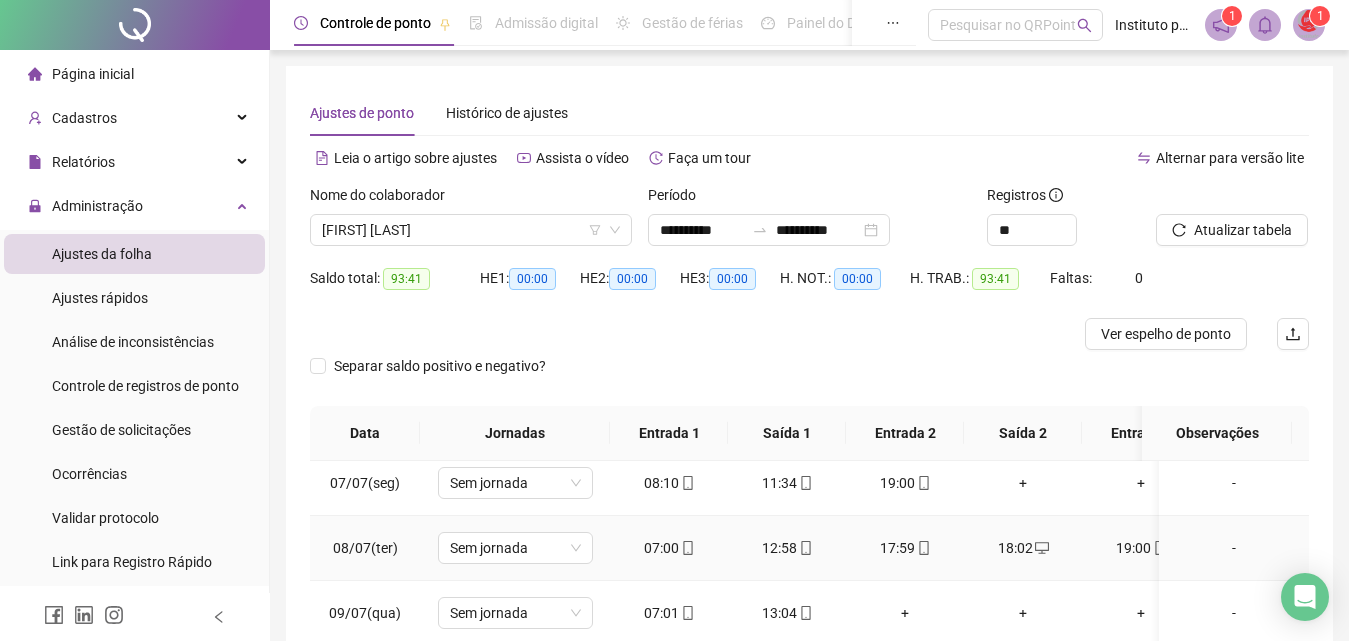 click on "07:00" at bounding box center (669, 548) 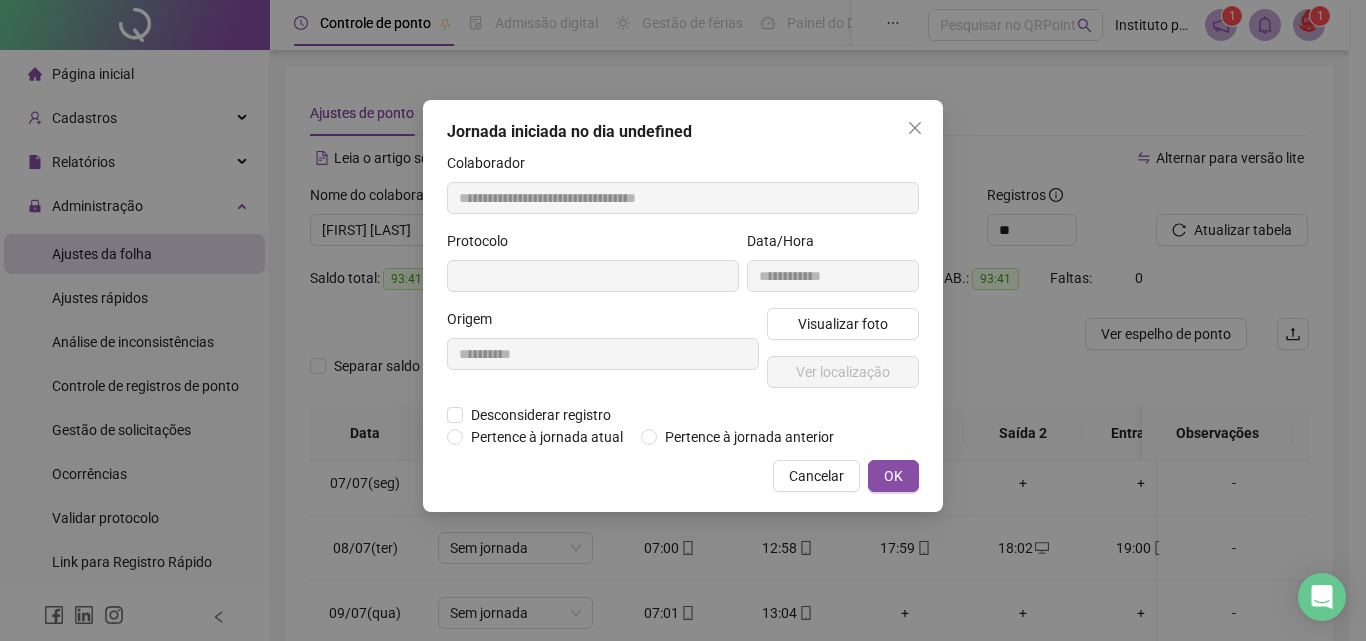 type on "**********" 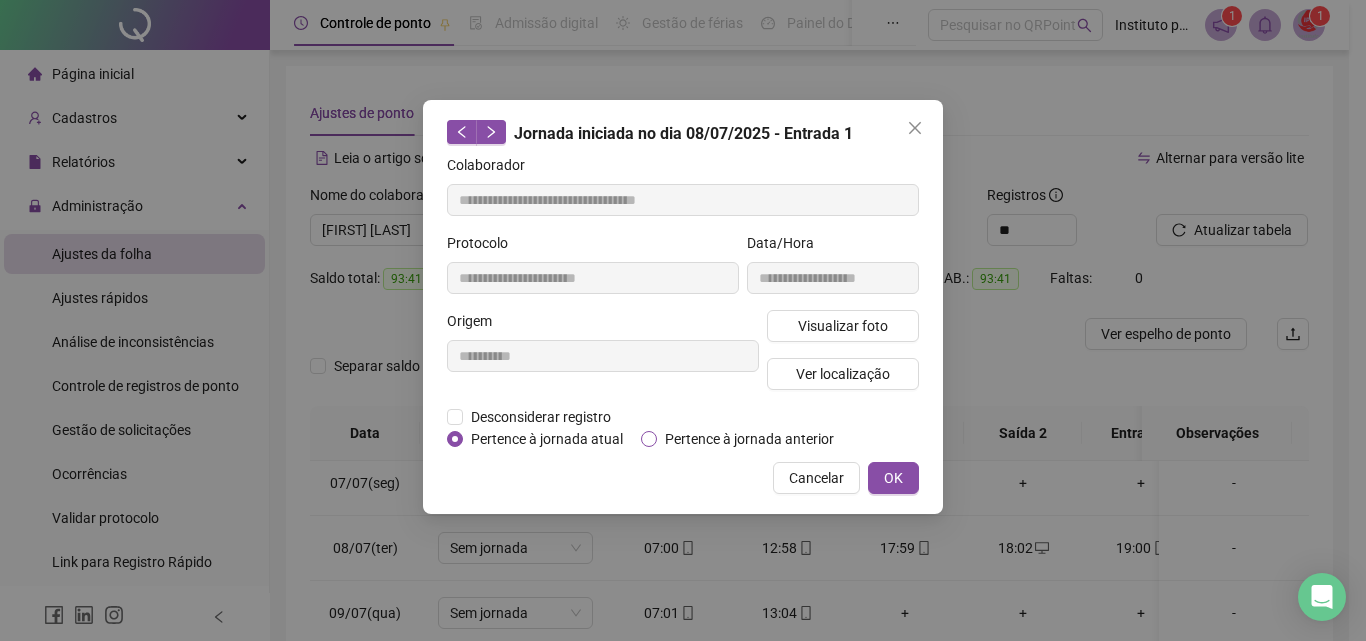 click on "Pertence à jornada anterior" at bounding box center [749, 439] 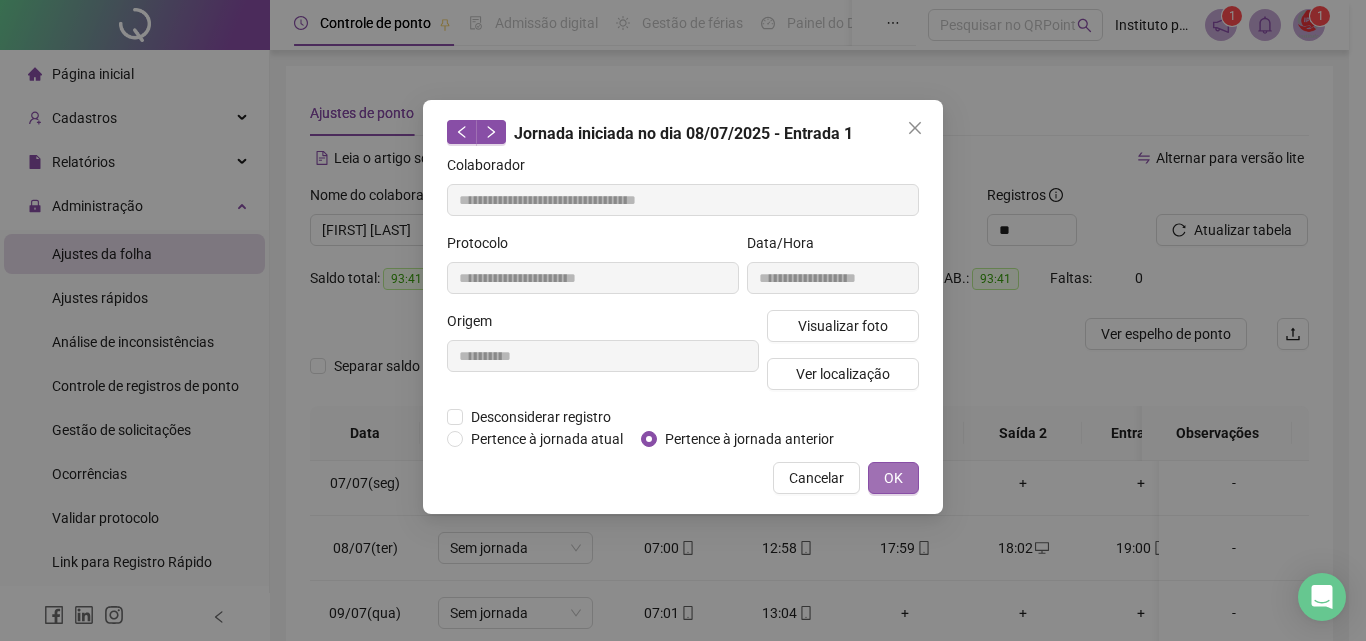click on "OK" at bounding box center [893, 478] 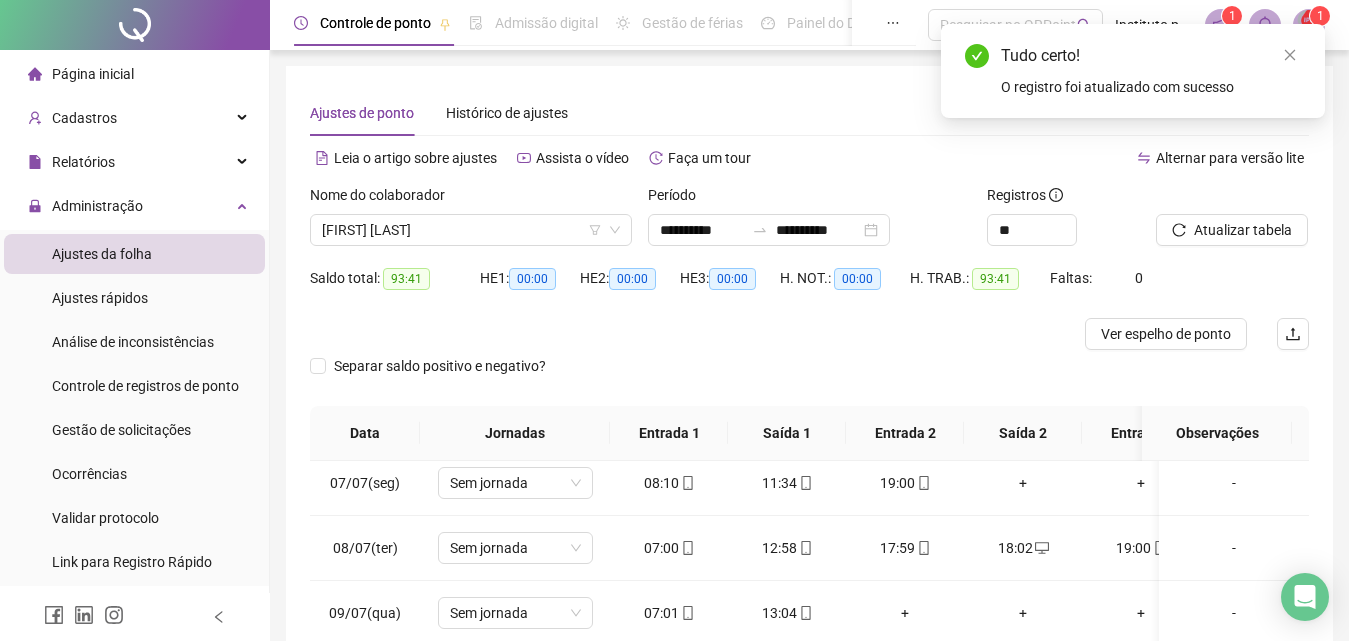 click on "Atualizar tabela" at bounding box center (1243, 230) 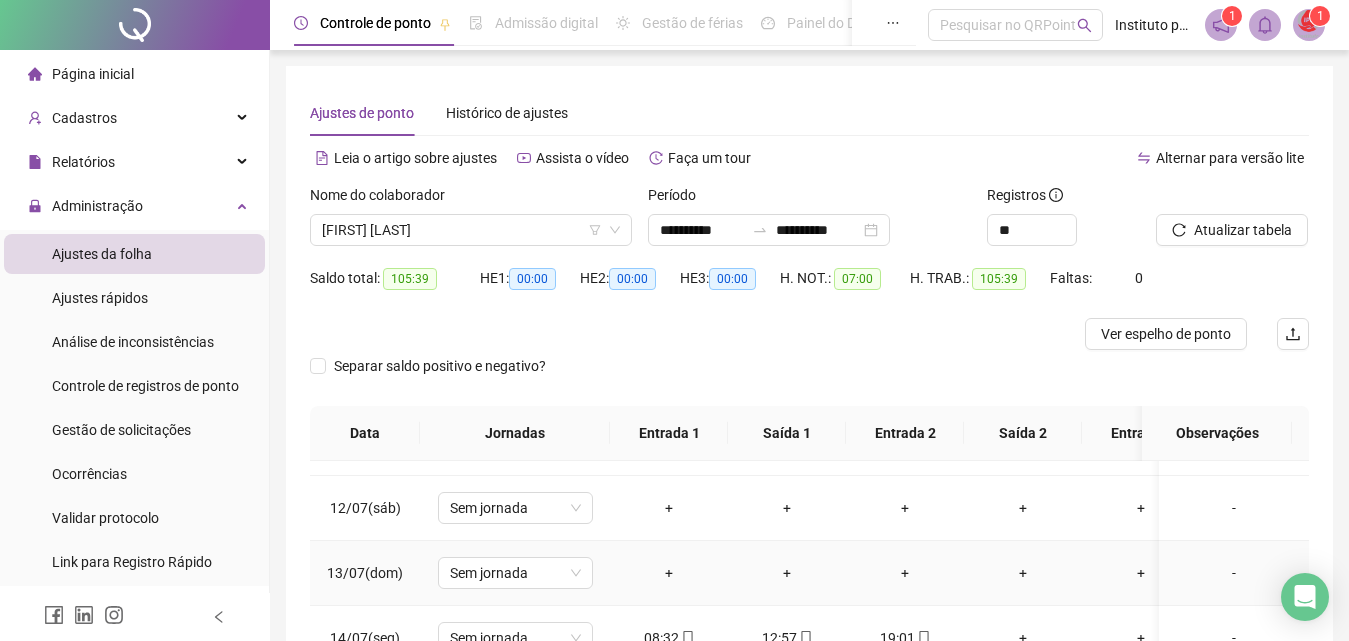 scroll, scrollTop: 400, scrollLeft: 0, axis: vertical 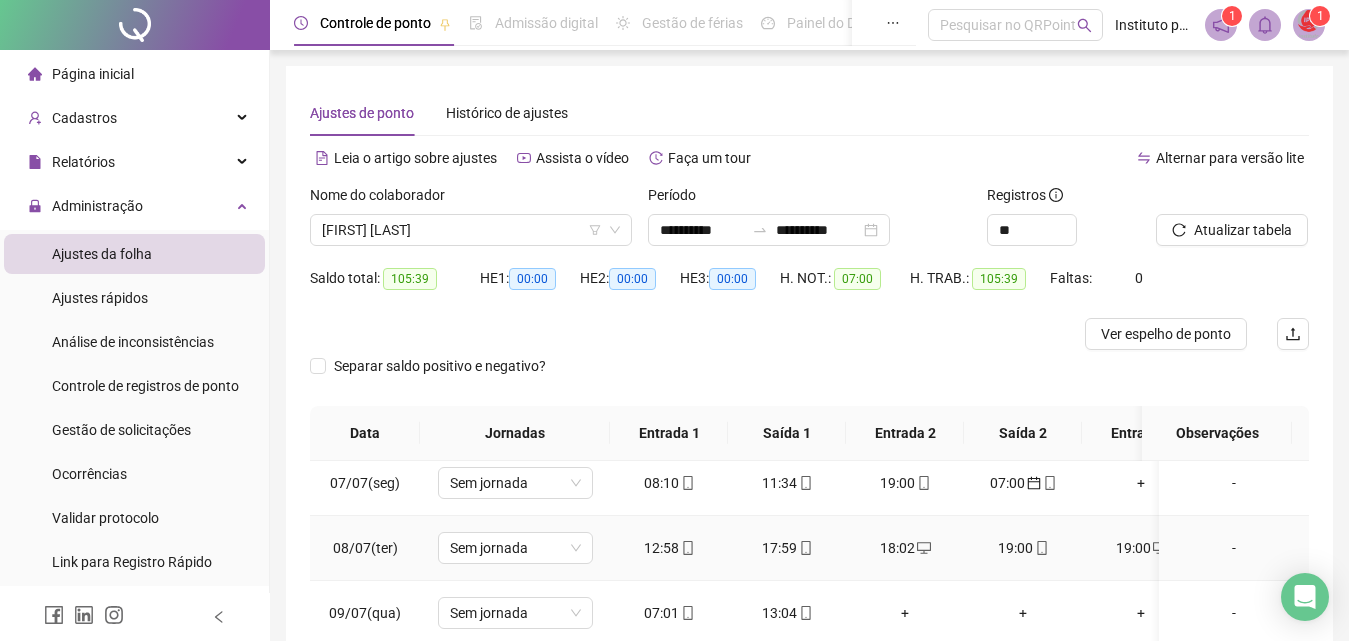 click on "19:00" at bounding box center (1141, 548) 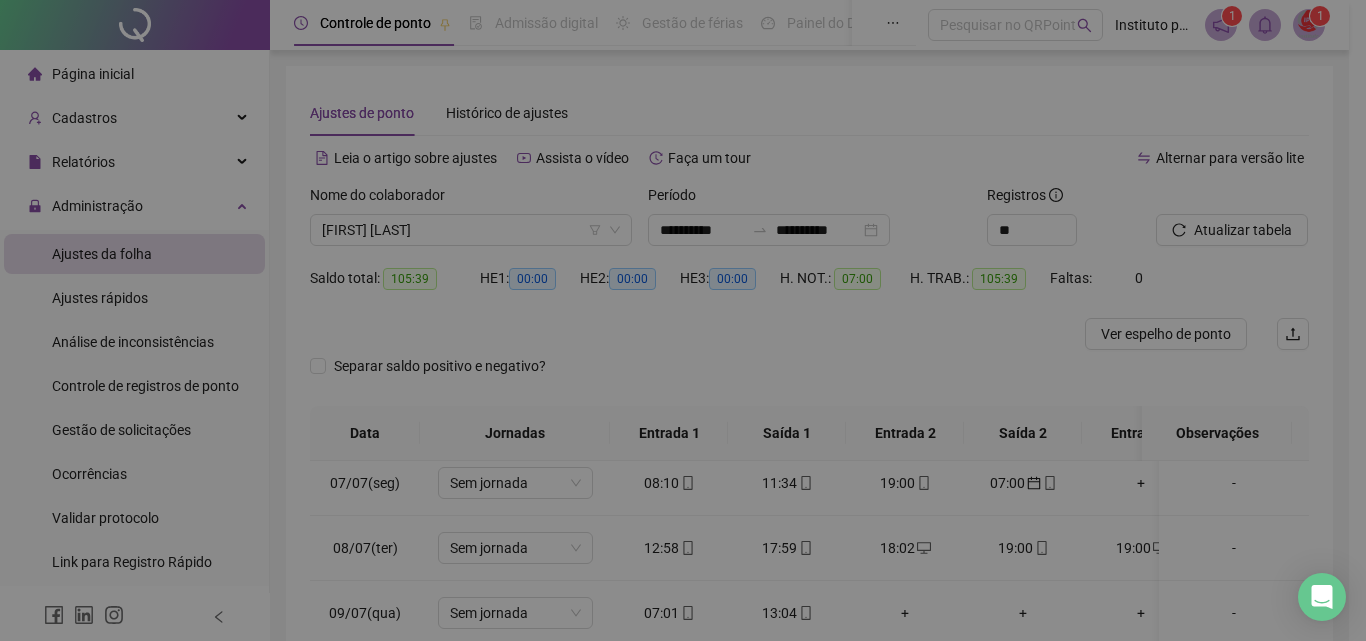 type on "**********" 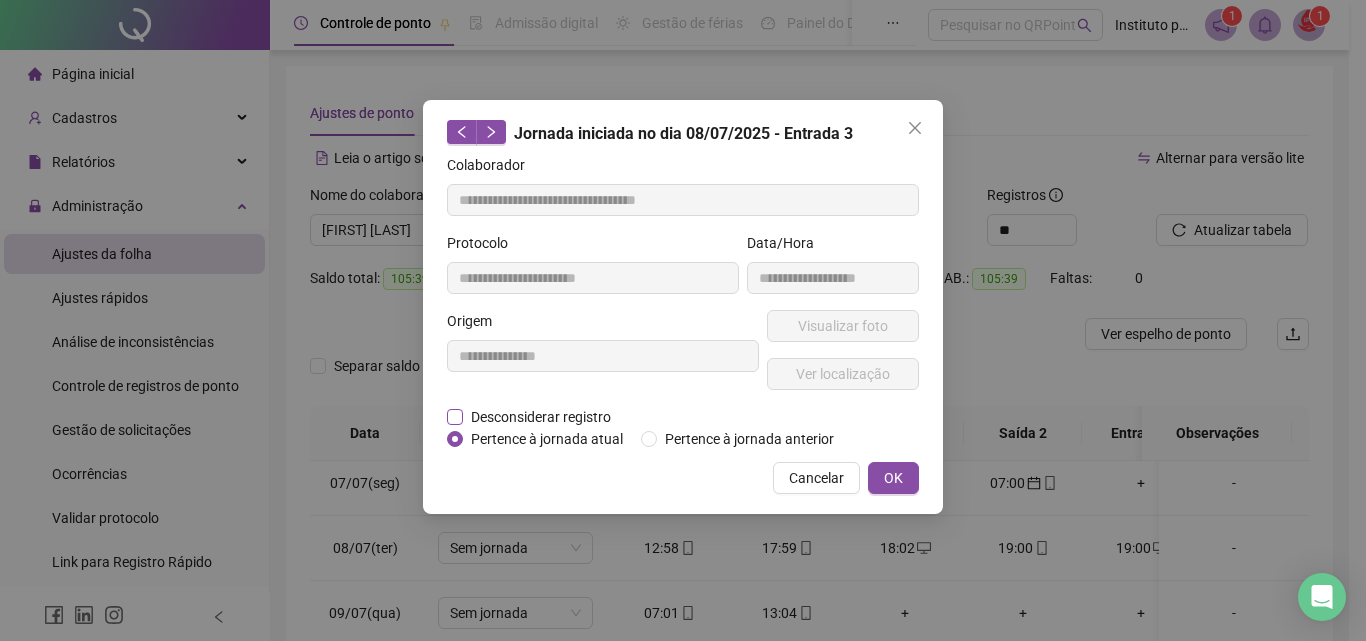 click on "Desconsiderar registro" at bounding box center (541, 417) 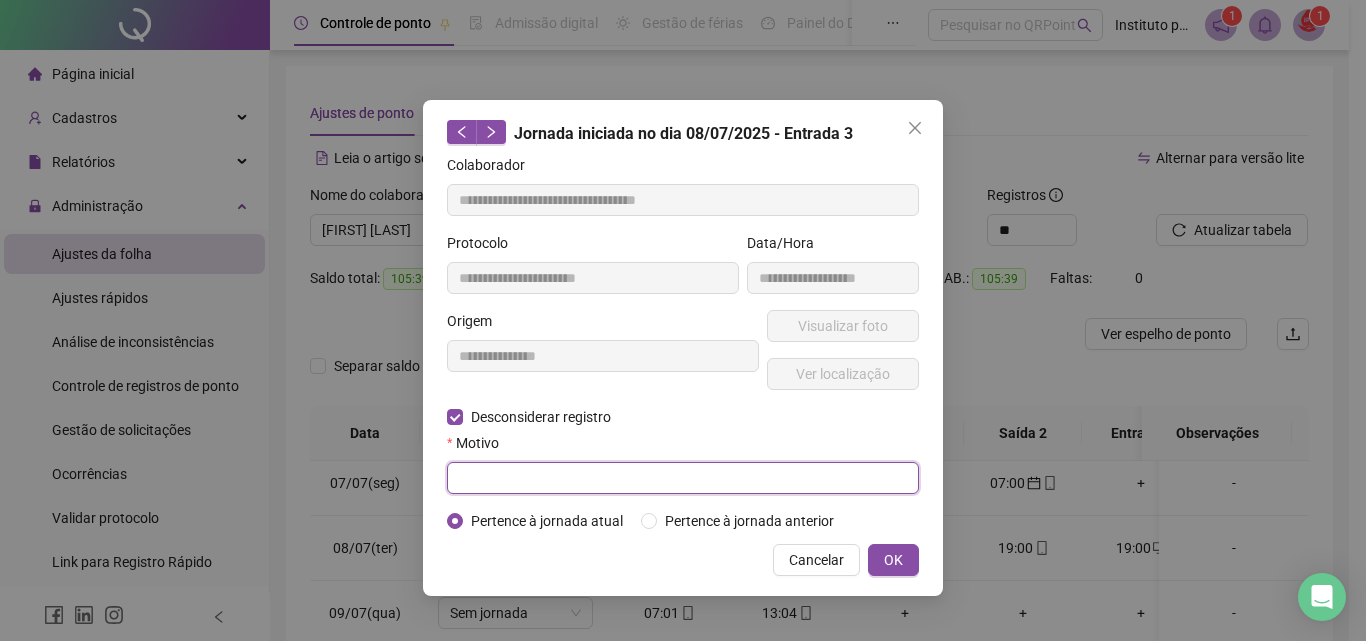 click at bounding box center (683, 478) 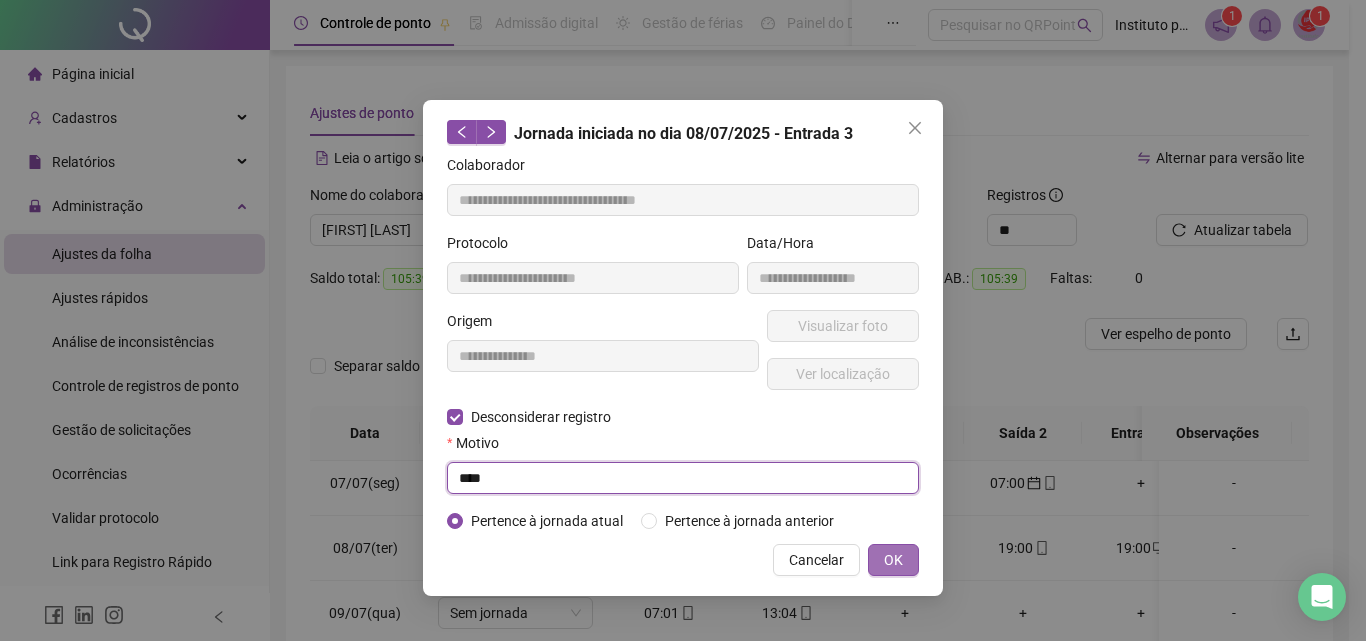 type on "****" 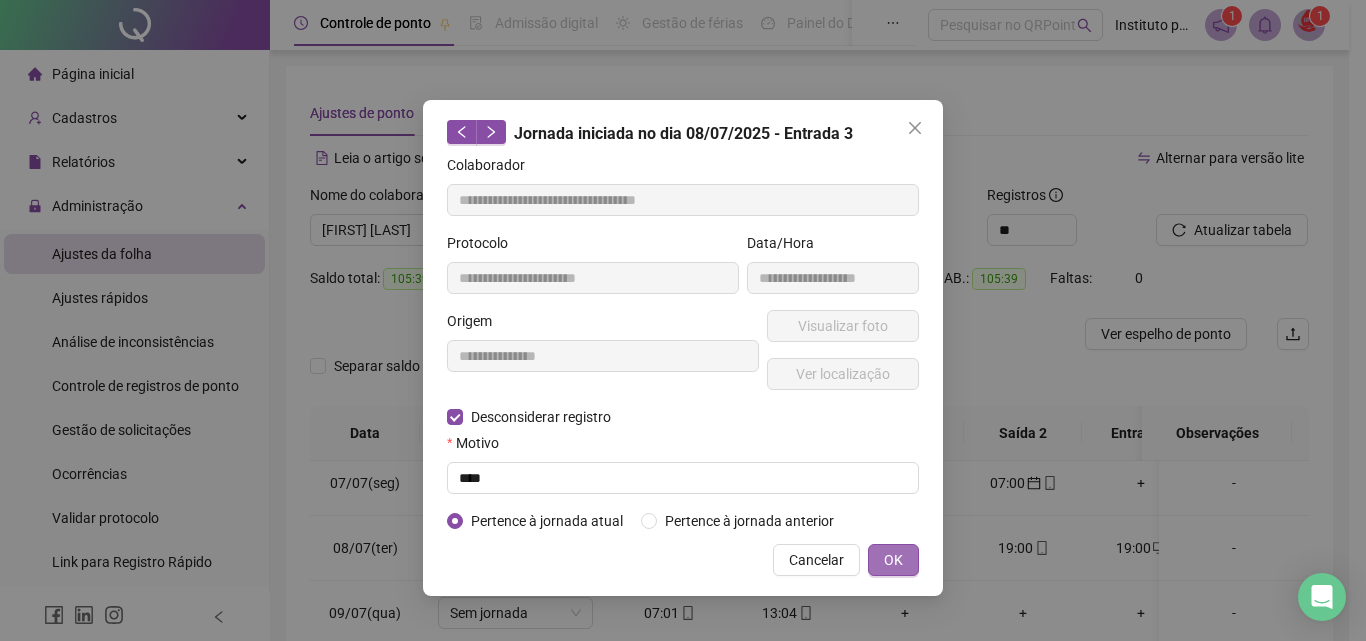 click on "OK" at bounding box center (893, 560) 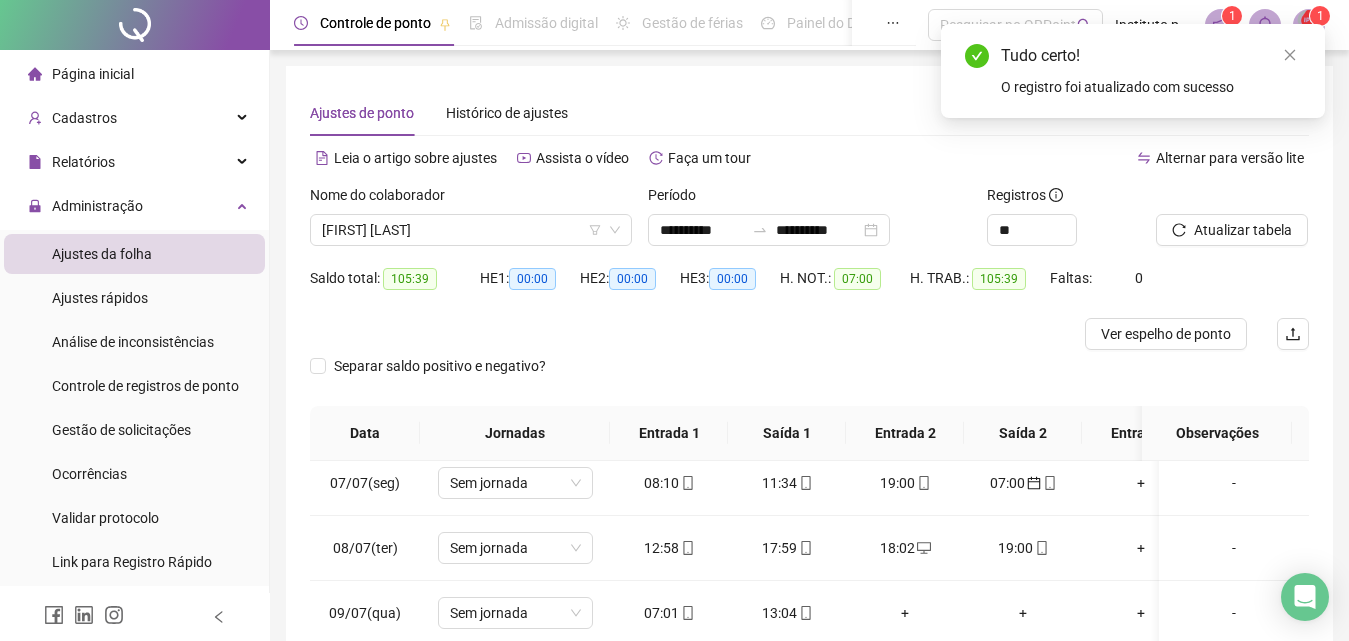 click on "Atualizar tabela" at bounding box center [1243, 230] 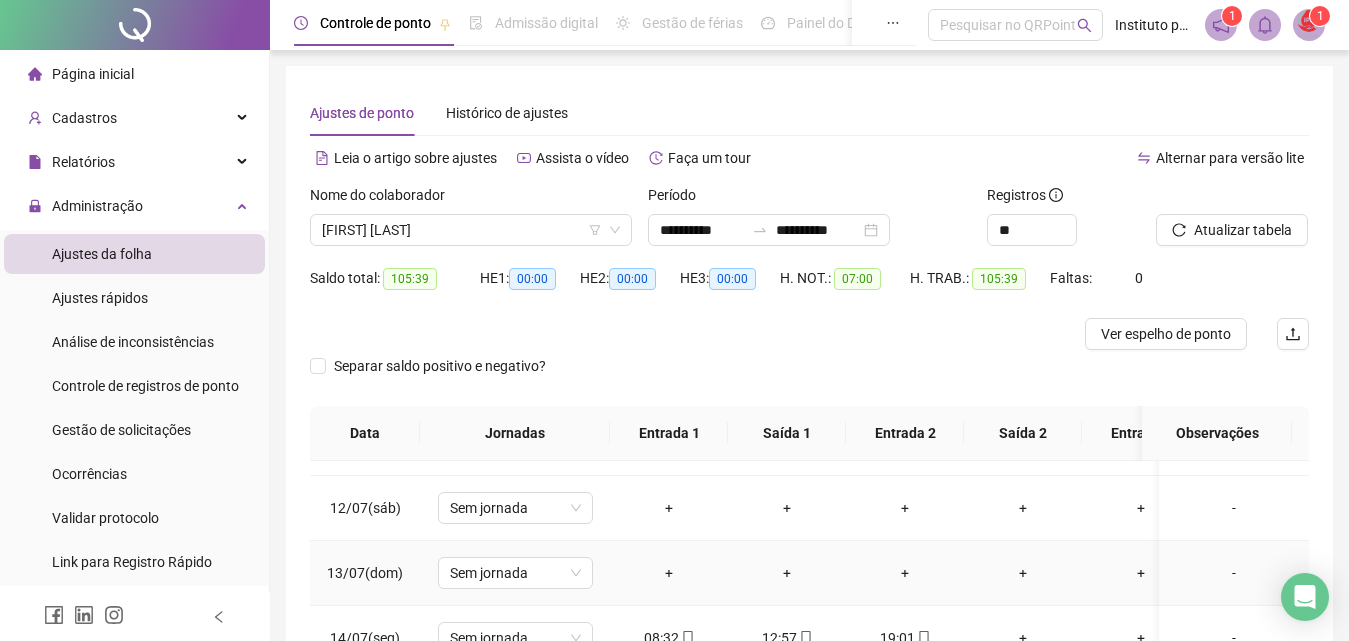scroll, scrollTop: 800, scrollLeft: 0, axis: vertical 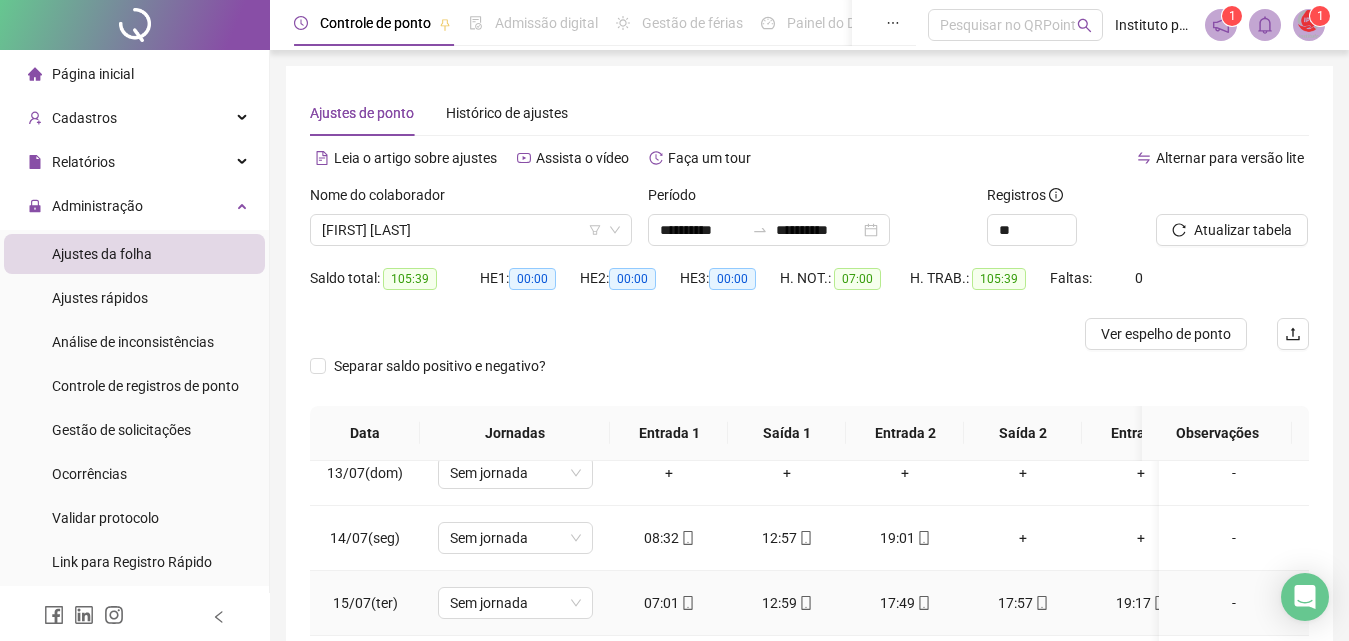 click on "07:01" at bounding box center (669, 603) 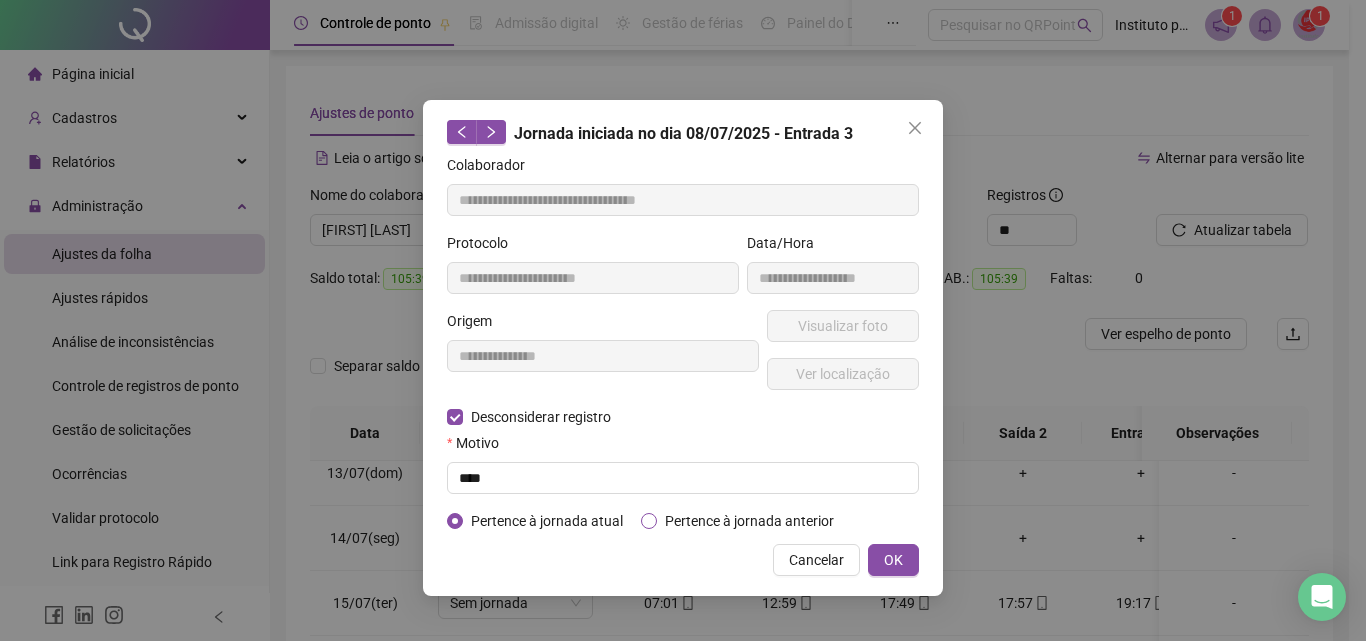 click on "Pertence à jornada anterior" at bounding box center [749, 521] 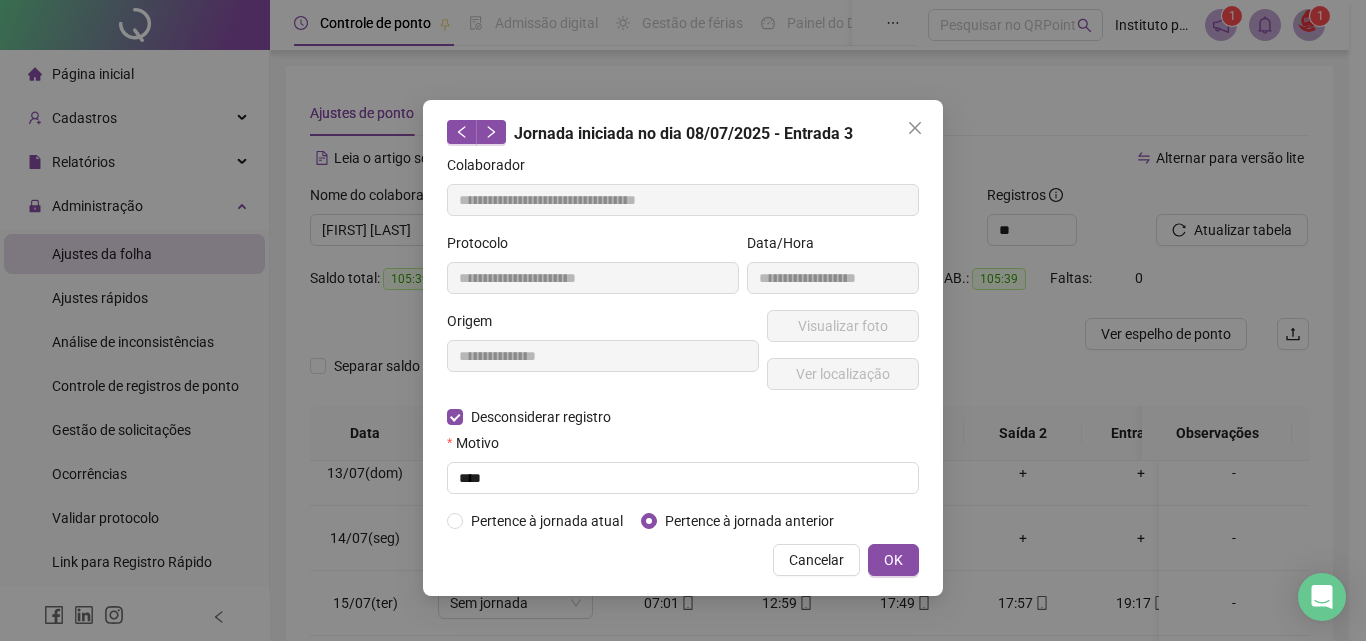 type on "**********" 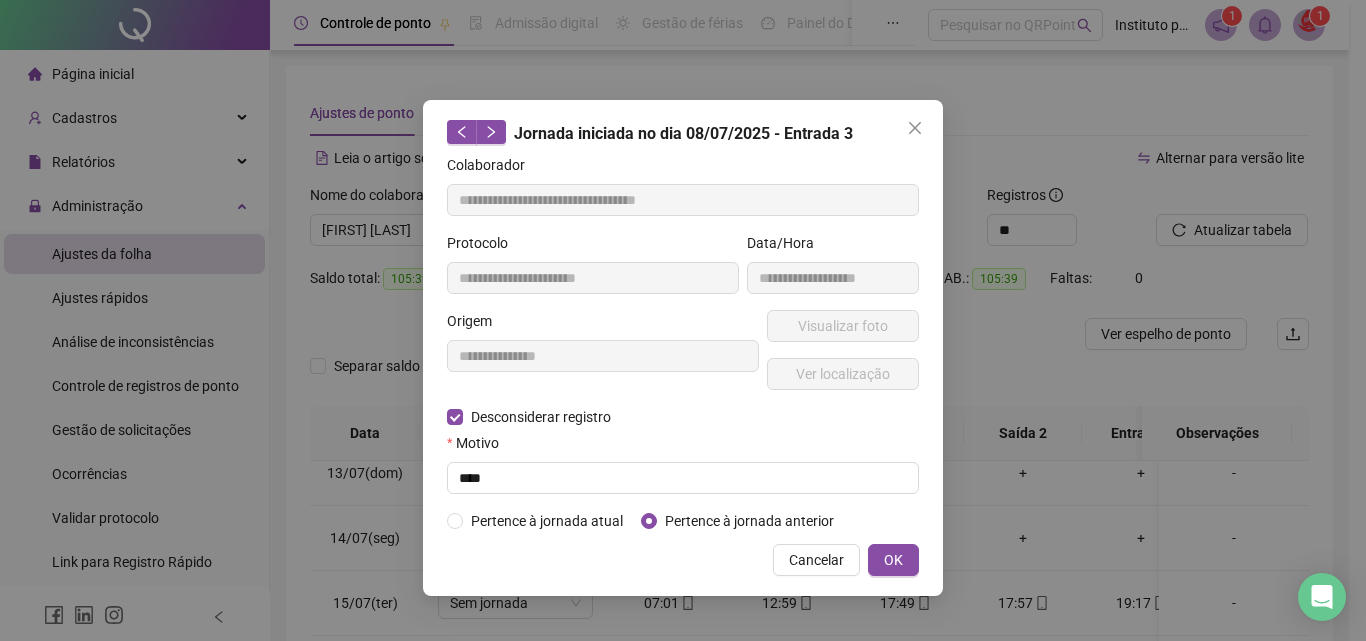 type on "**********" 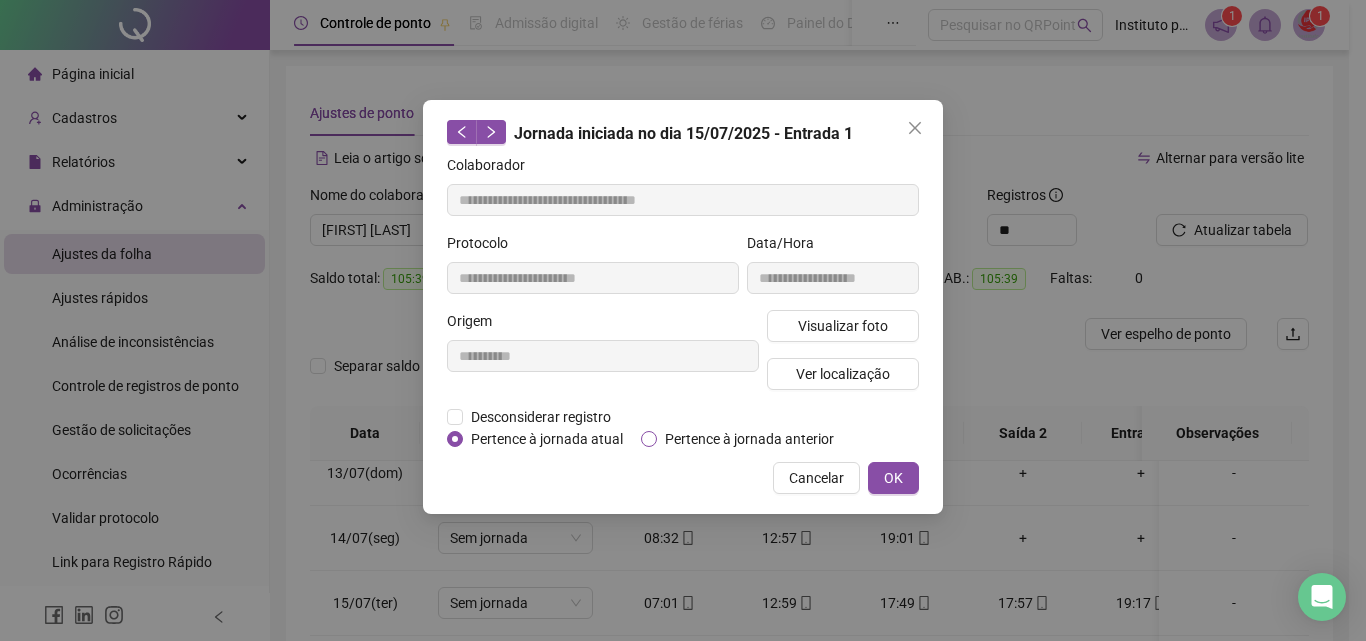 click on "Pertence à jornada anterior" at bounding box center [749, 439] 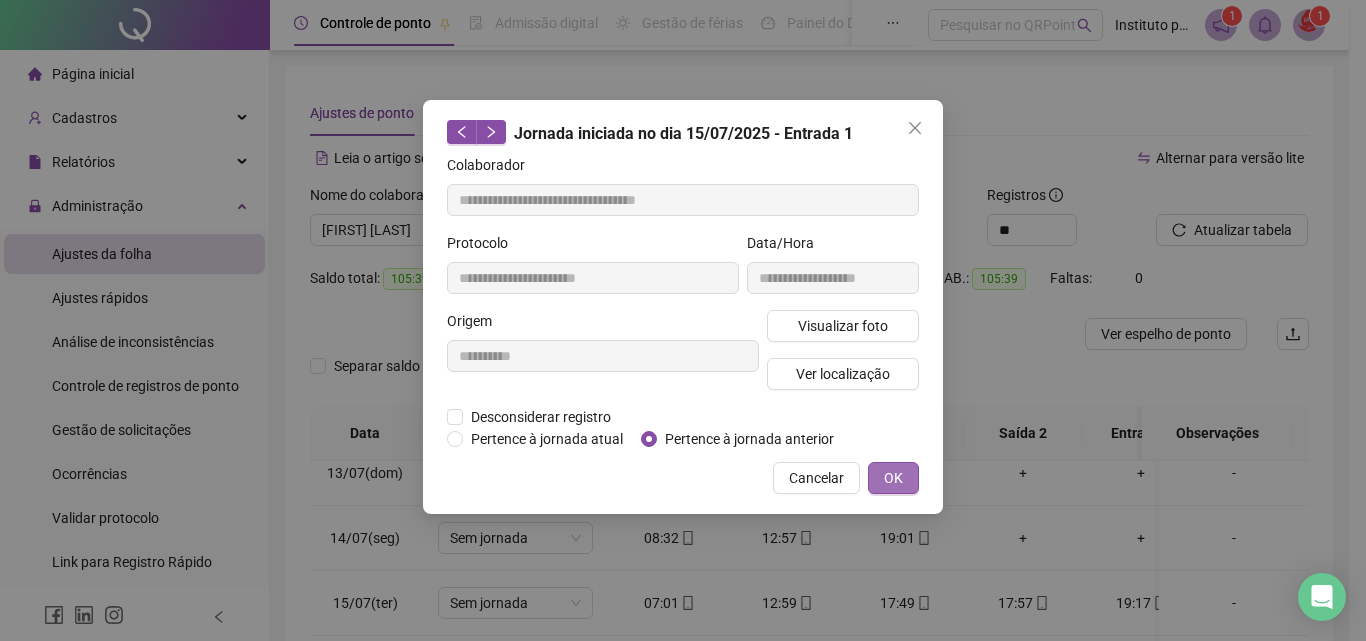 click on "OK" at bounding box center (893, 478) 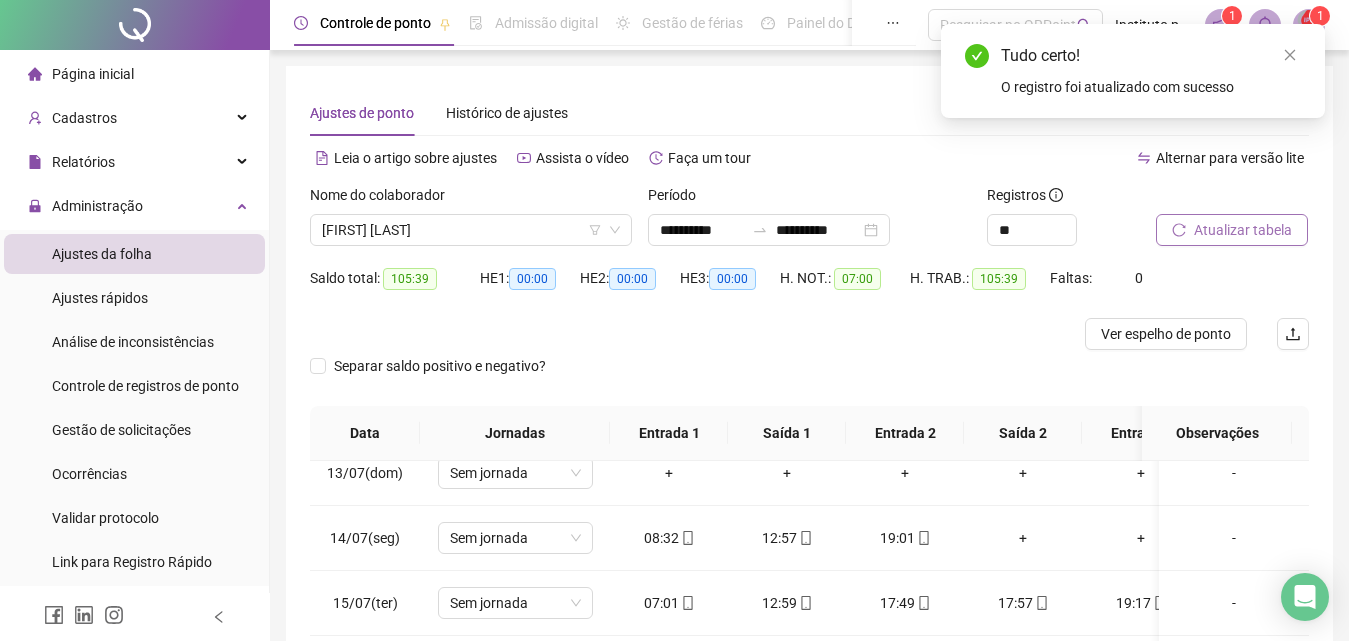 click on "Atualizar tabela" at bounding box center [1243, 230] 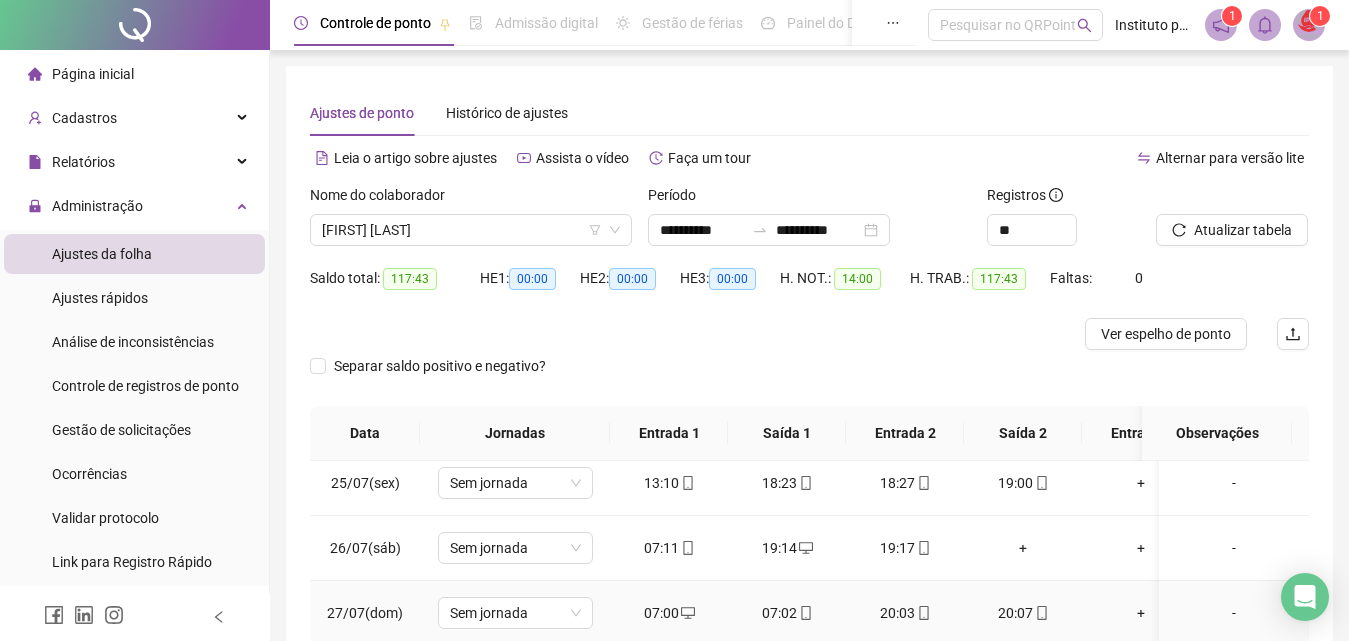 scroll, scrollTop: 1605, scrollLeft: 0, axis: vertical 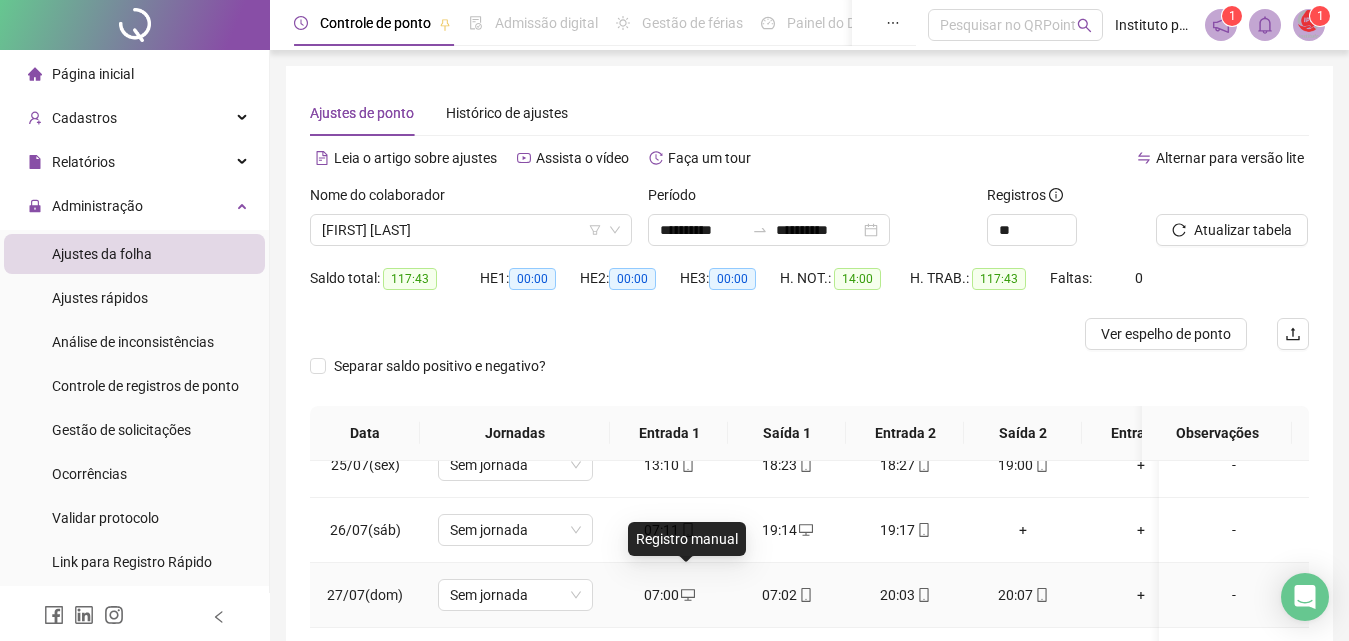 click 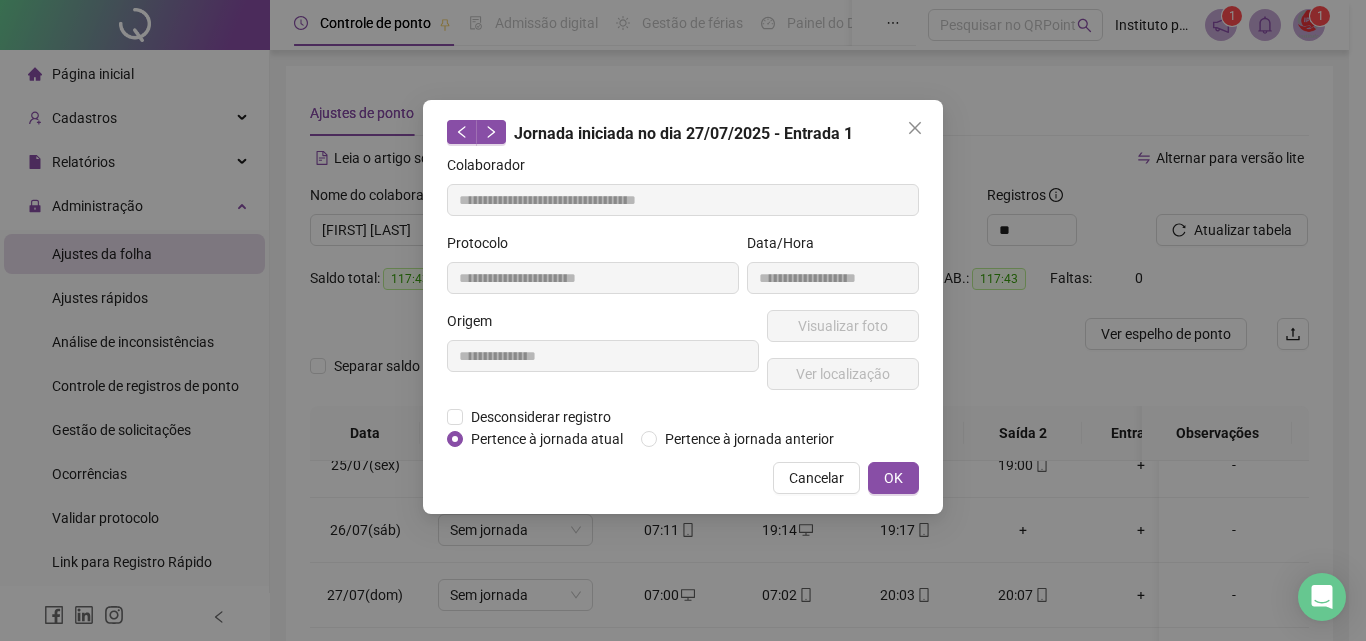 type on "**********" 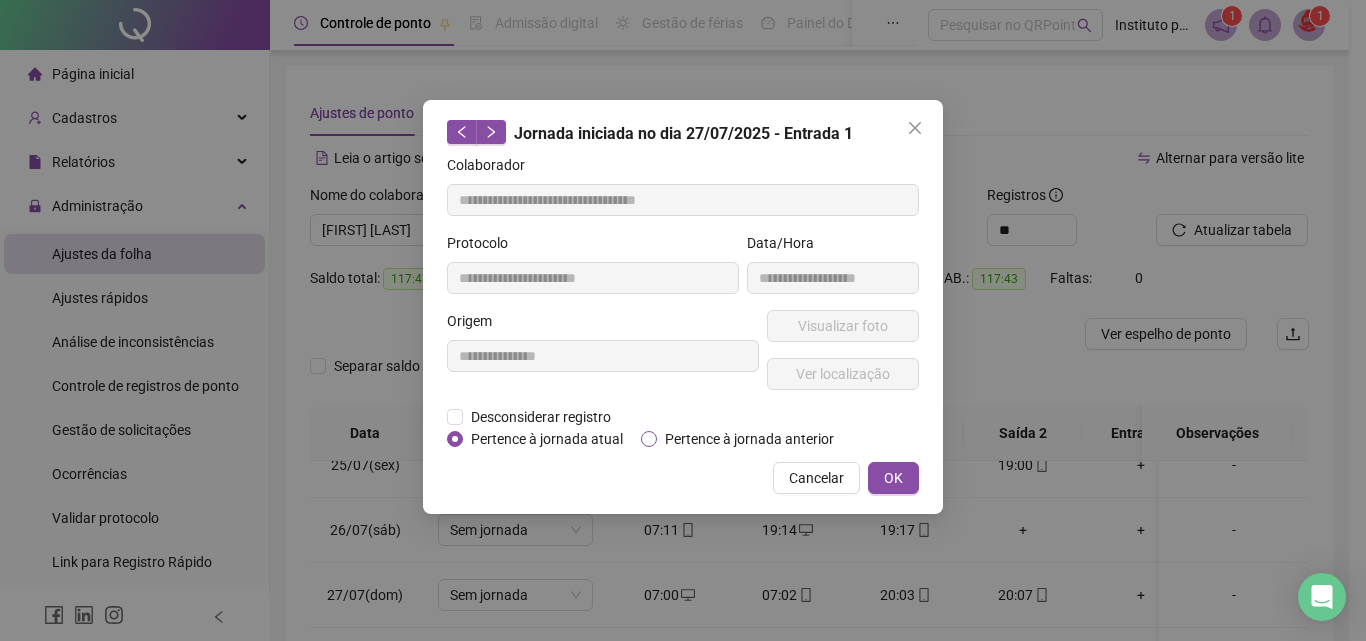 click on "Pertence à jornada anterior" at bounding box center [749, 439] 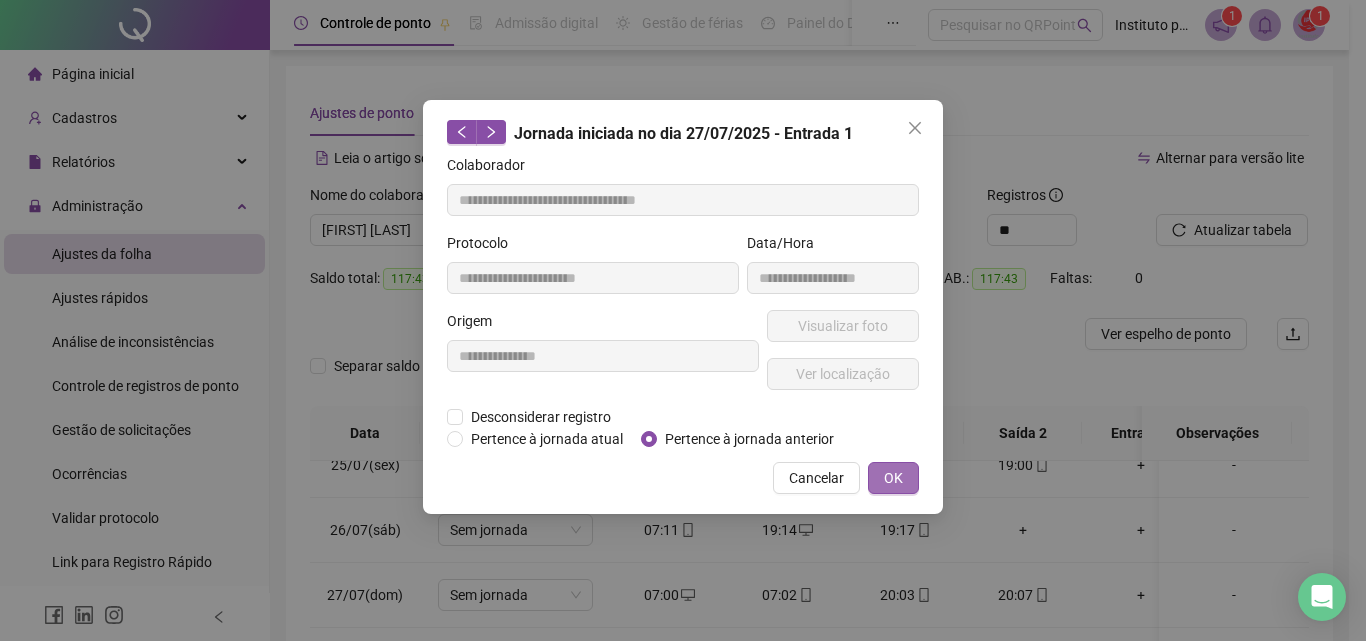 click on "OK" at bounding box center (893, 478) 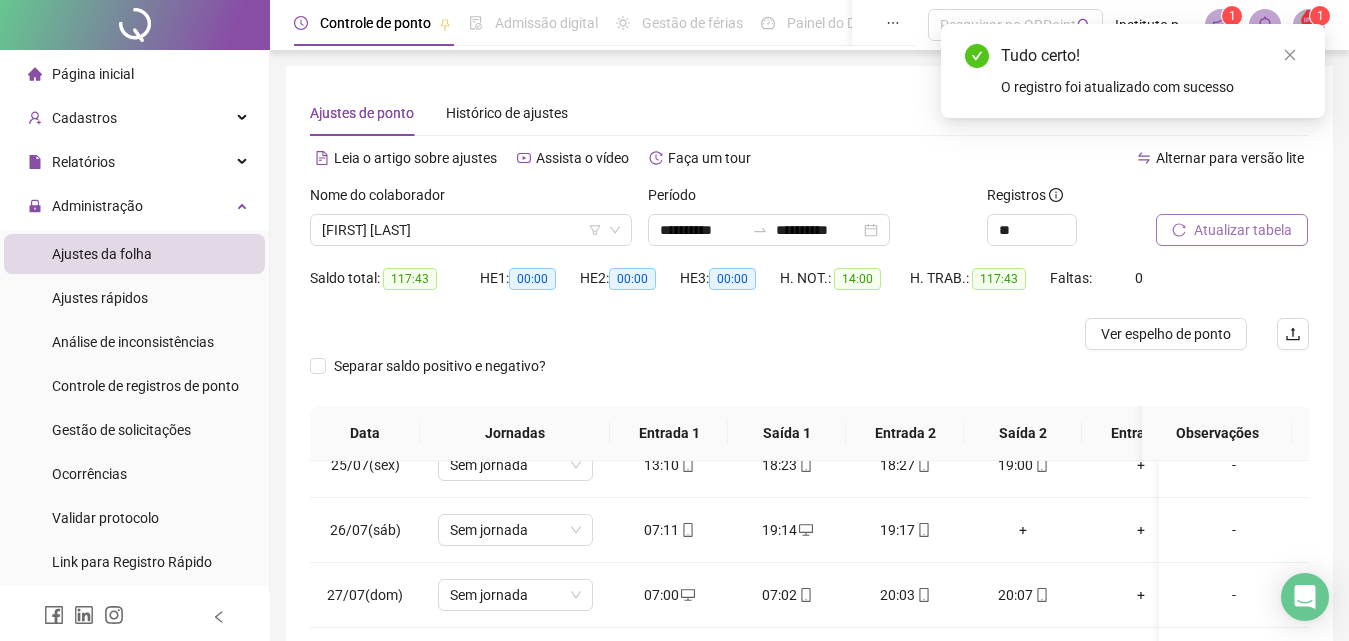 click on "Atualizar tabela" at bounding box center [1243, 230] 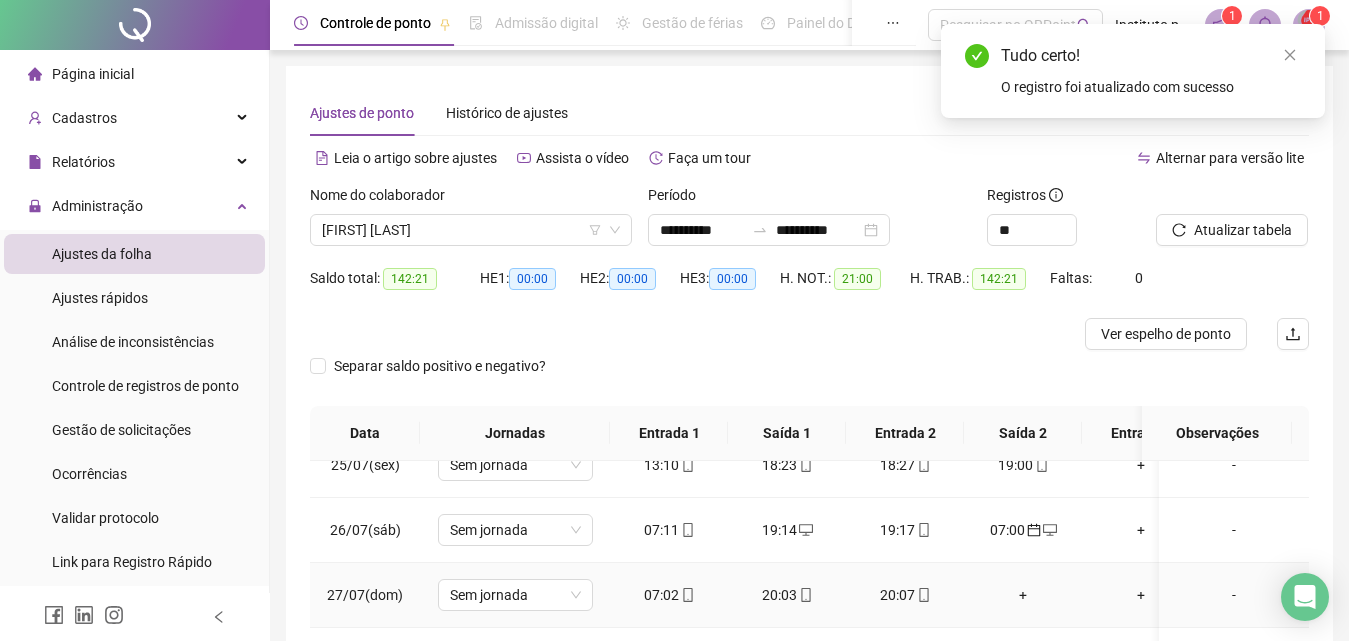 scroll, scrollTop: 100, scrollLeft: 0, axis: vertical 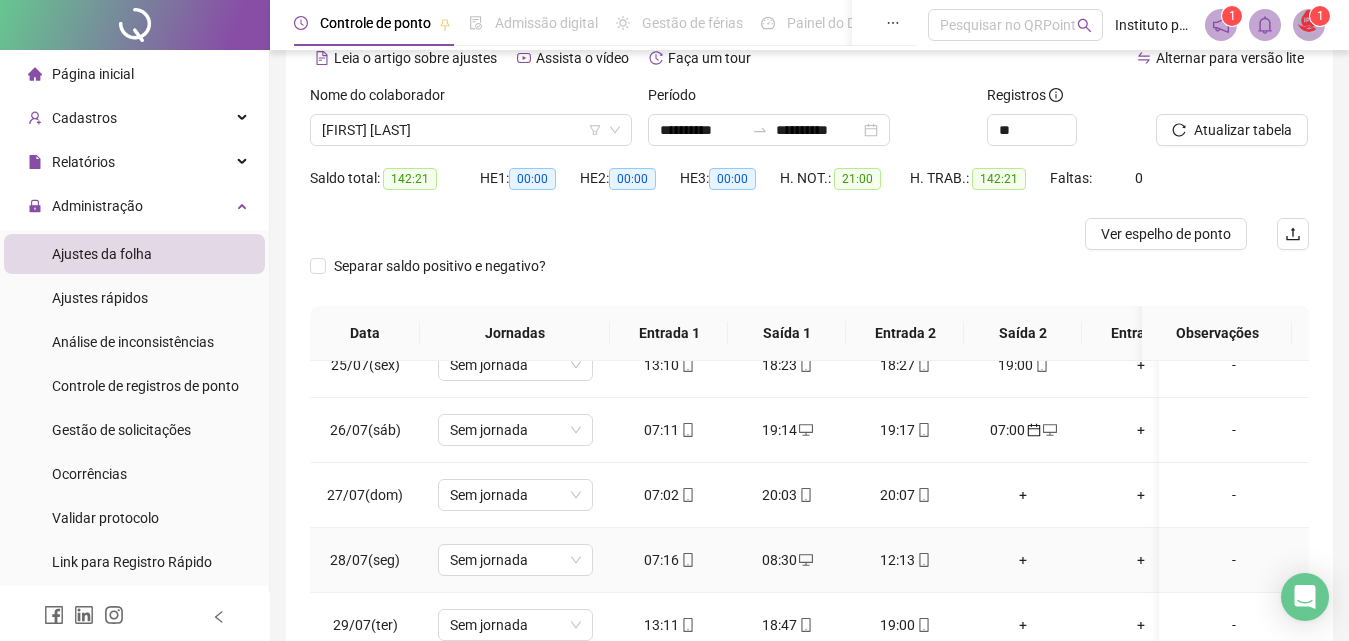 click 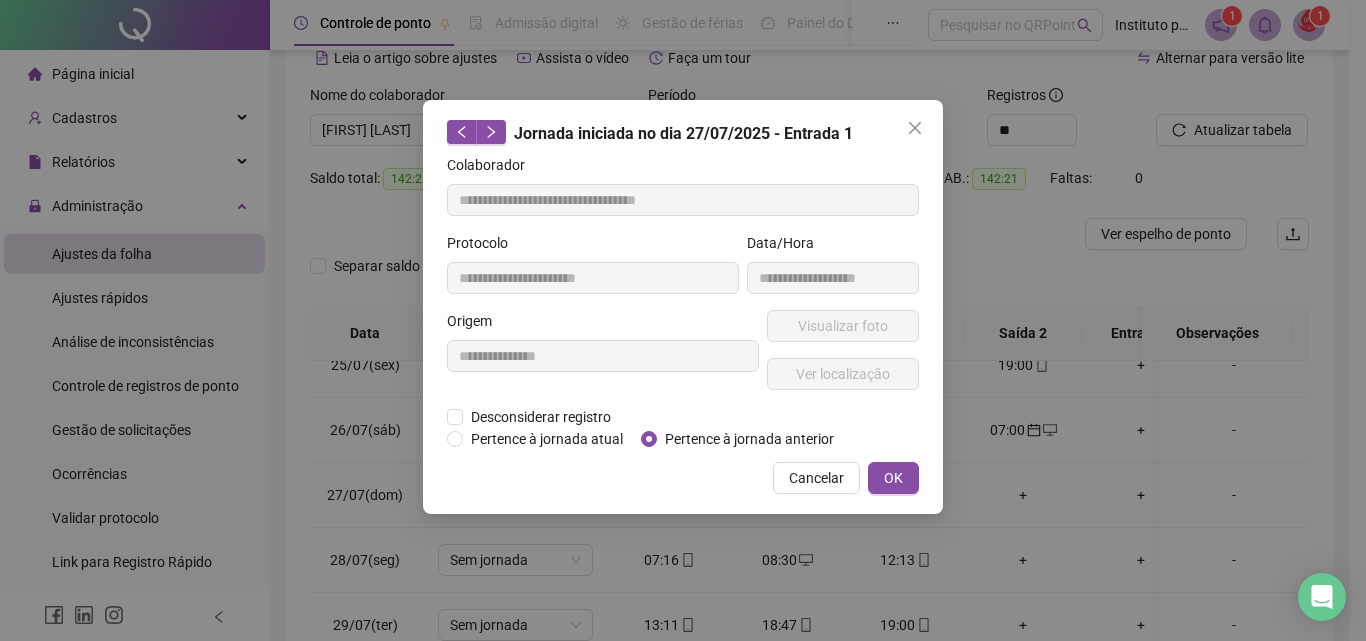 type on "**********" 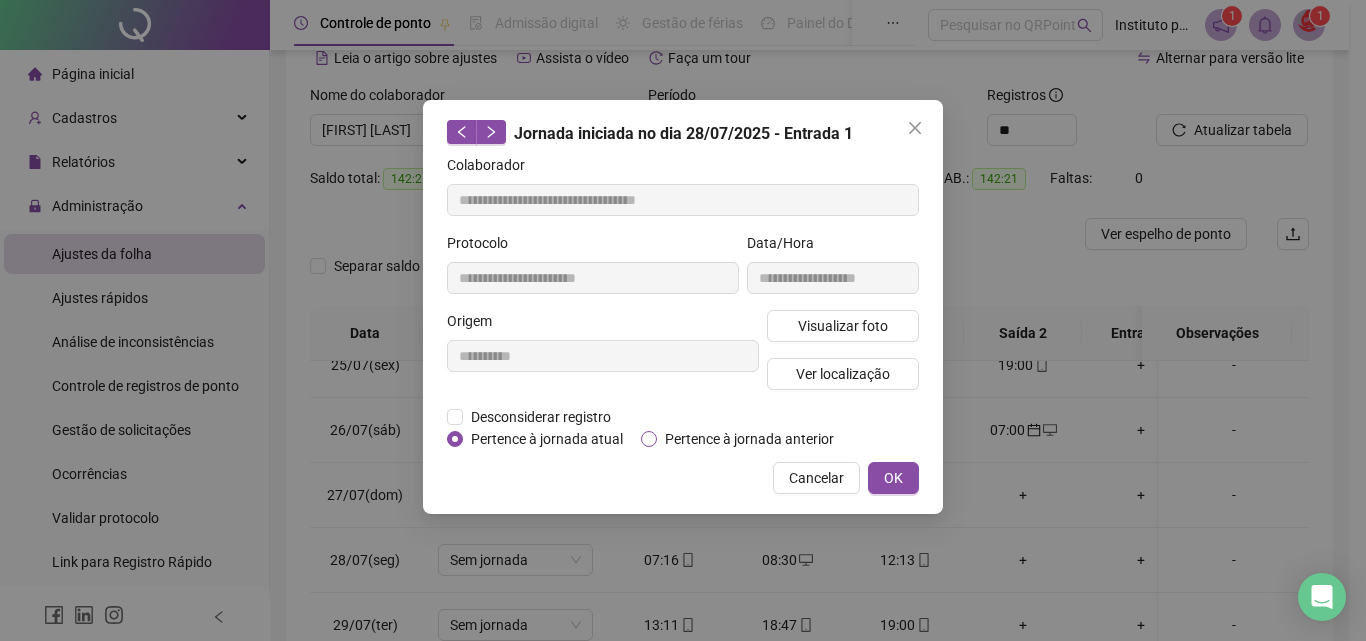 click on "Pertence à jornada anterior" at bounding box center (749, 439) 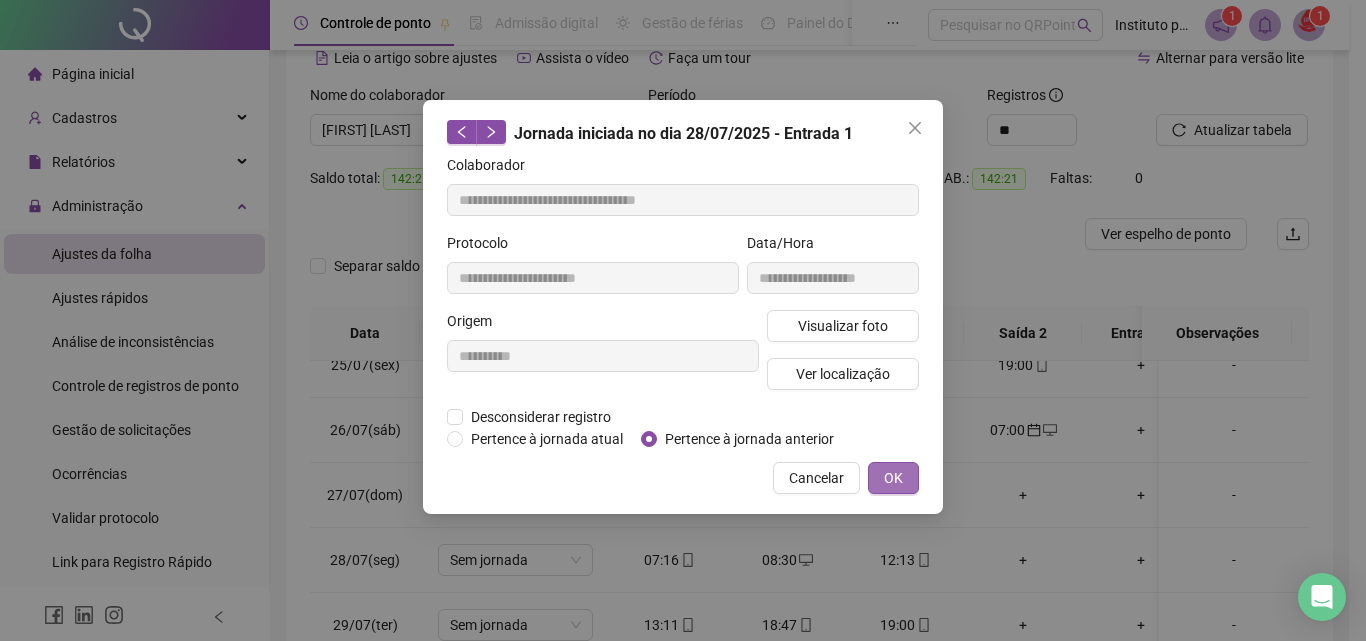click on "OK" at bounding box center [893, 478] 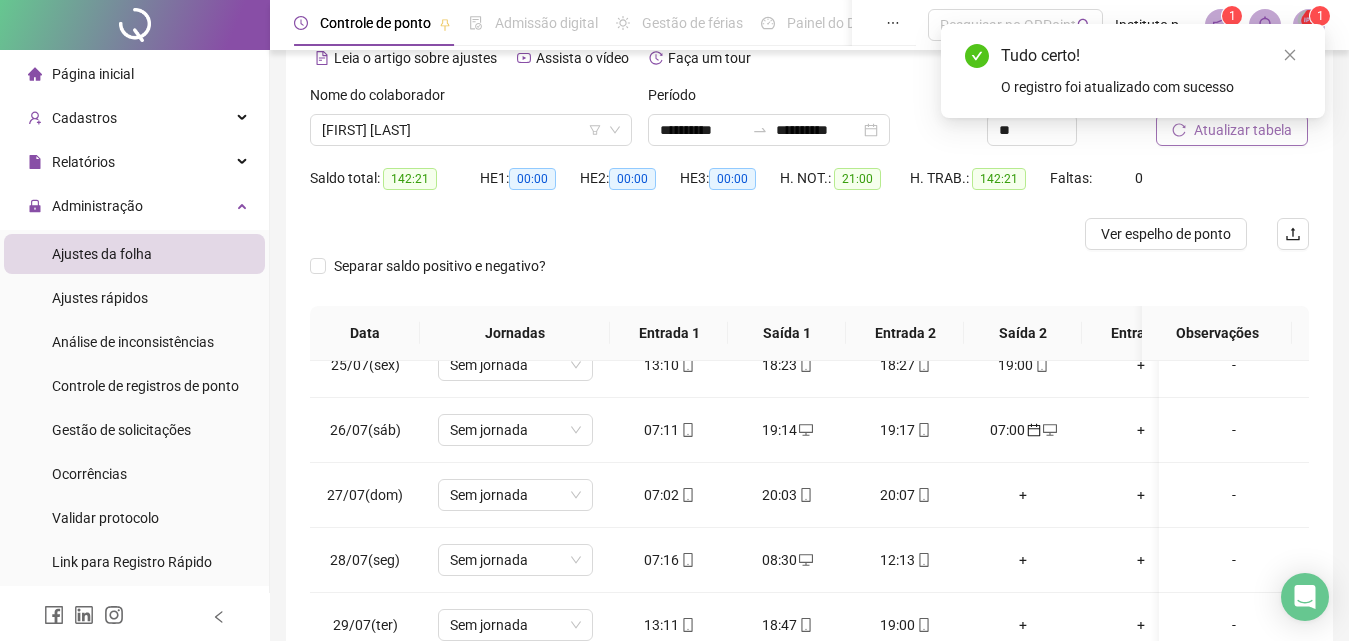 click on "Atualizar tabela" at bounding box center [1243, 130] 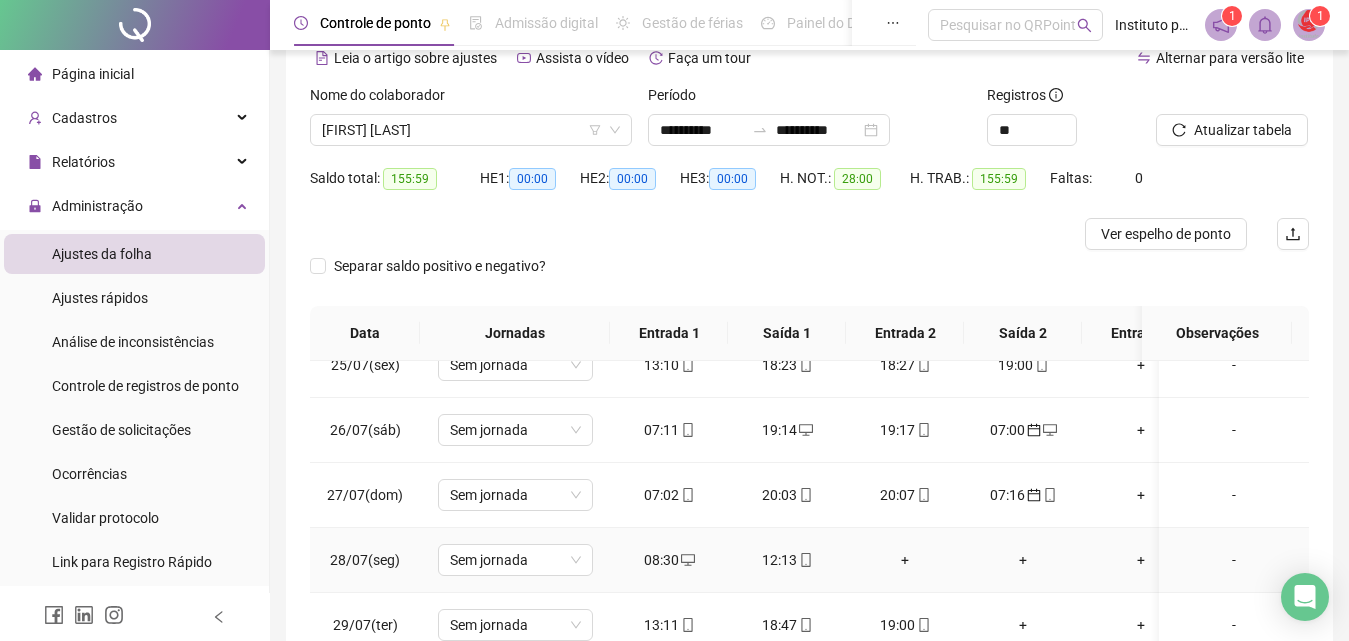 scroll, scrollTop: 200, scrollLeft: 0, axis: vertical 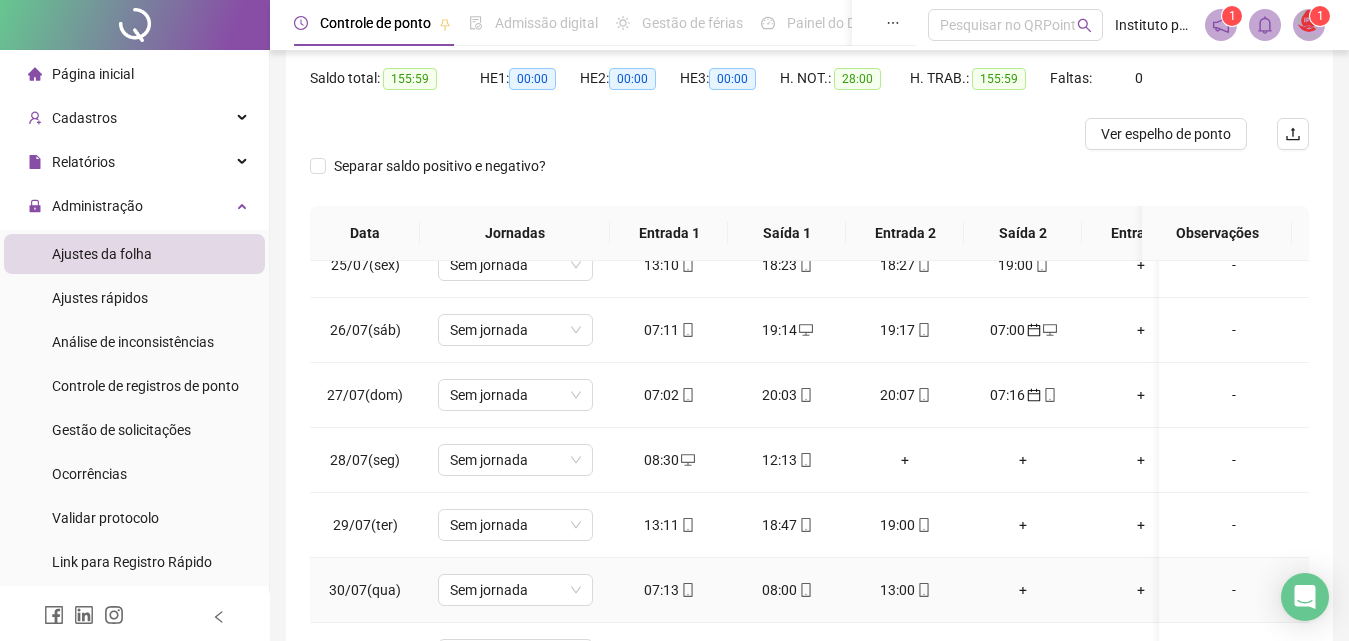 click on "07:13" at bounding box center (669, 590) 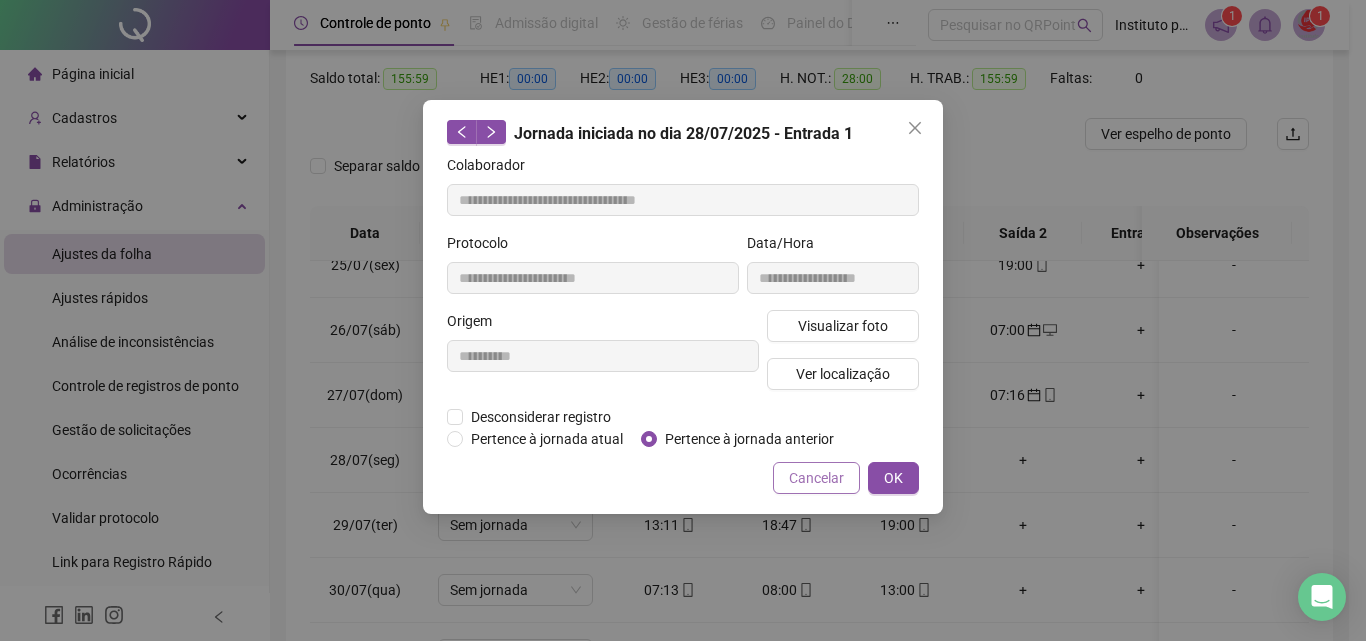 type on "**********" 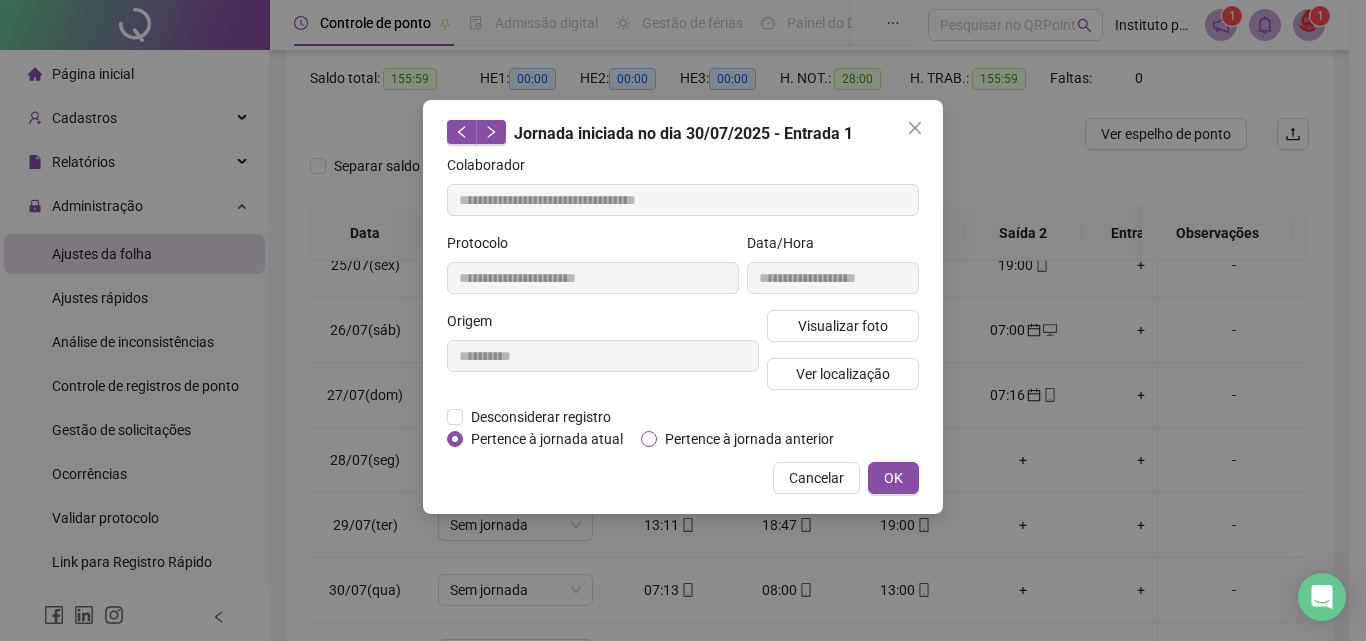 click on "Pertence à jornada anterior" at bounding box center (749, 439) 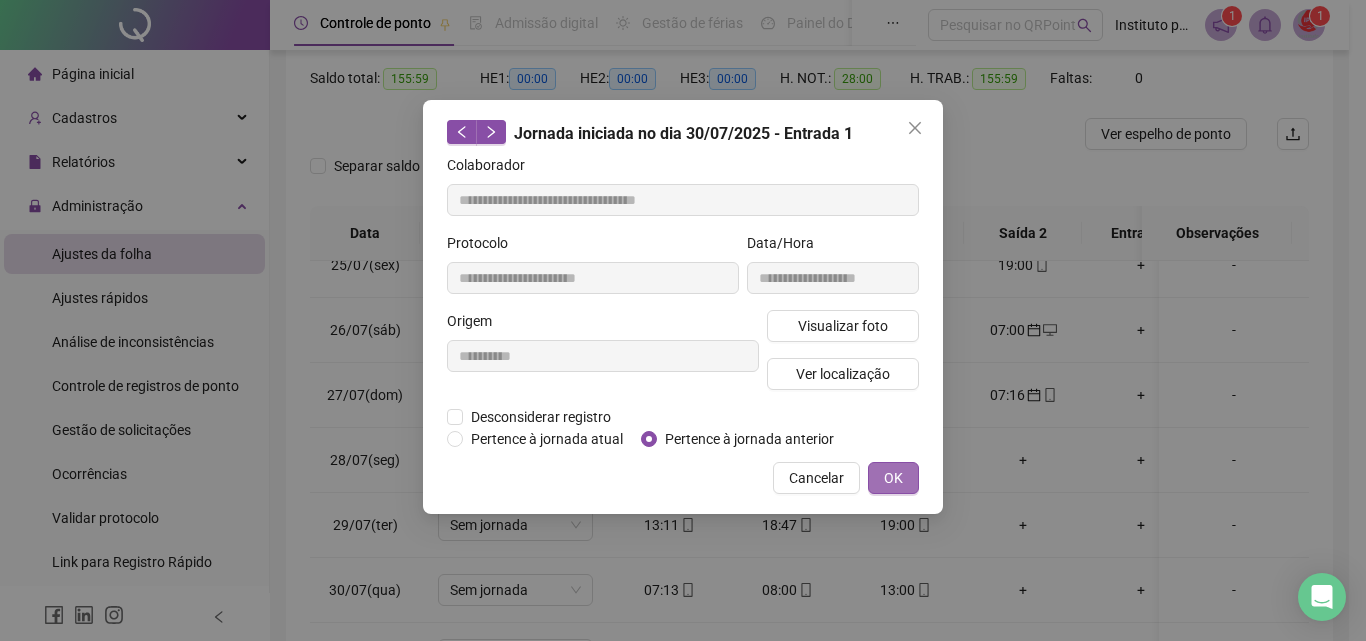 click on "OK" at bounding box center [893, 478] 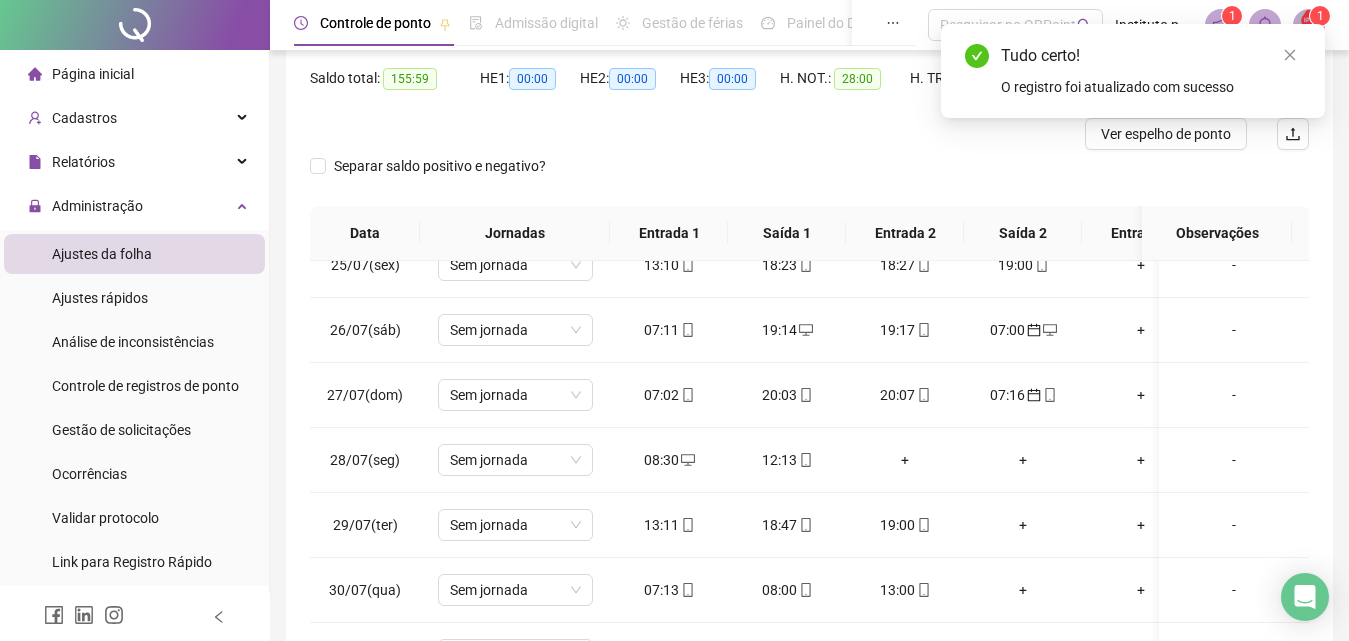 scroll, scrollTop: 100, scrollLeft: 0, axis: vertical 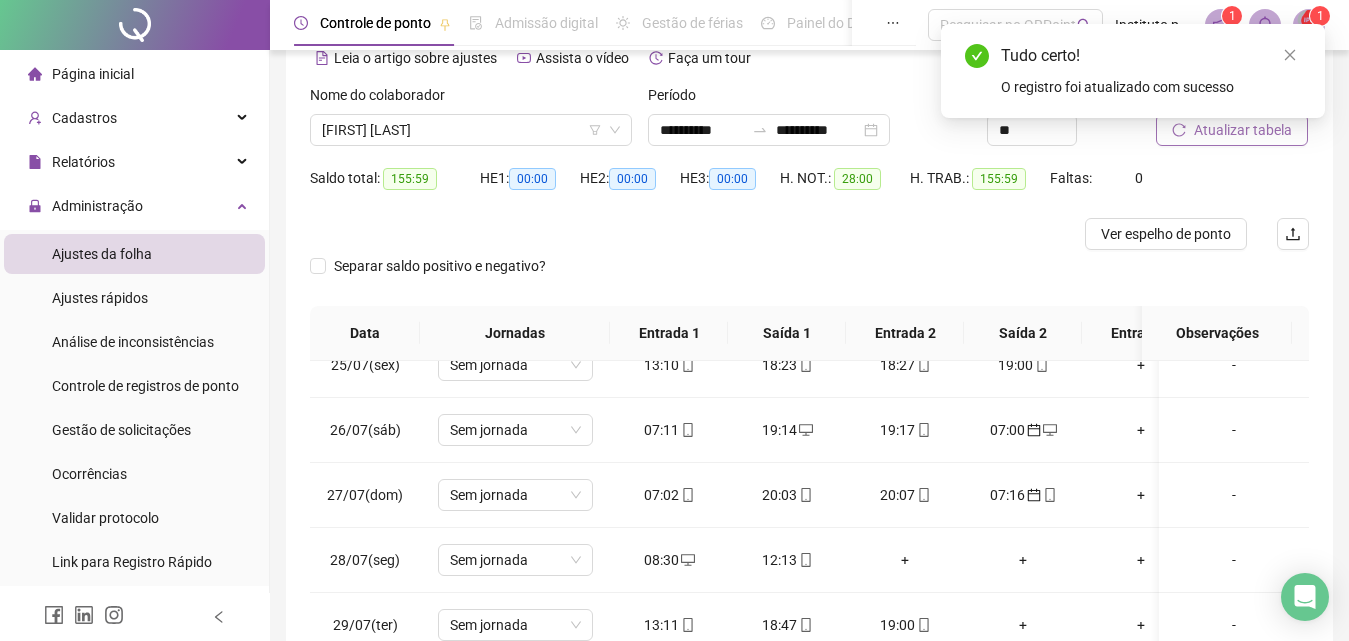 click on "Atualizar tabela" at bounding box center (1243, 130) 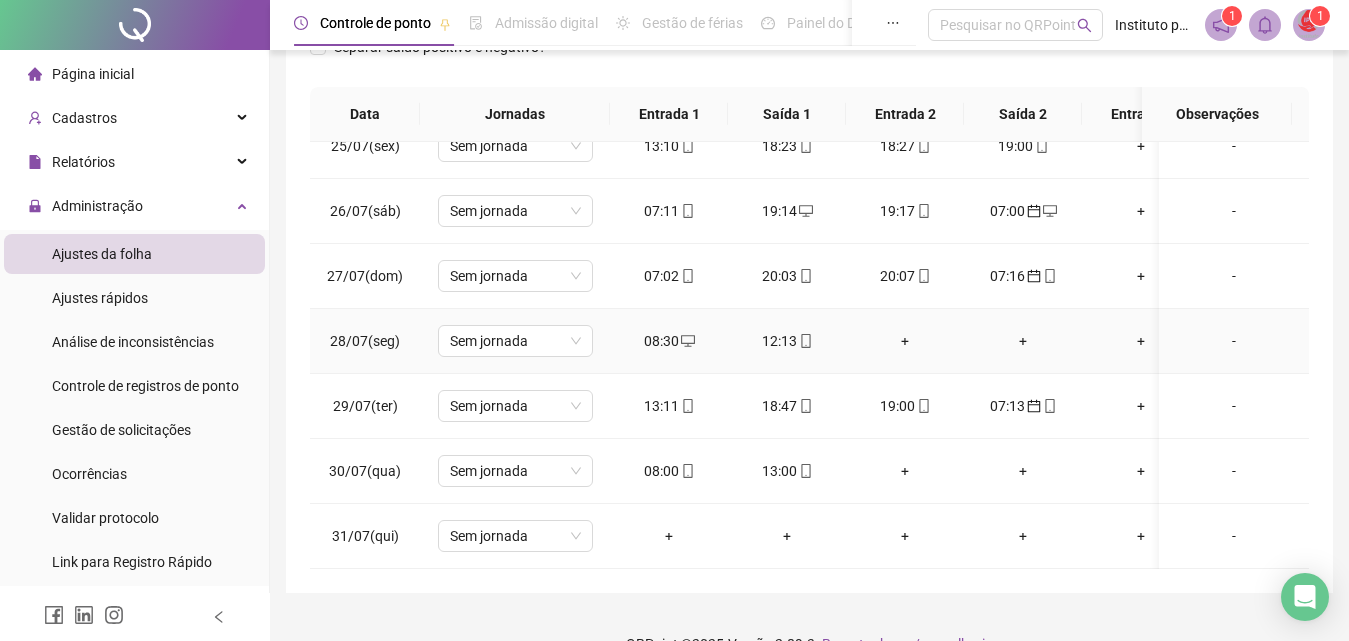 scroll, scrollTop: 357, scrollLeft: 0, axis: vertical 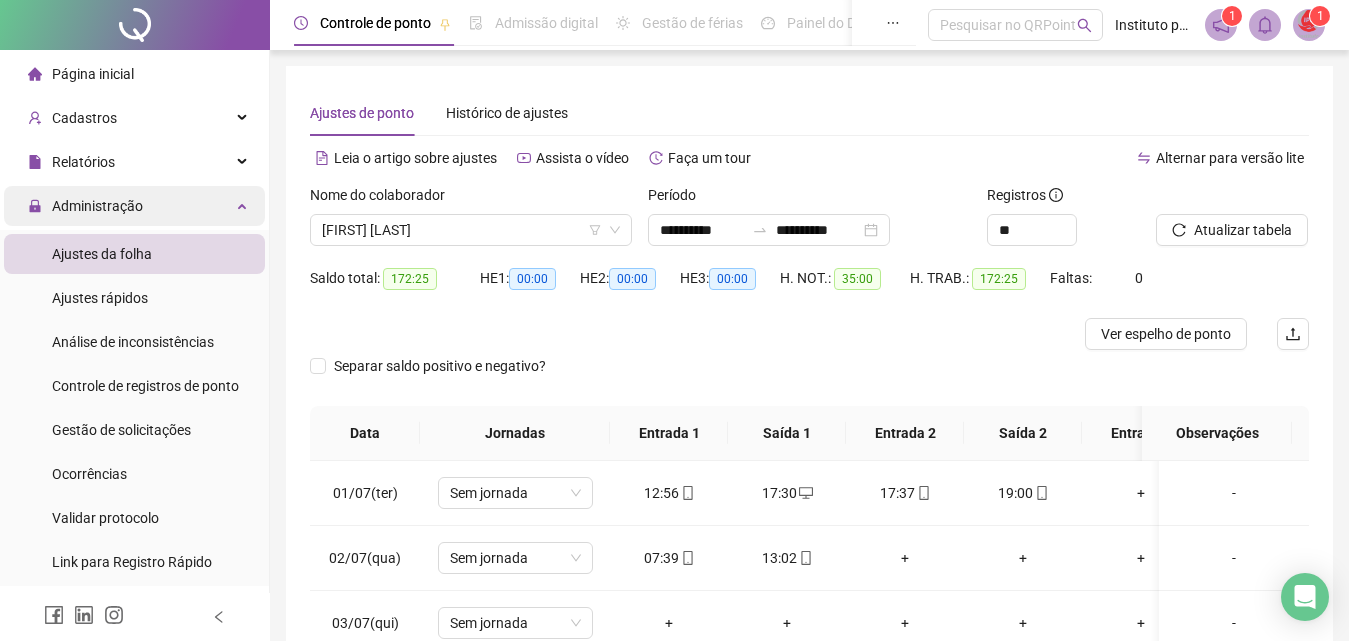 click on "Administração" at bounding box center (97, 206) 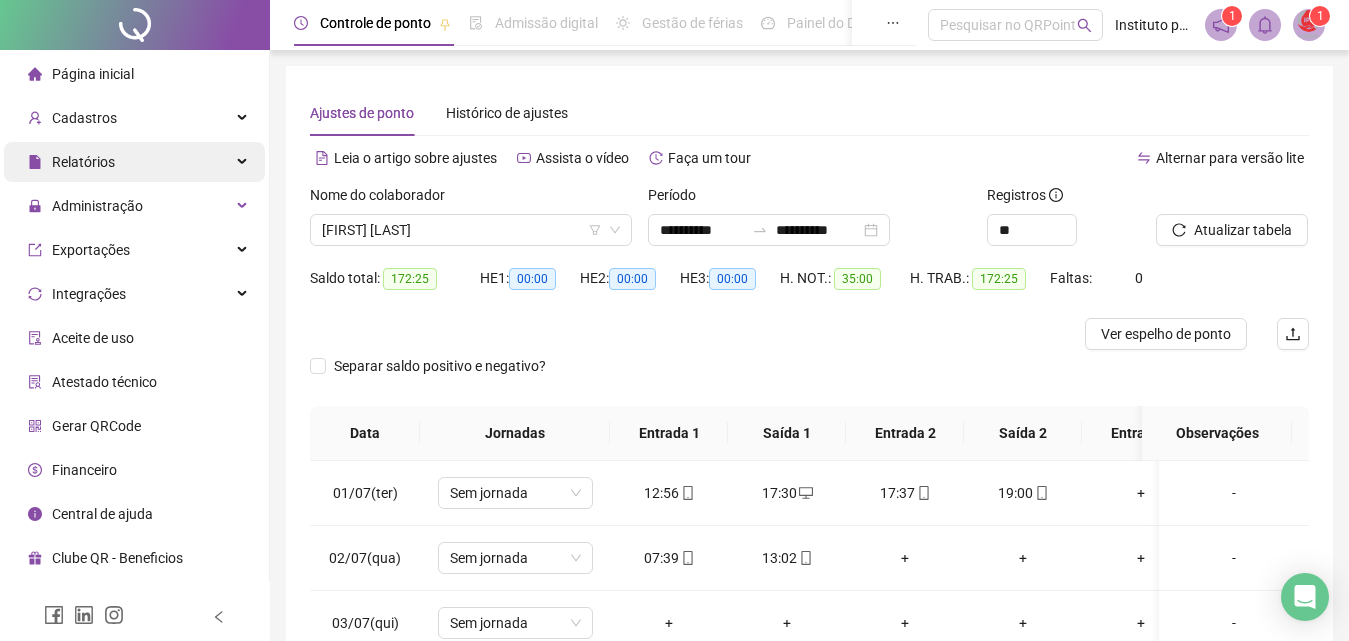 drag, startPoint x: 161, startPoint y: 156, endPoint x: 164, endPoint y: 166, distance: 10.440307 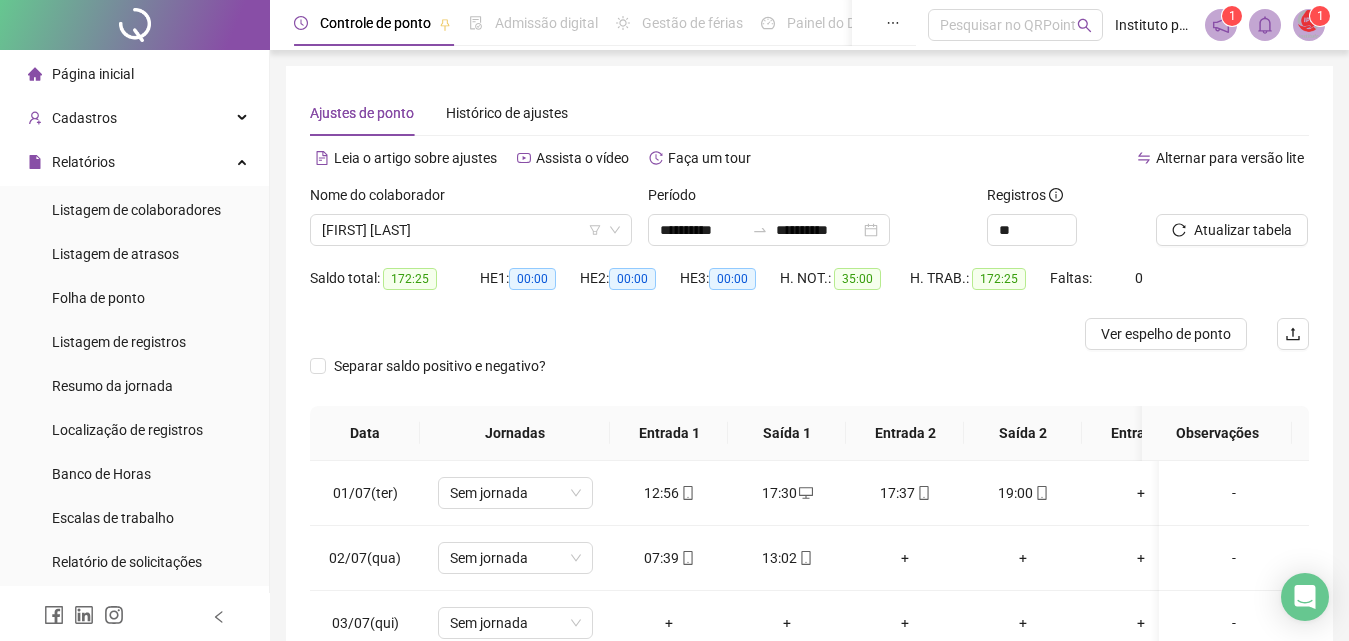 click at bounding box center [684, 334] 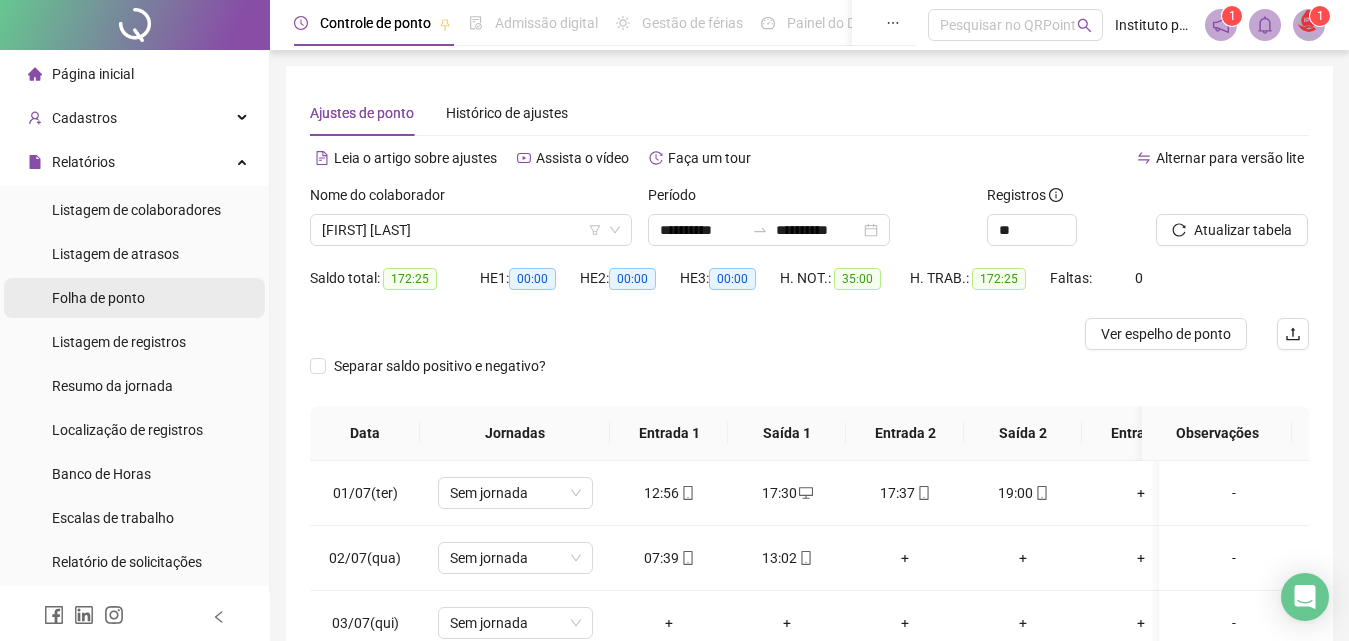 click on "Folha de ponto" at bounding box center [134, 298] 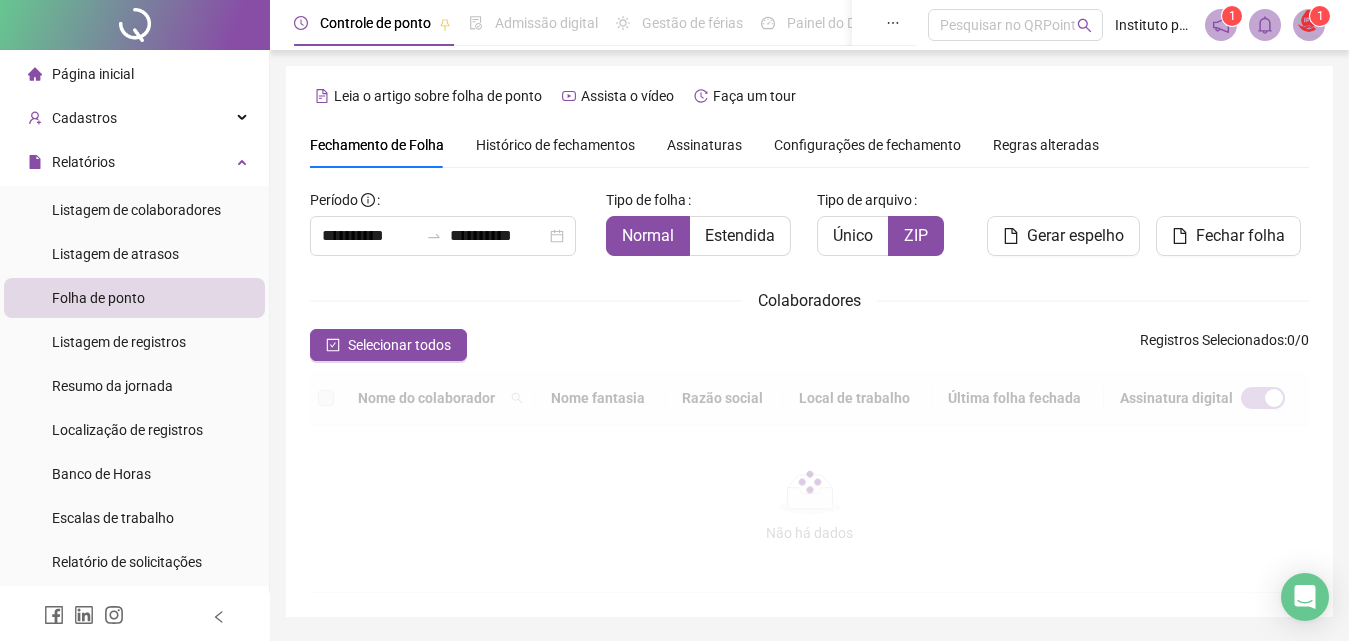 click on "Histórico de fechamentos" at bounding box center [555, 145] 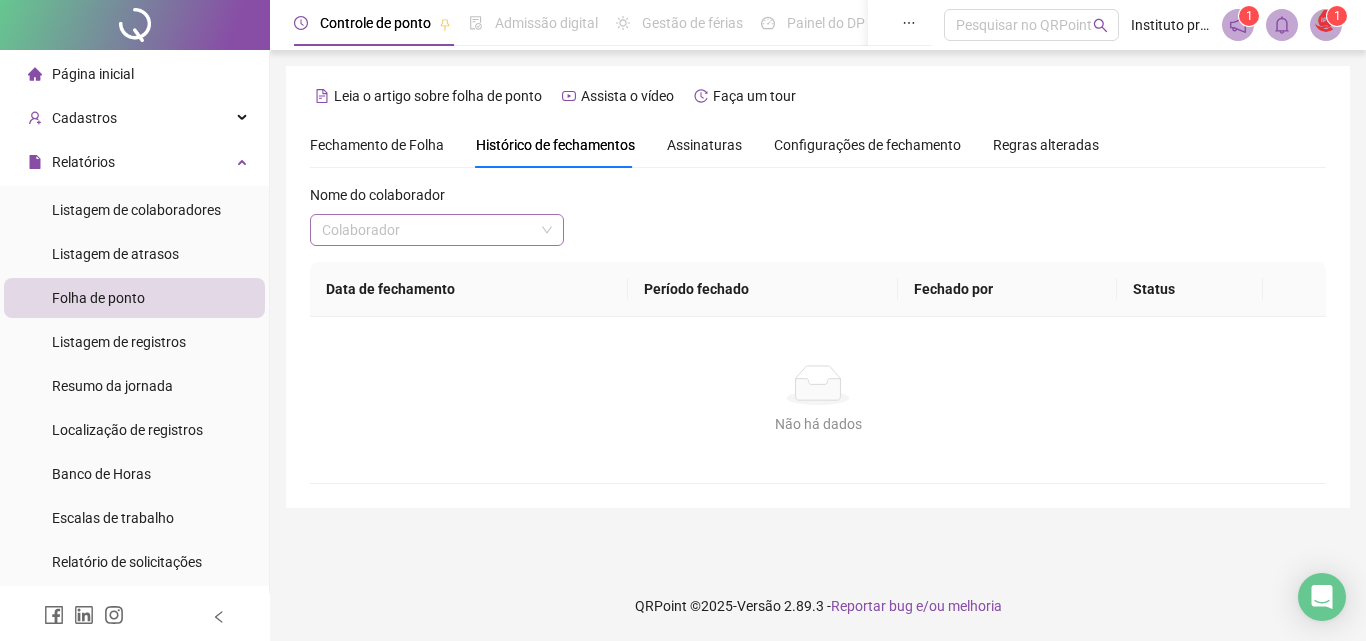 click at bounding box center [428, 230] 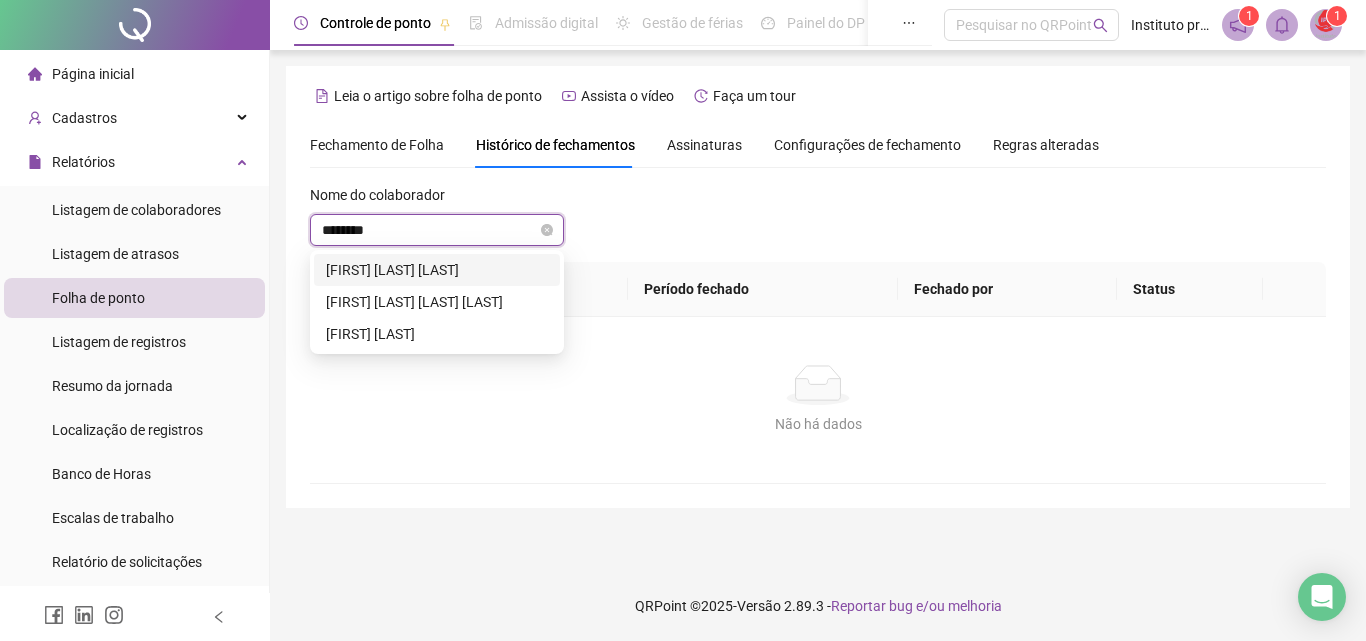 type on "*********" 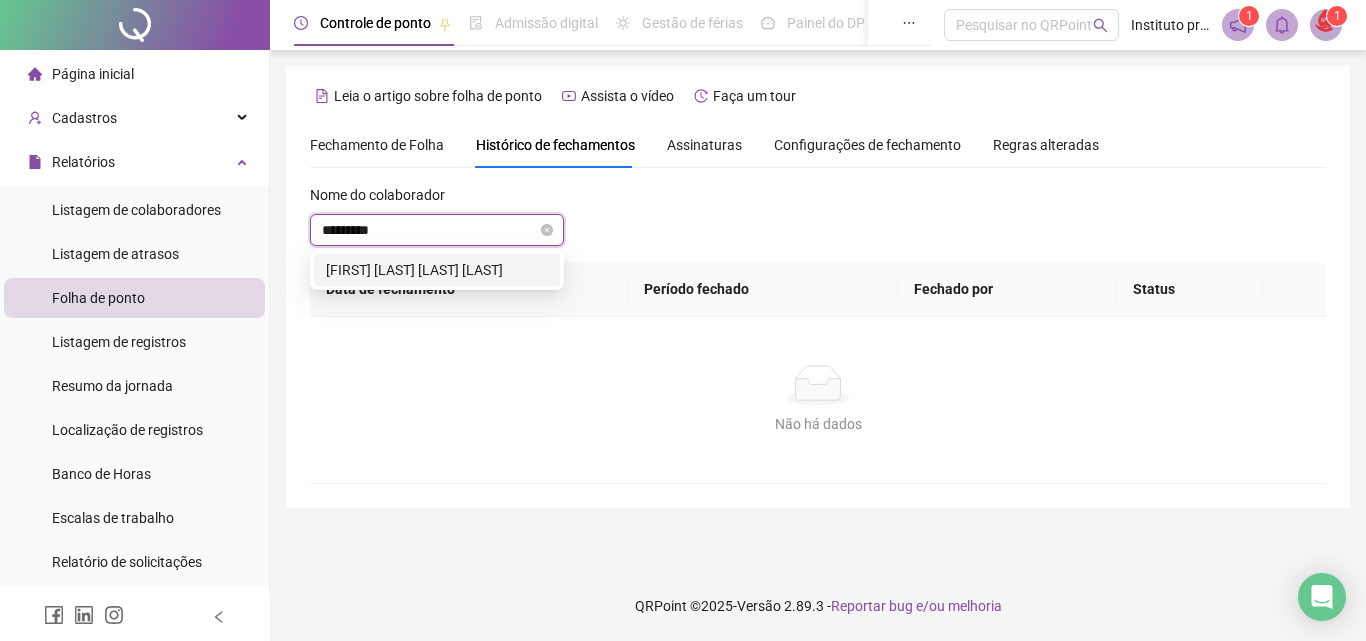 type 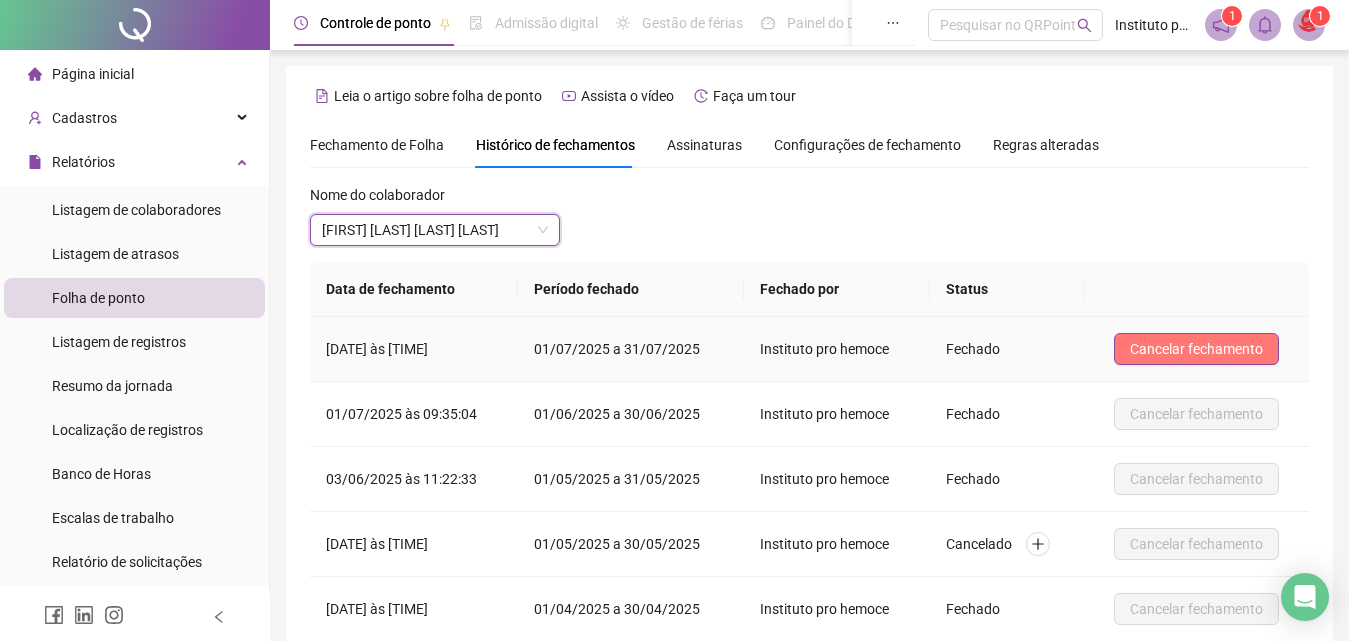 click on "Cancelar fechamento" at bounding box center (1196, 349) 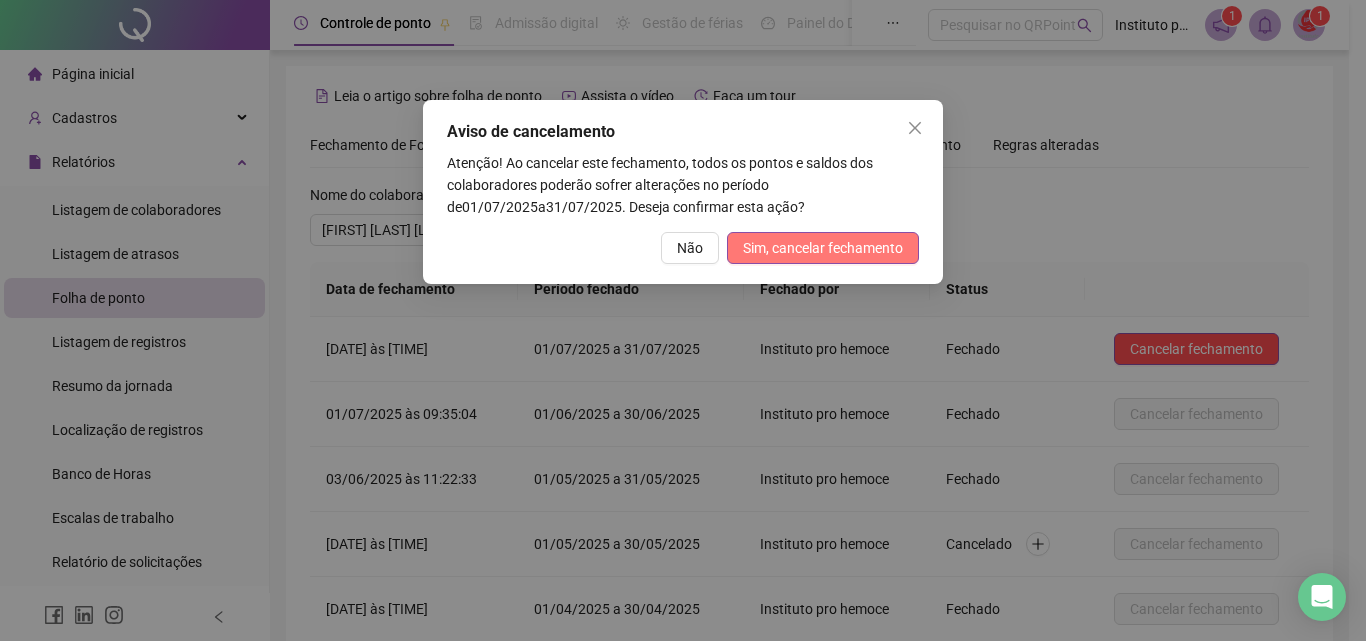 click on "Sim, cancelar fechamento" at bounding box center [823, 248] 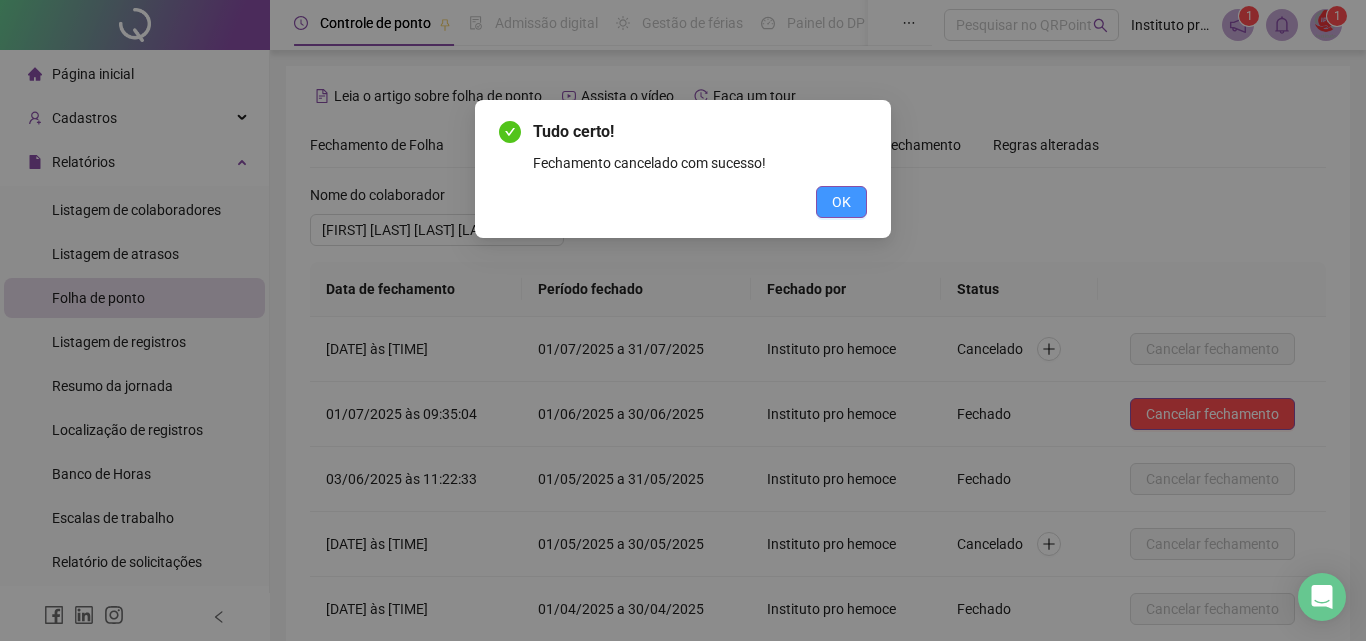 click on "OK" at bounding box center [841, 202] 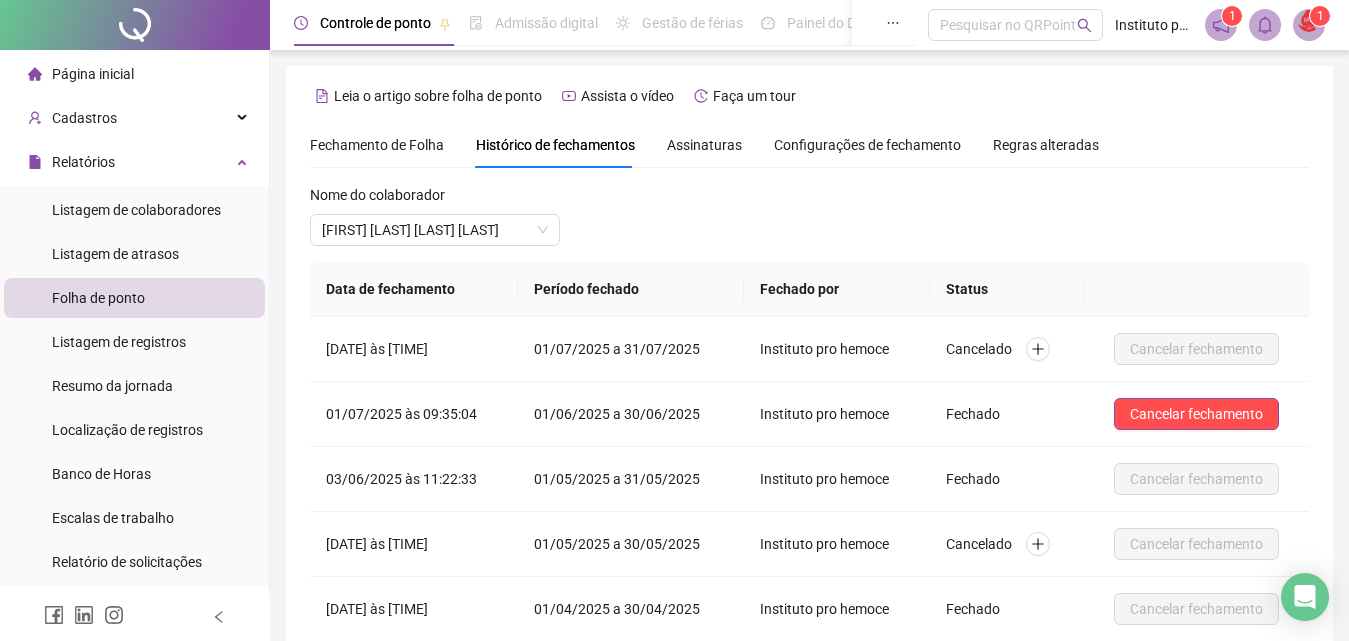 click on "Fechamento de Folha" at bounding box center [377, 145] 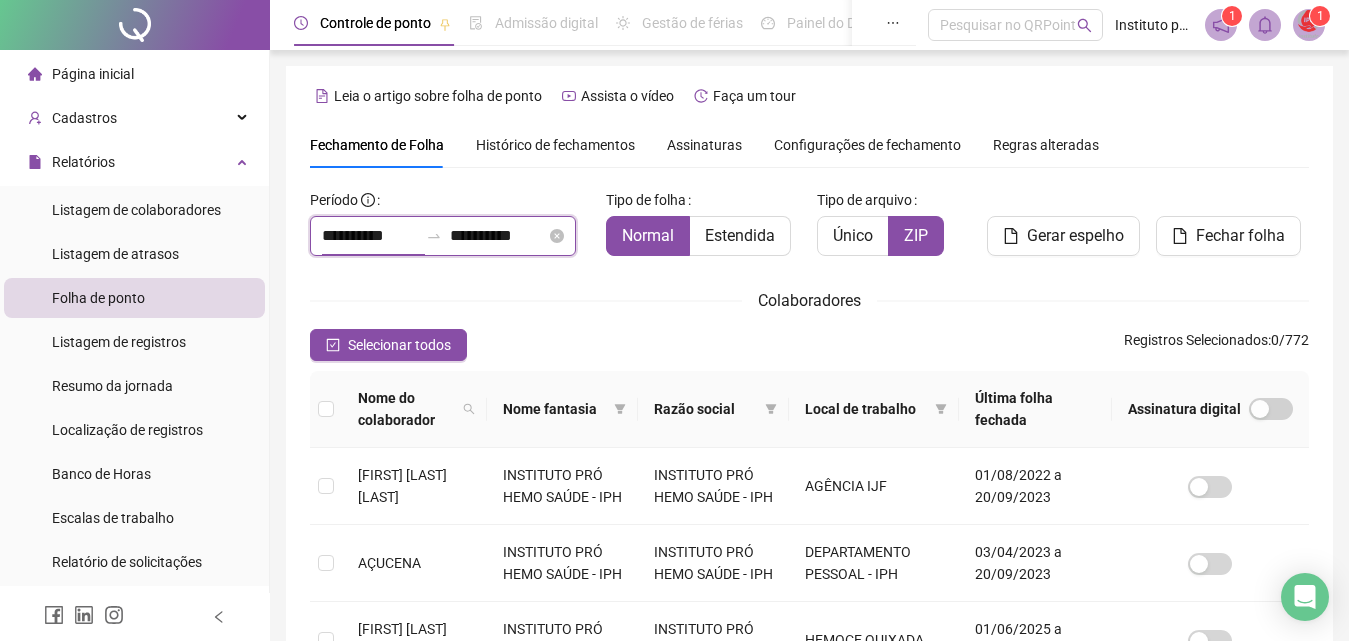click on "**********" at bounding box center (370, 236) 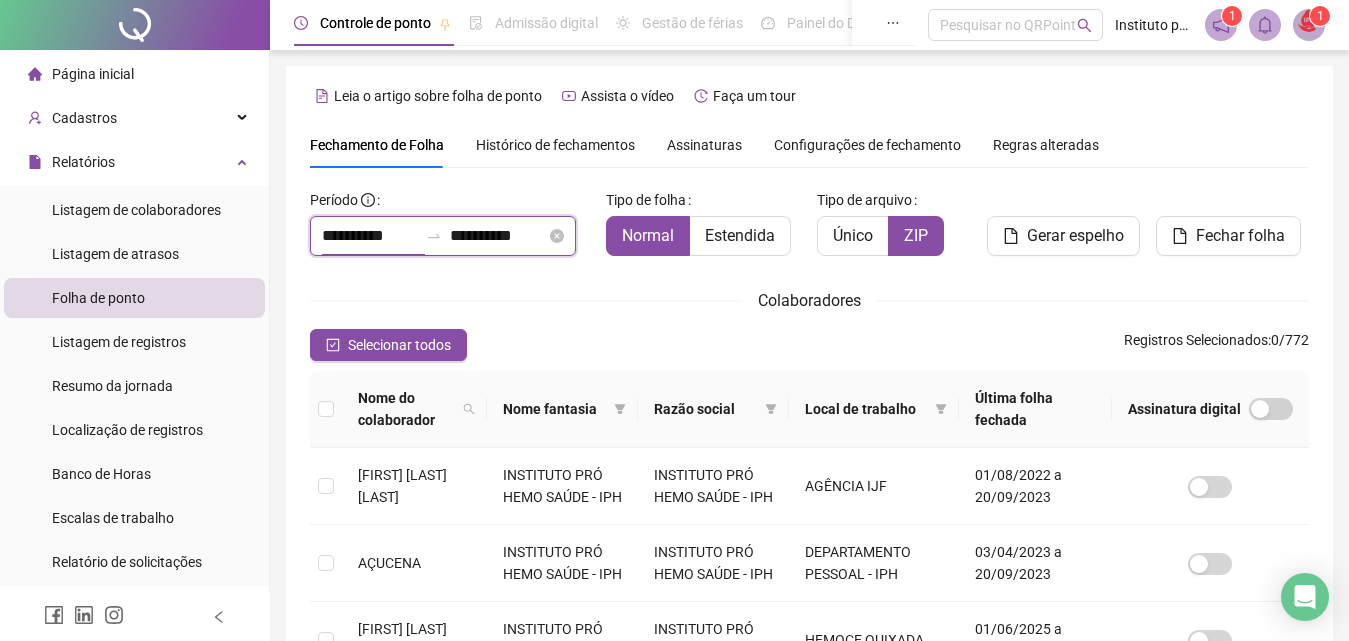 scroll, scrollTop: 89, scrollLeft: 0, axis: vertical 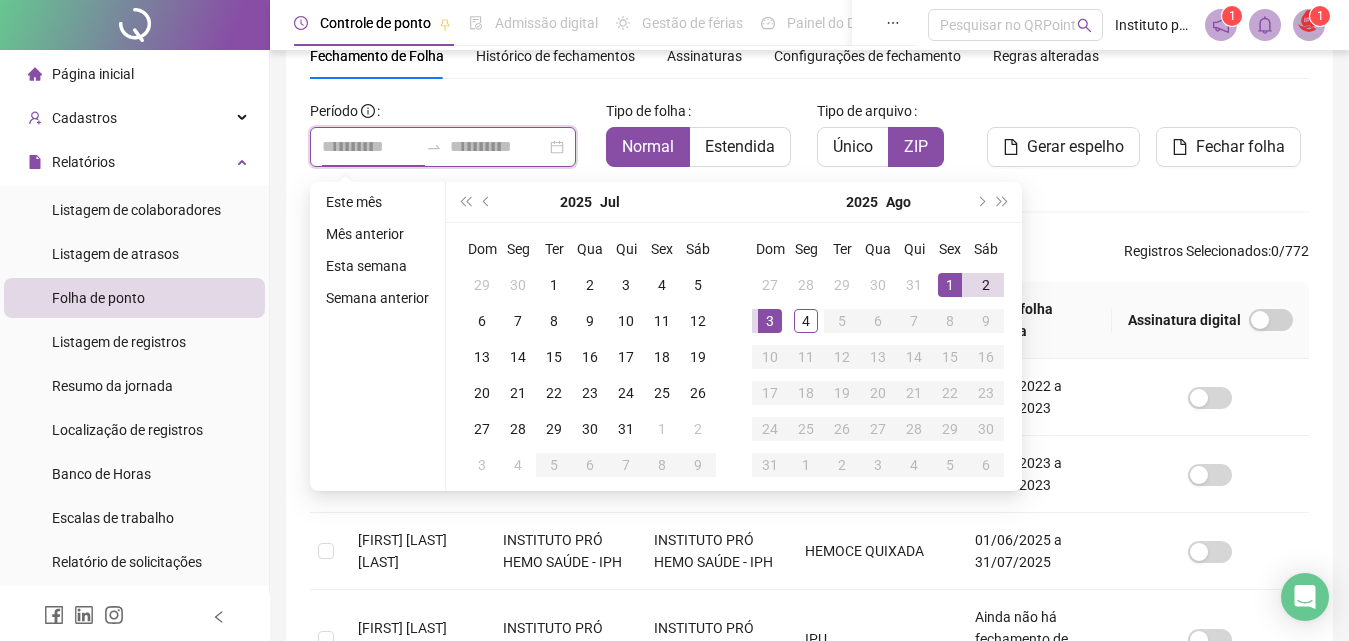 type on "**********" 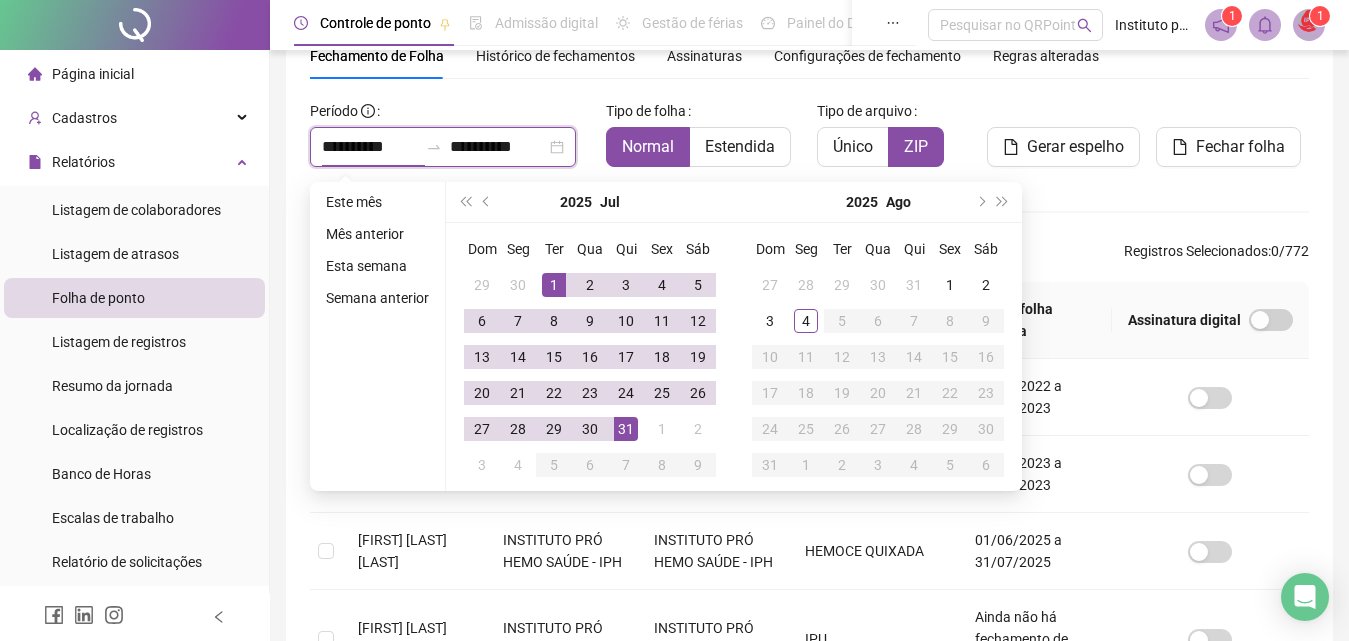 type on "**********" 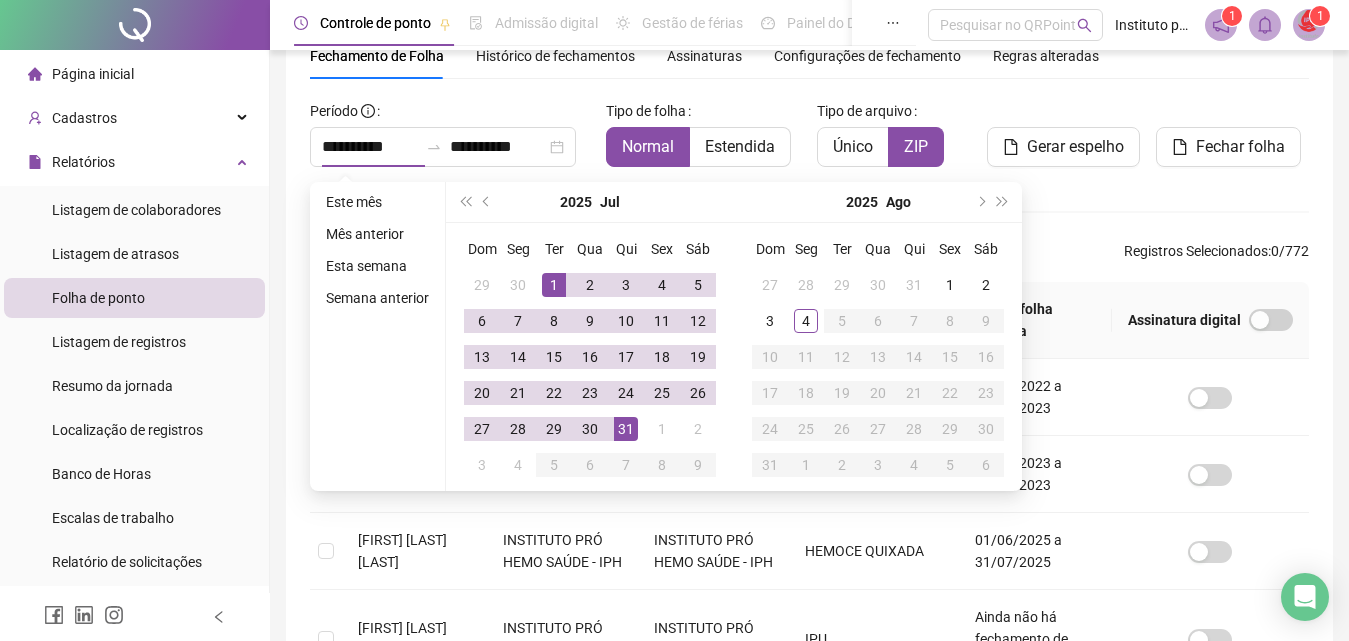 click on "**********" at bounding box center [809, 657] 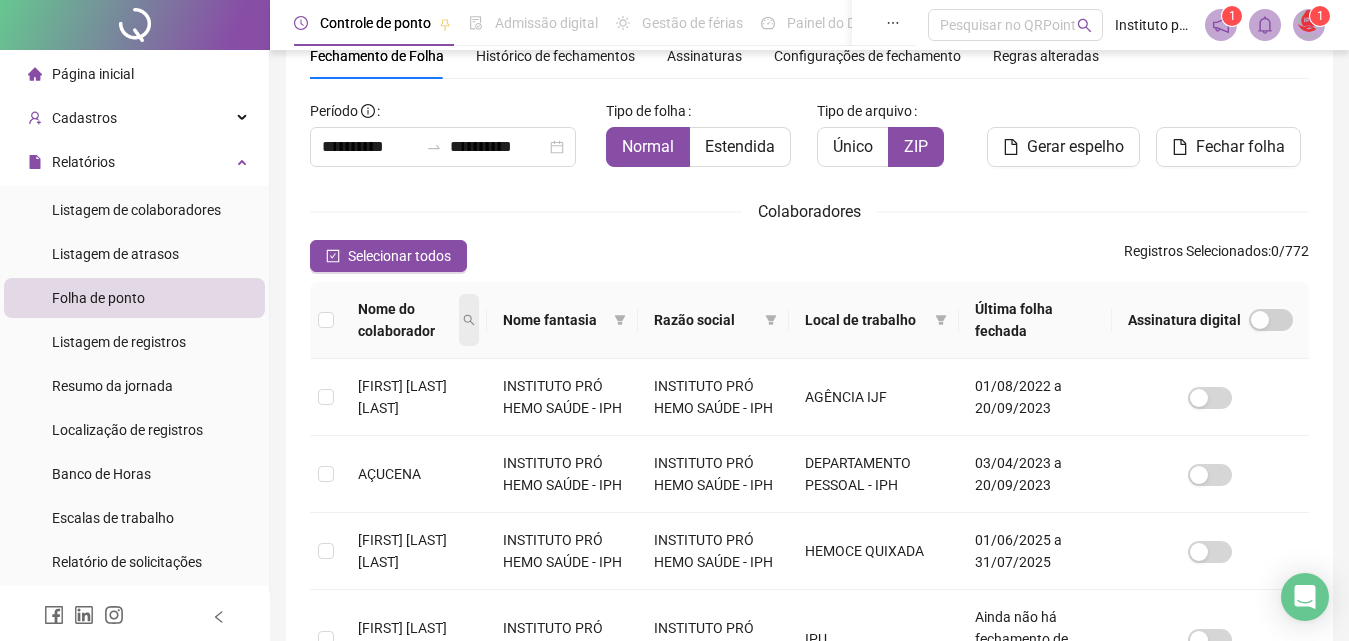 click 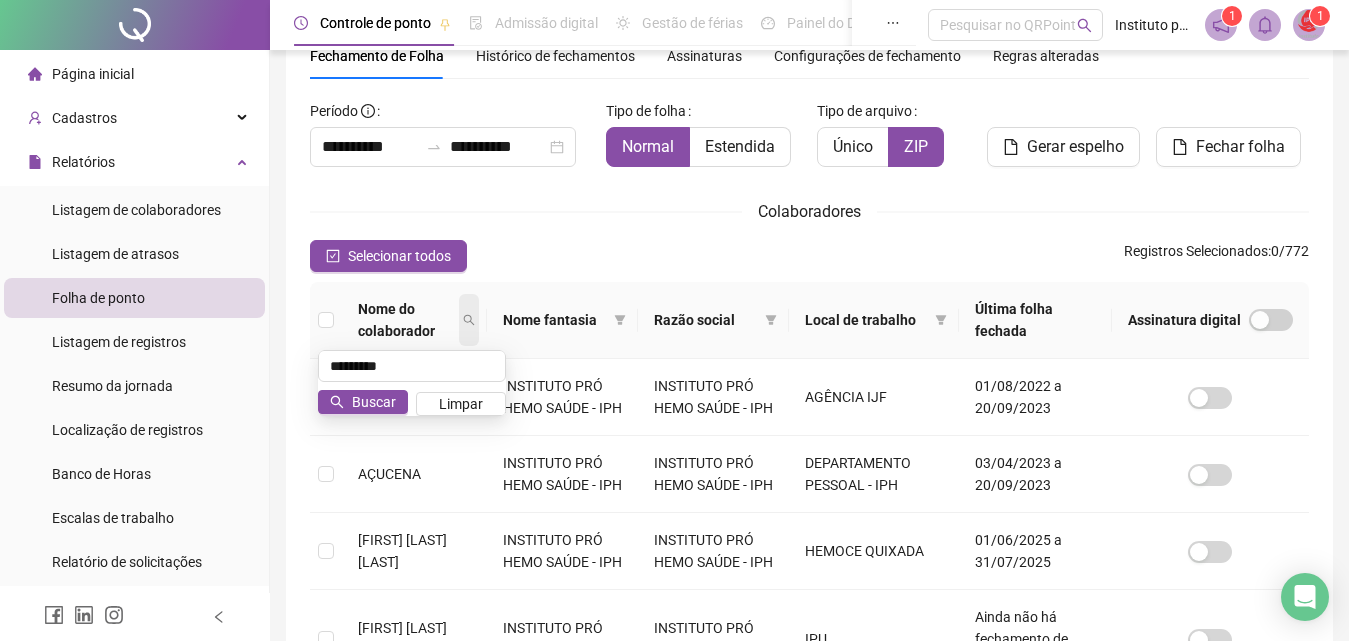 type on "*********" 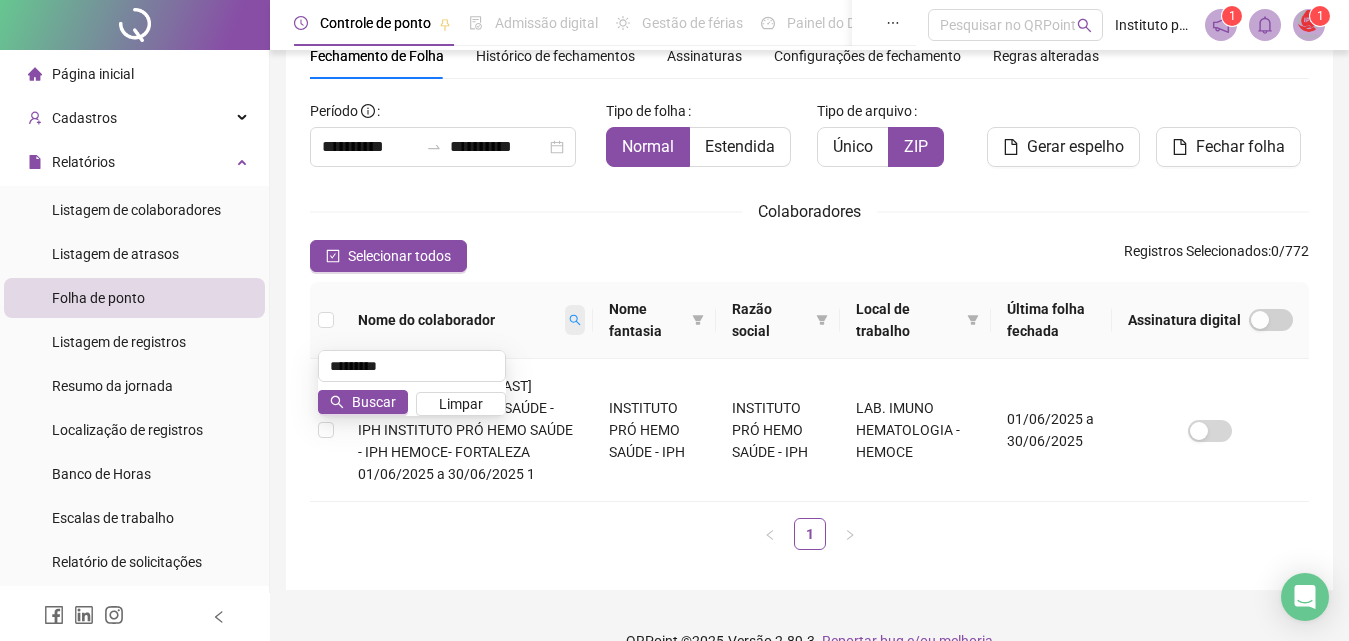 scroll, scrollTop: 80, scrollLeft: 0, axis: vertical 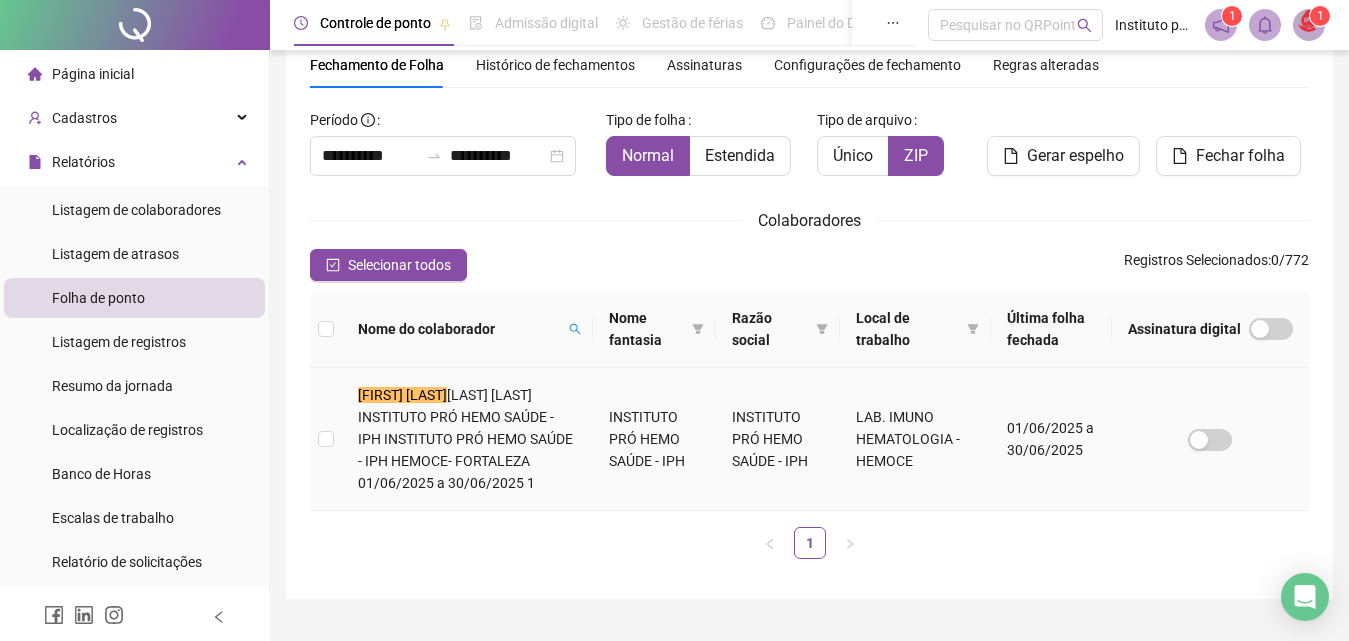 click on "[FIRST] [LAST] [LAST] [LAST]" at bounding box center (467, 439) 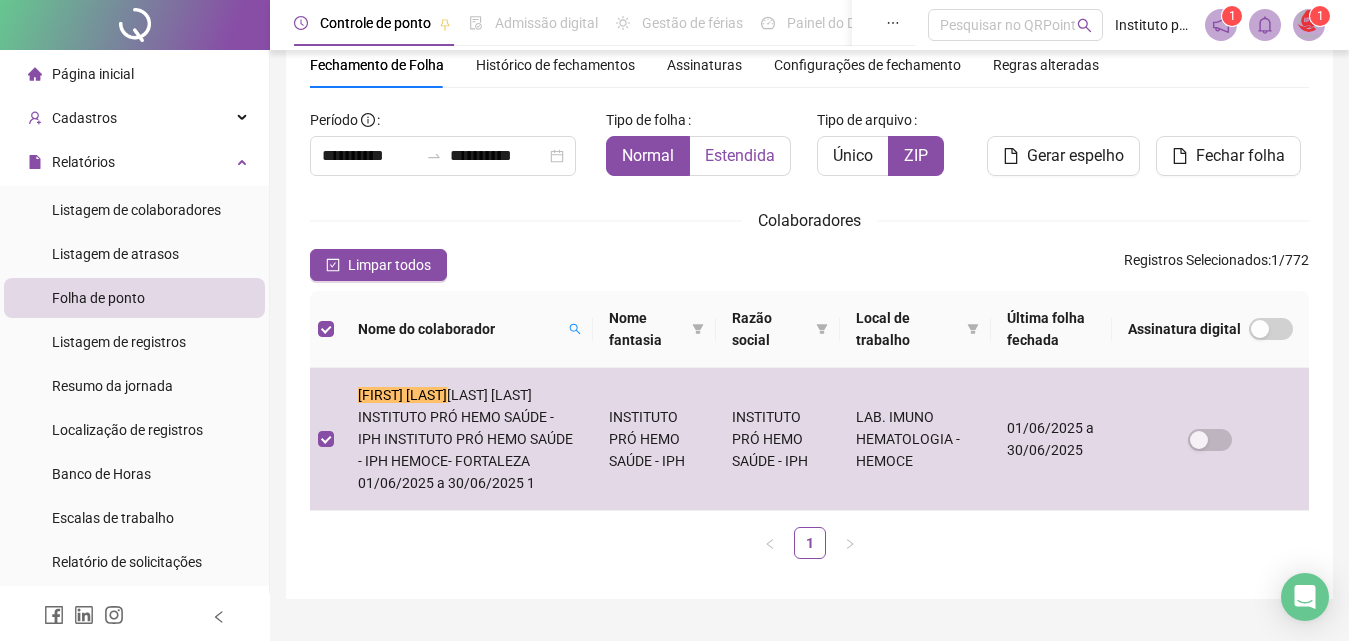 click on "Estendida" at bounding box center [740, 156] 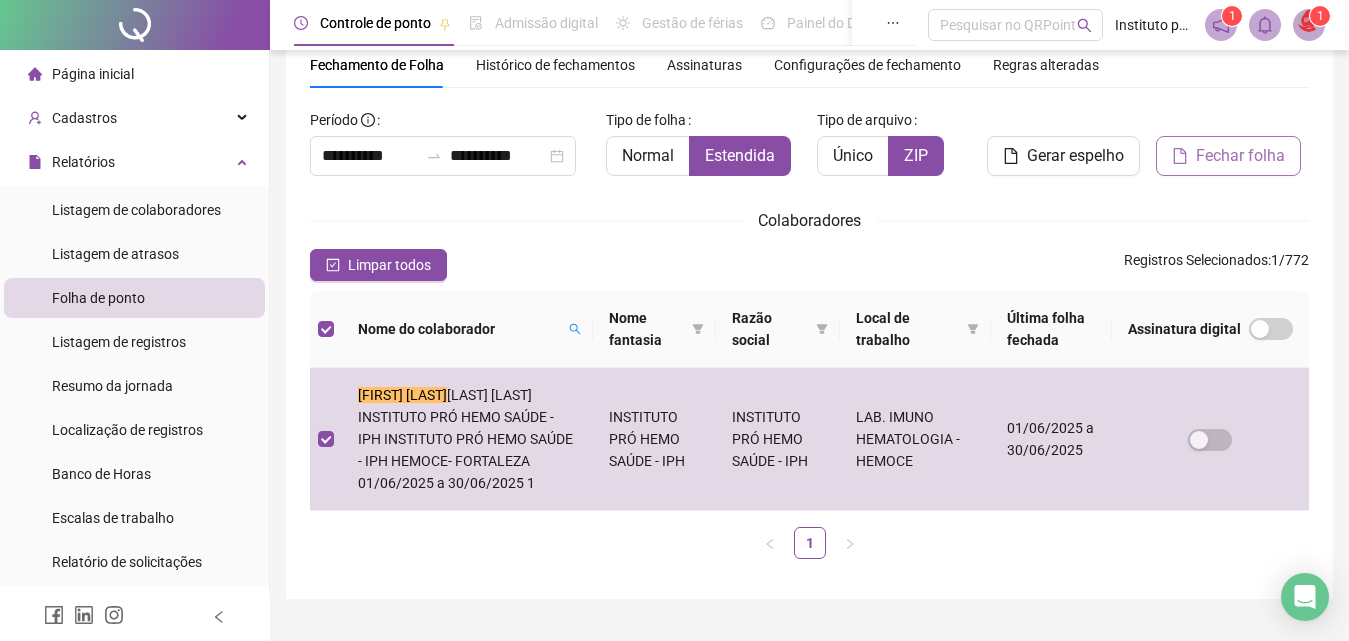 click on "Fechar folha" at bounding box center [1240, 156] 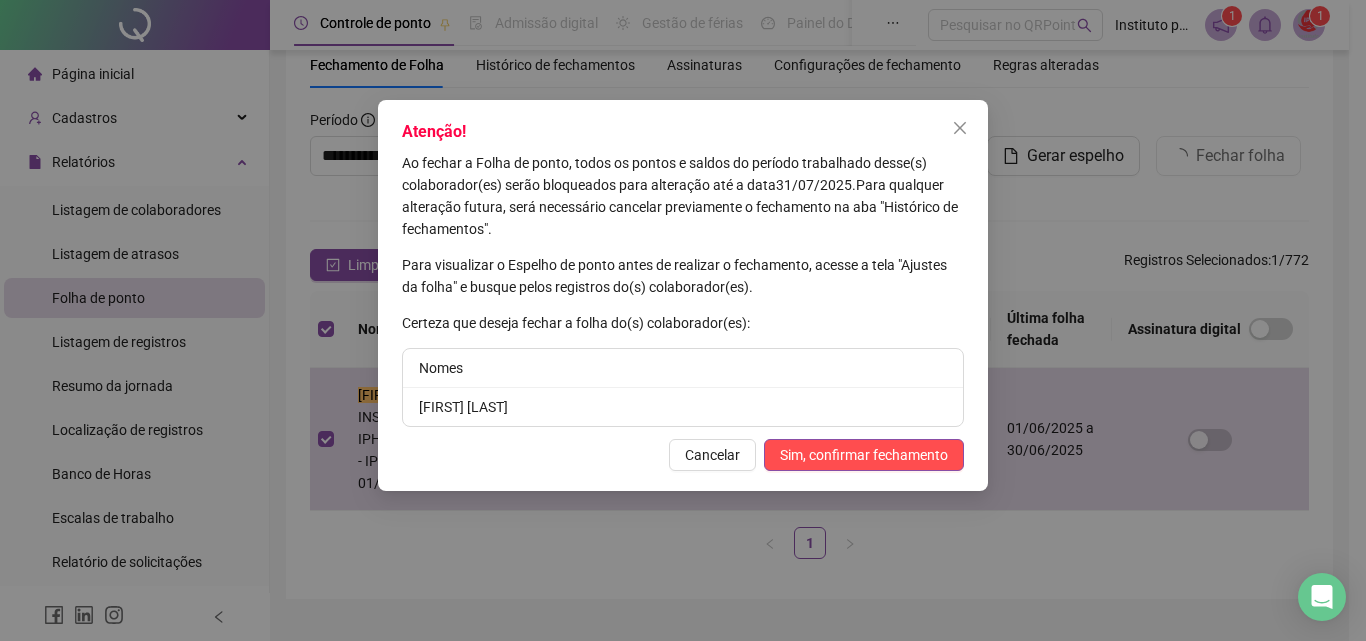 click on "Atenção! Ao fechar a Folha de ponto, todos os pontos e saldos do período trabalhado desse(s)
colaborador(es) serão bloqueados para alteração até a data  31/07/2025 .  Para qualquer alteração futura, será necessário cancelar previamente o fechamento na aba
"Histórico de fechamentos". Para visualizar o Espelho de ponto antes de realizar o fechamento, acesse a tela "Ajustes da
folha" e busque pelos registros do(s) colaborador(es). Certeza que deseja fechar a folha do(s) colaborador(es): Nomes CLAUDIA MOTA LEITE BARBOSA MONTEIRO Cancelar Sim, confirmar fechamento" at bounding box center [683, 295] 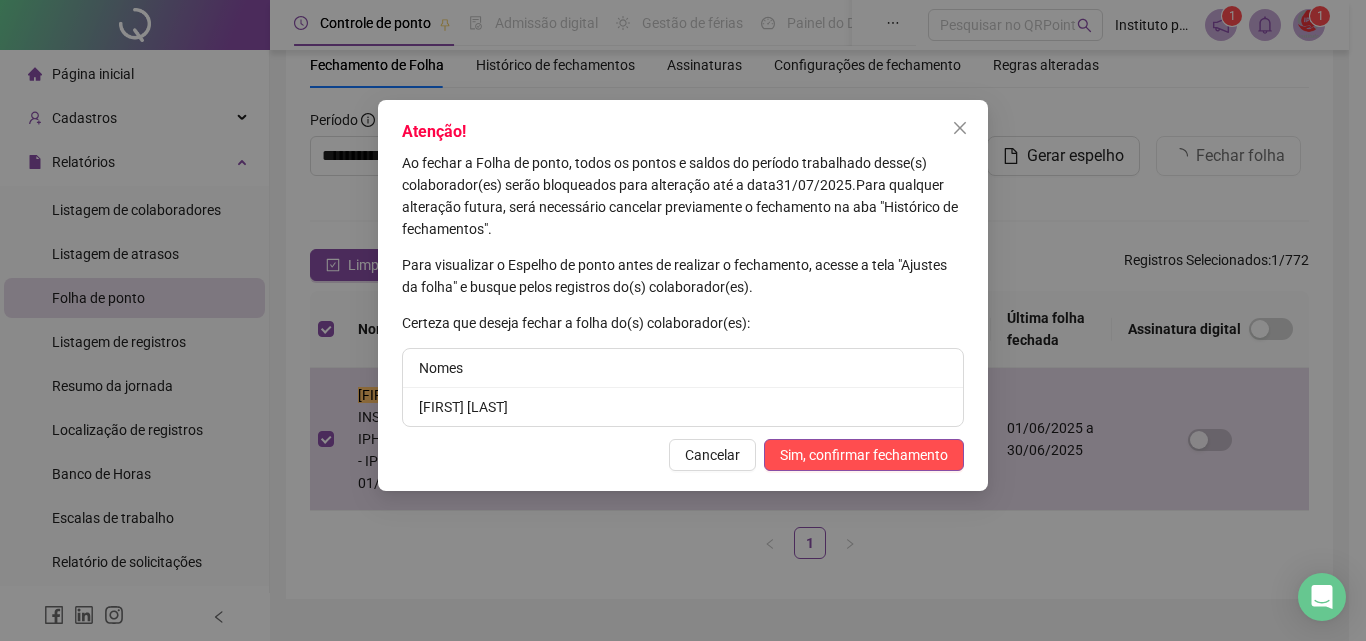 drag, startPoint x: 631, startPoint y: 406, endPoint x: 300, endPoint y: 406, distance: 331 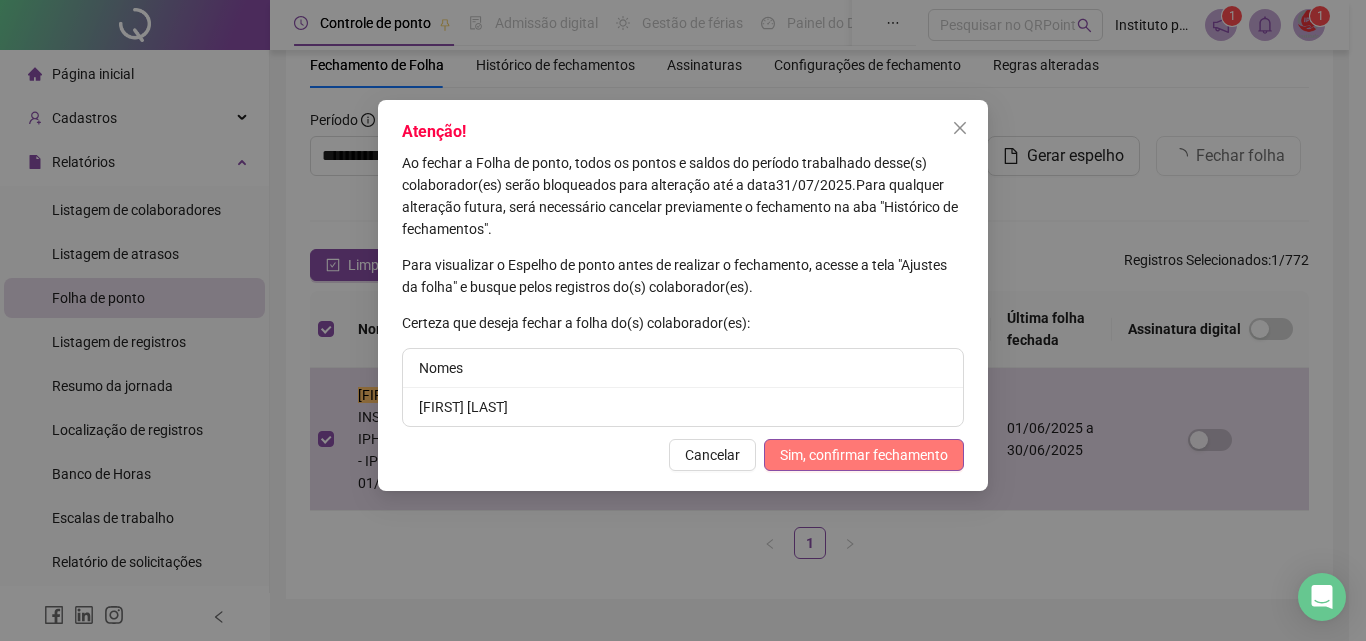 click on "Sim, confirmar fechamento" at bounding box center [864, 455] 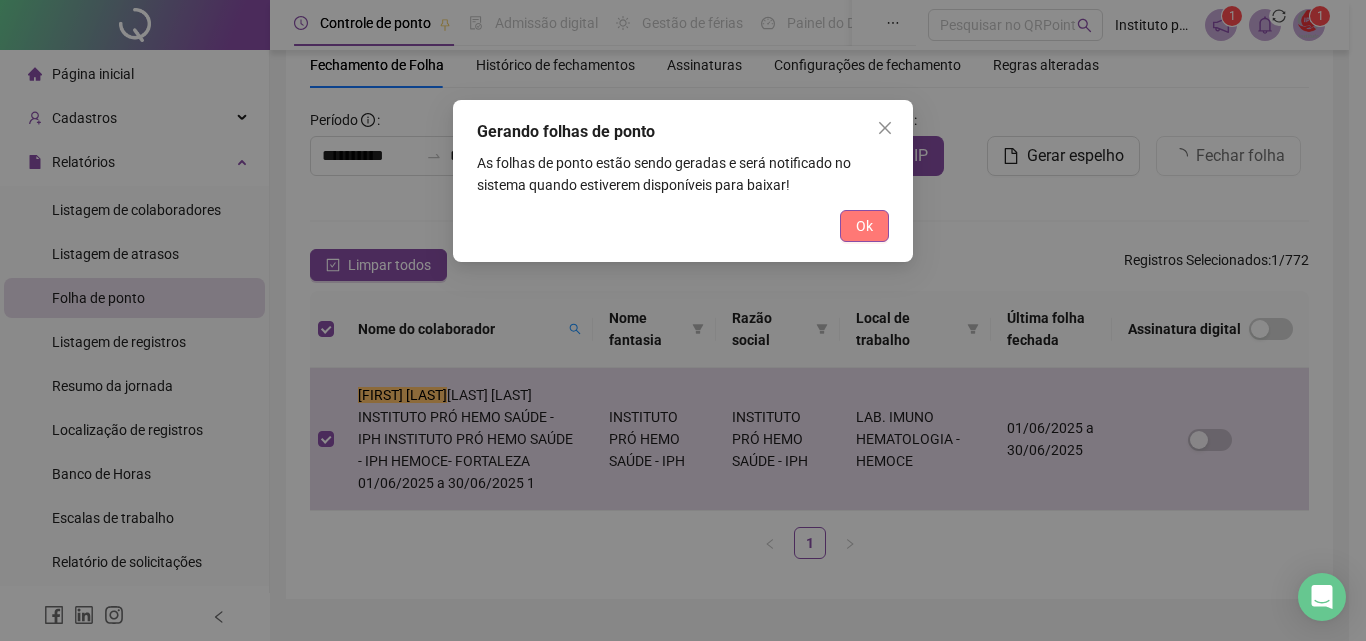 click on "Ok" at bounding box center (864, 226) 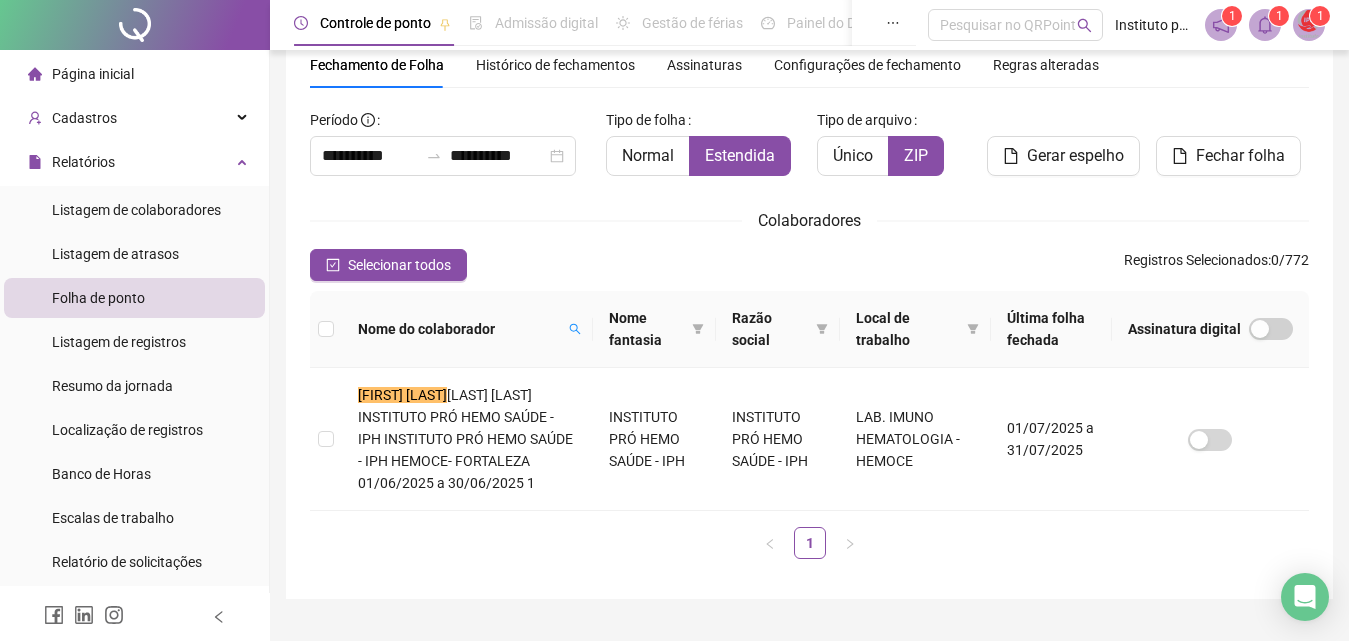 click 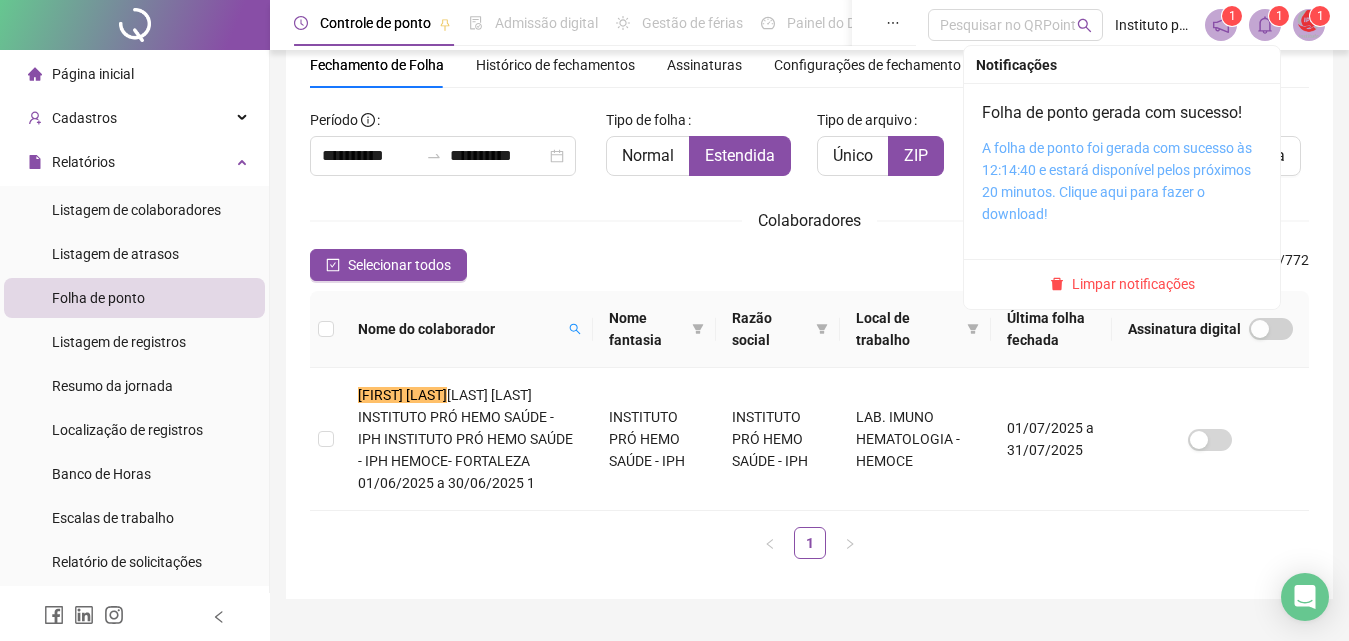 click on "A folha de ponto foi gerada com sucesso às 12:14:40 e estará disponível pelos próximos 20 minutos.
Clique aqui para fazer o download!" at bounding box center [1117, 181] 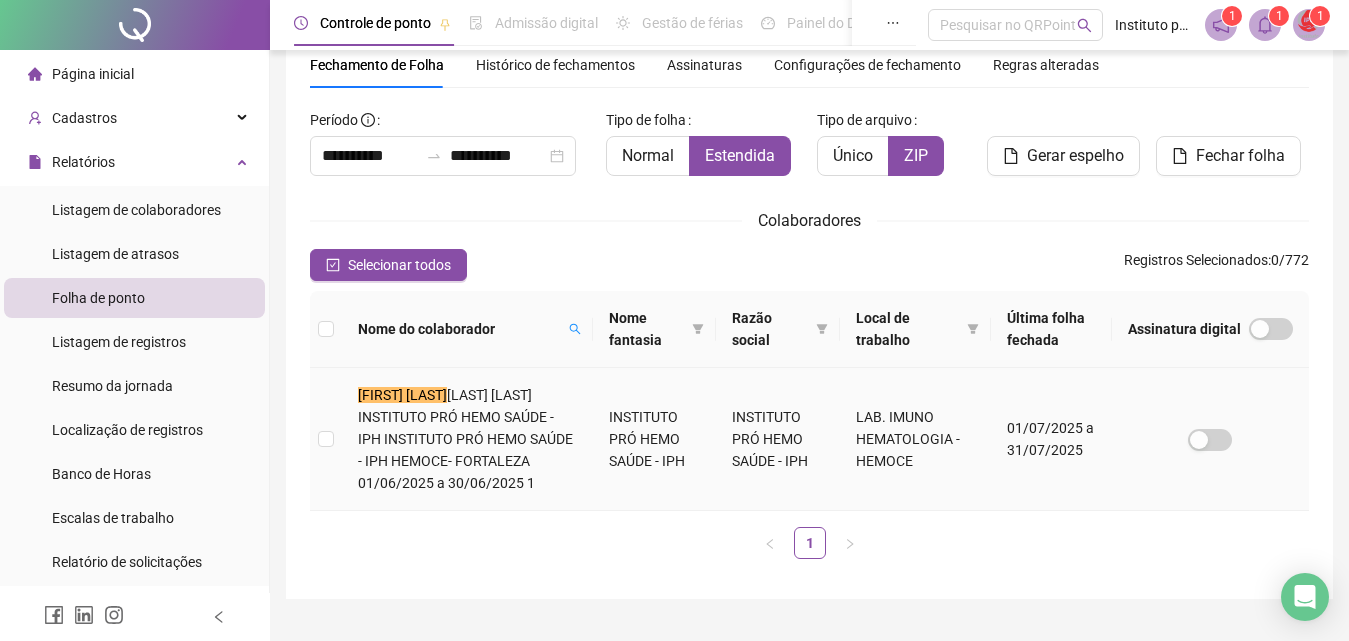 click on "[FIRST] [LAST]" at bounding box center (402, 395) 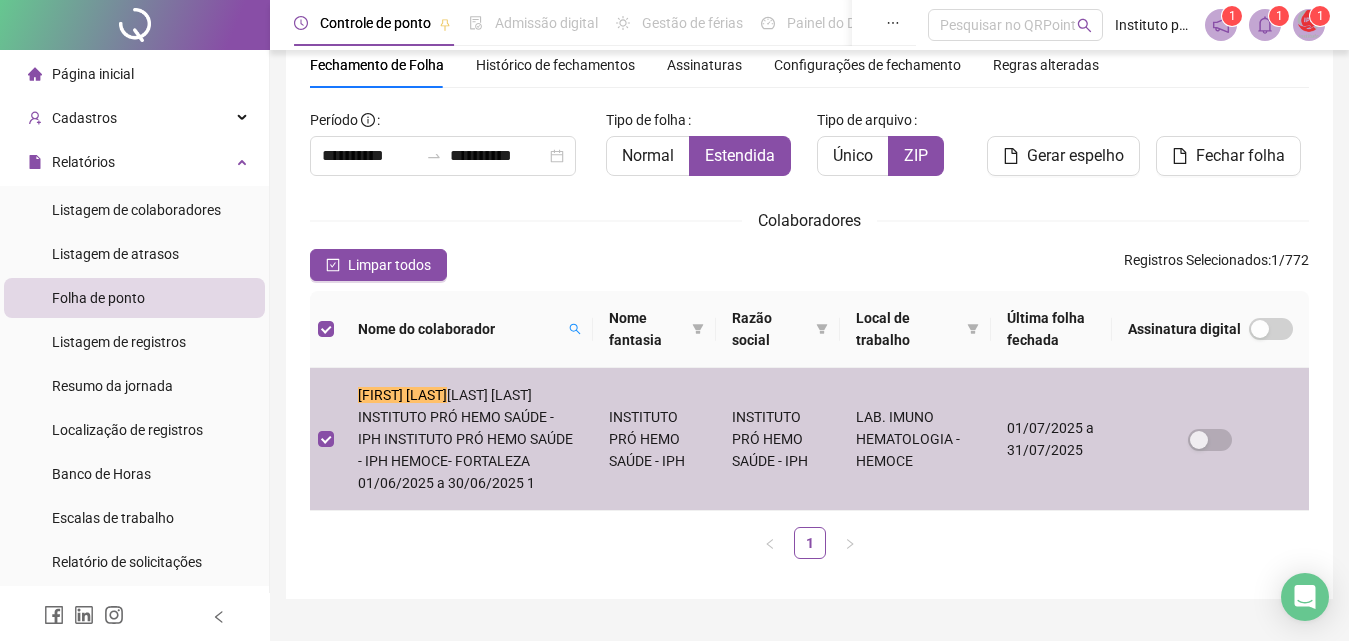 click on "Normal" at bounding box center [648, 155] 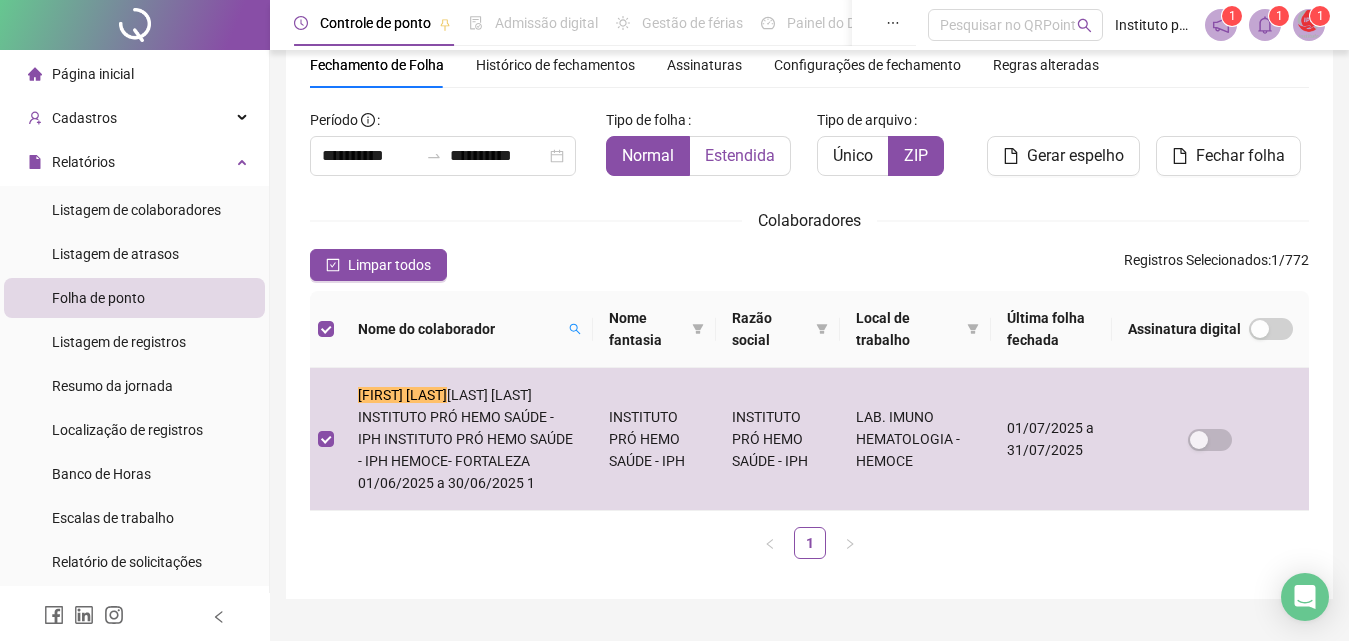 click on "Estendida" at bounding box center [740, 155] 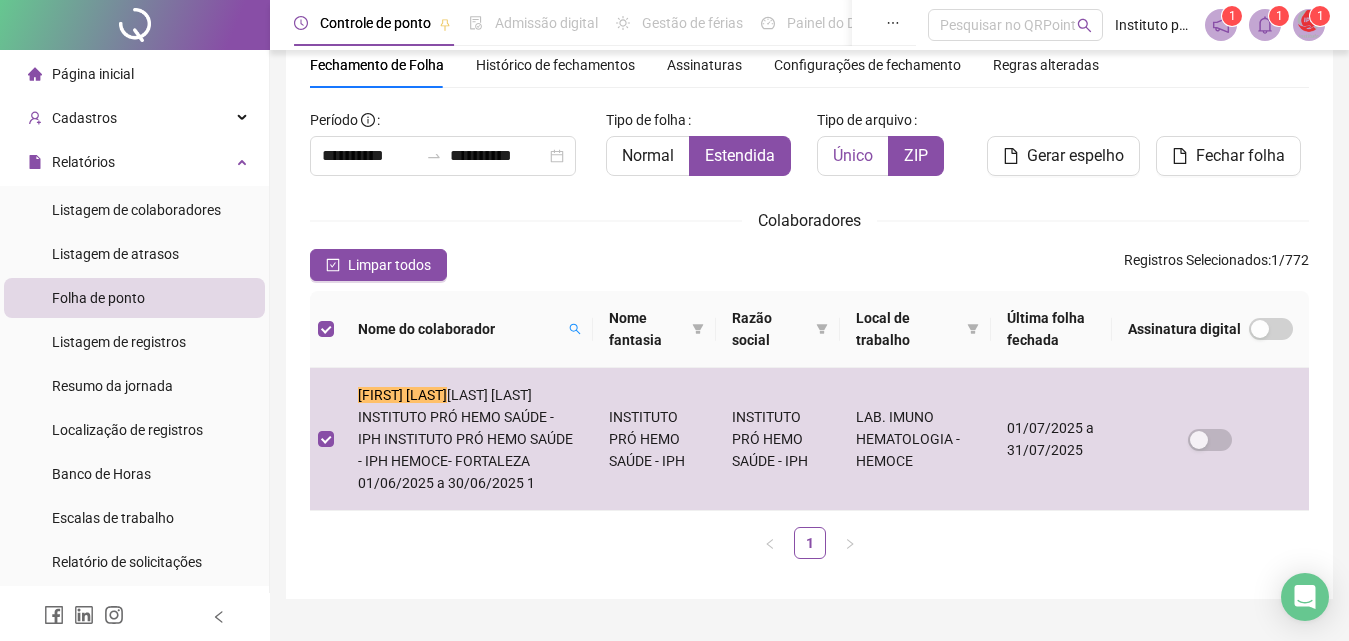 click on "Único" at bounding box center [853, 155] 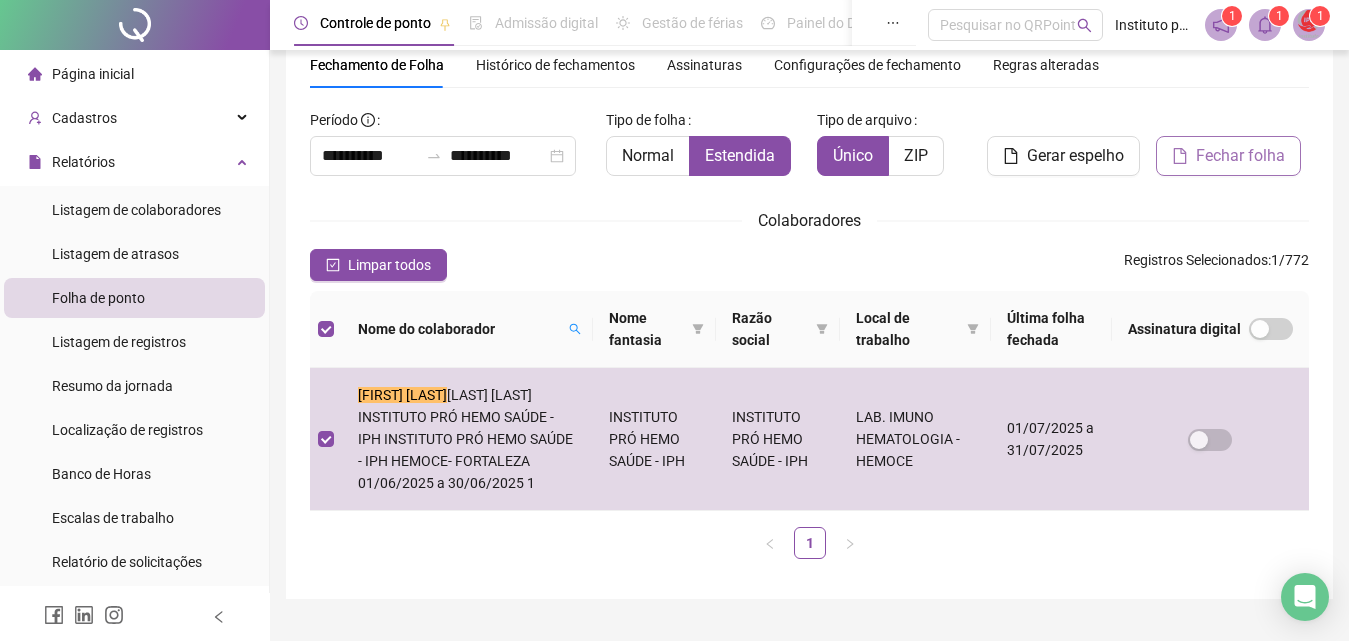 click on "Fechar folha" at bounding box center [1240, 156] 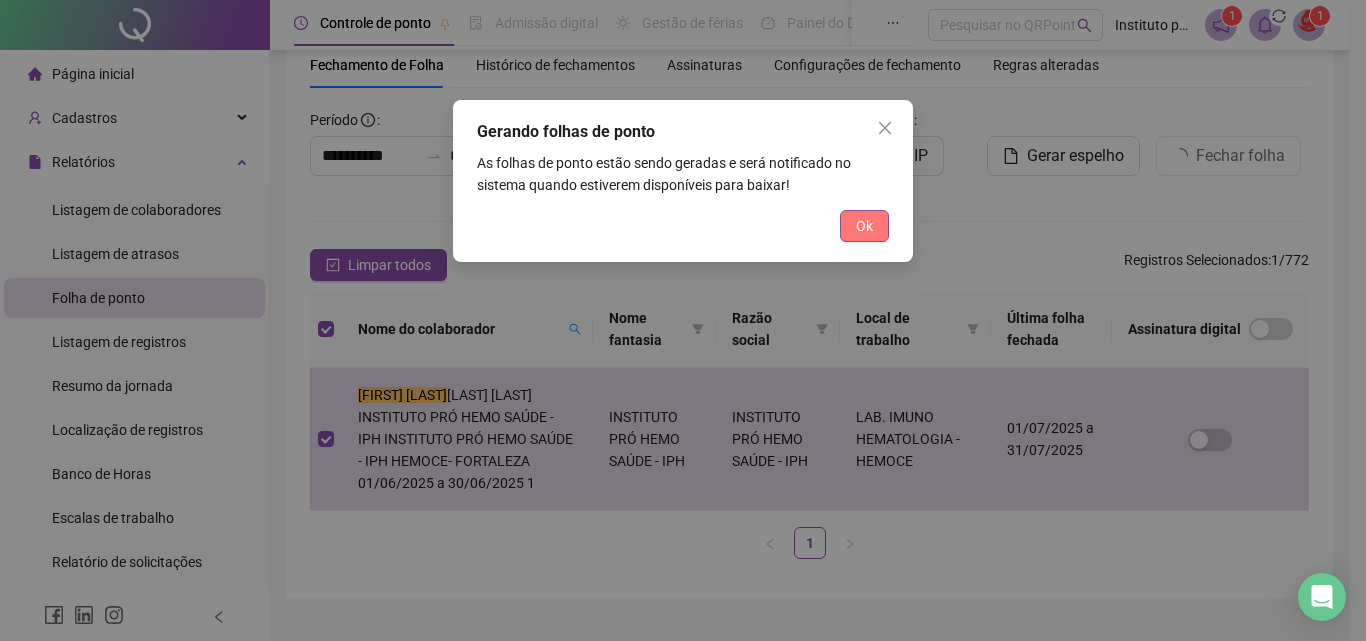 click on "Ok" at bounding box center (864, 226) 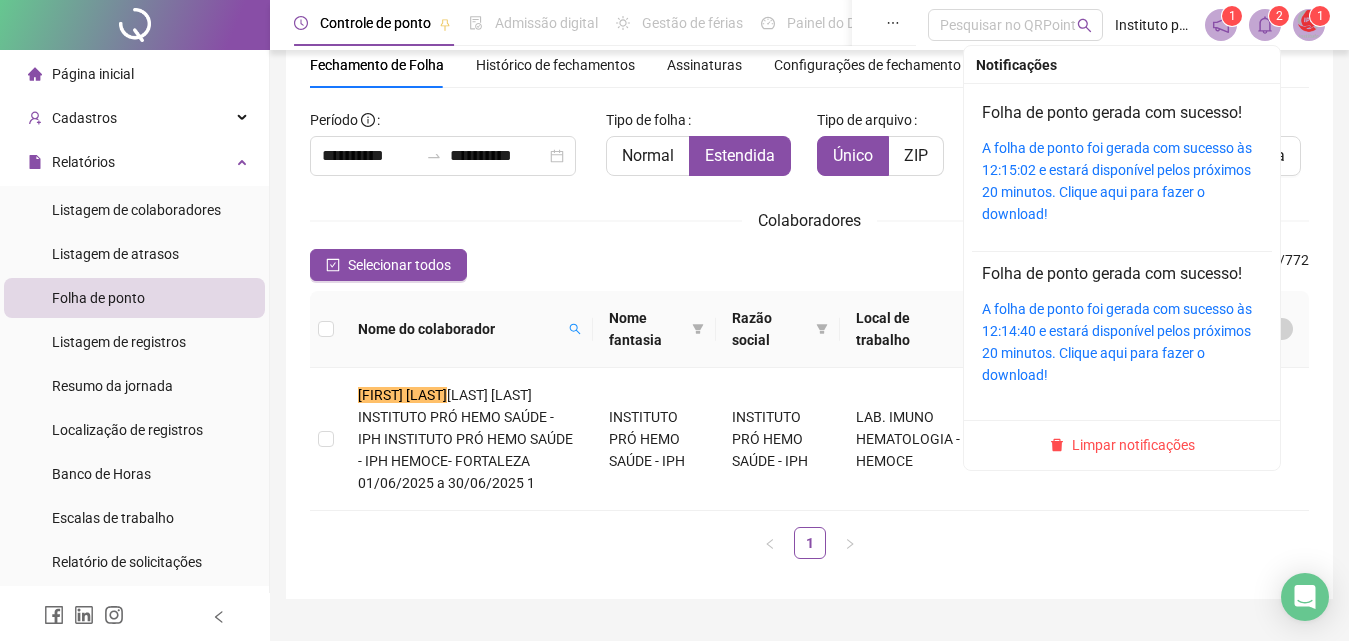 click on "A folha de ponto foi gerada com sucesso às 12:15:02 e estará disponível pelos próximos 20 minutos.
Clique aqui para fazer o download!" at bounding box center [1122, 181] 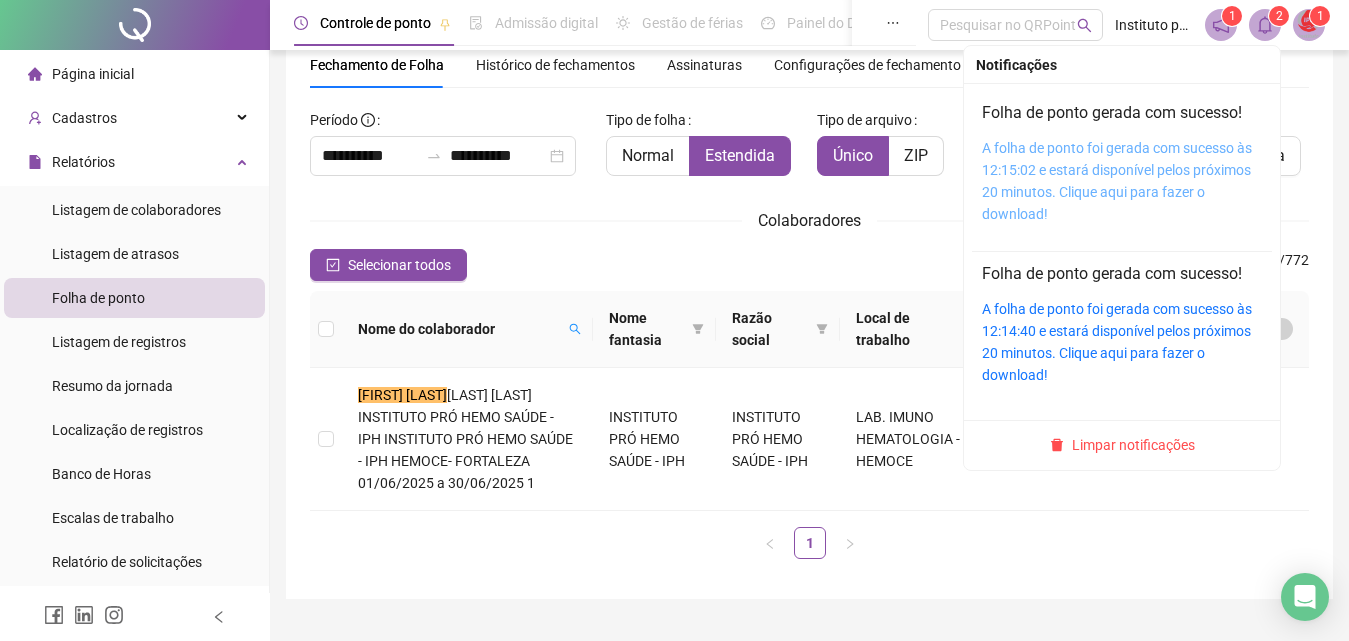 click on "A folha de ponto foi gerada com sucesso às 12:15:02 e estará disponível pelos próximos 20 minutos.
Clique aqui para fazer o download!" at bounding box center [1117, 181] 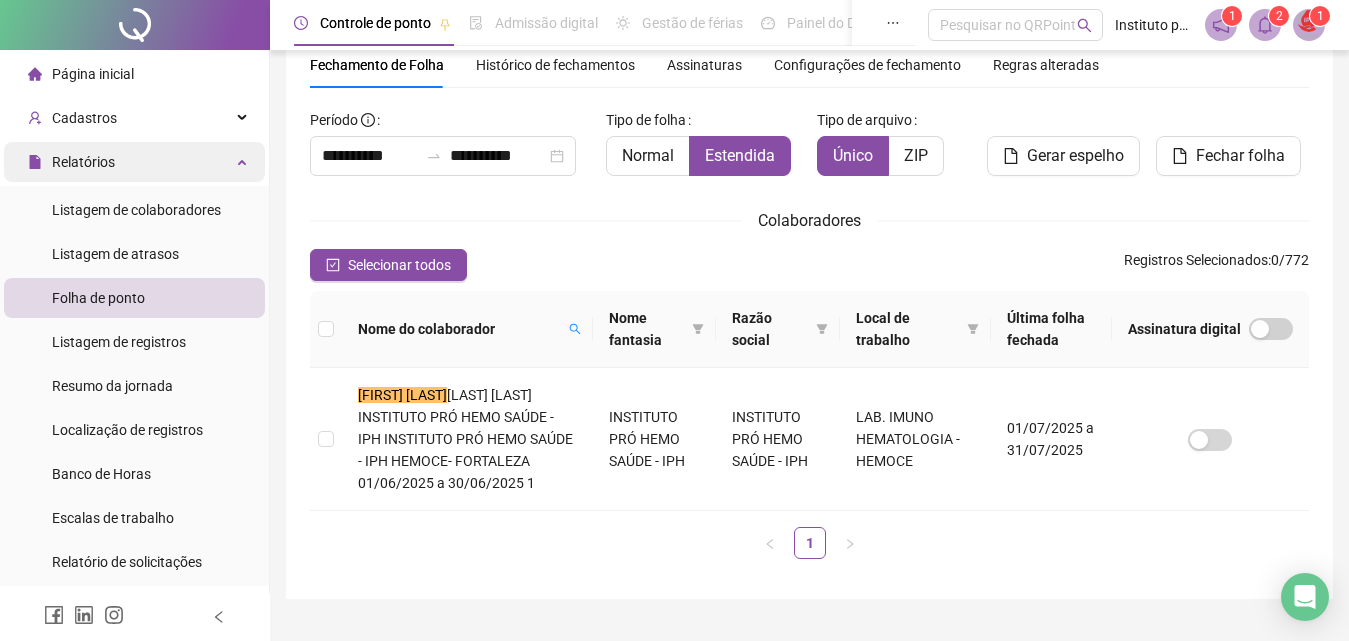 click on "Relatórios" at bounding box center [134, 162] 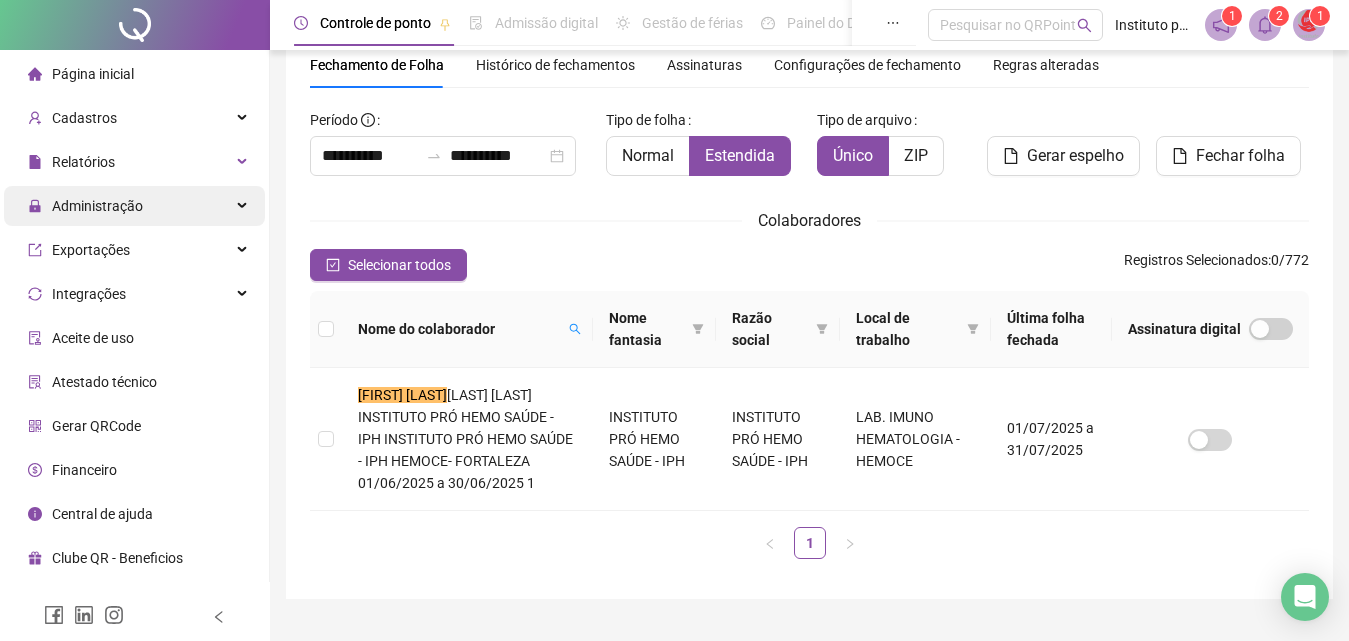 click on "Administração" at bounding box center (134, 206) 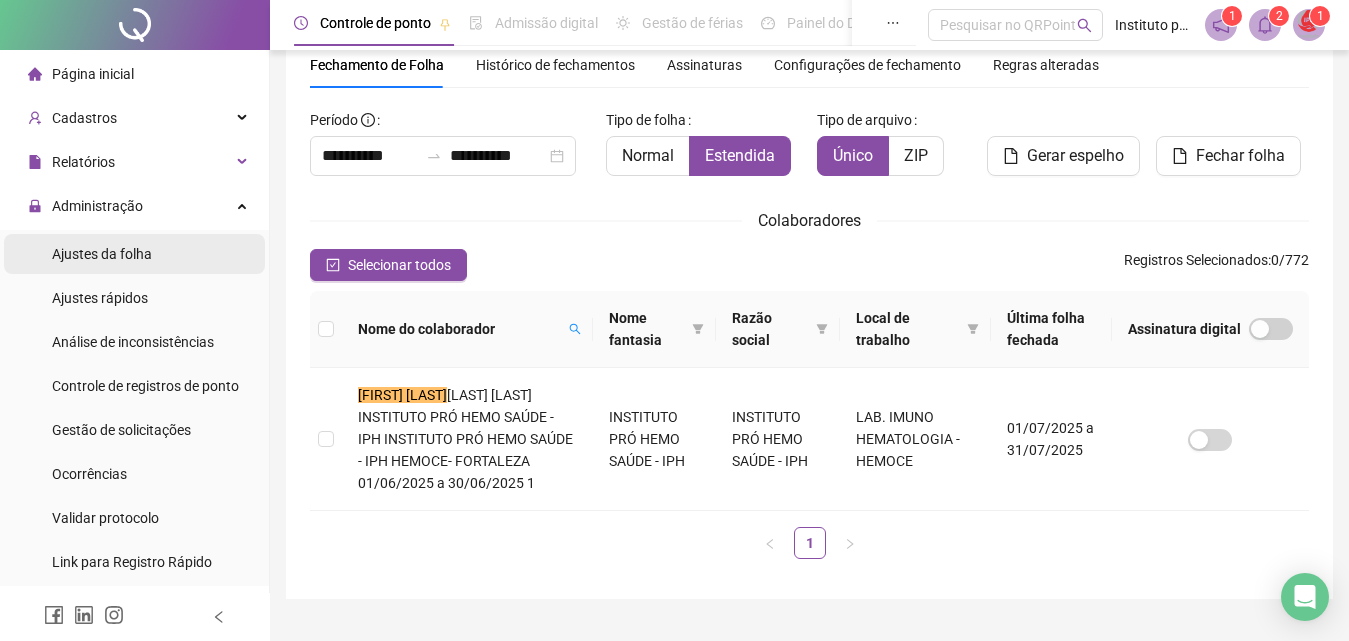 click on "Ajustes da folha" at bounding box center [134, 254] 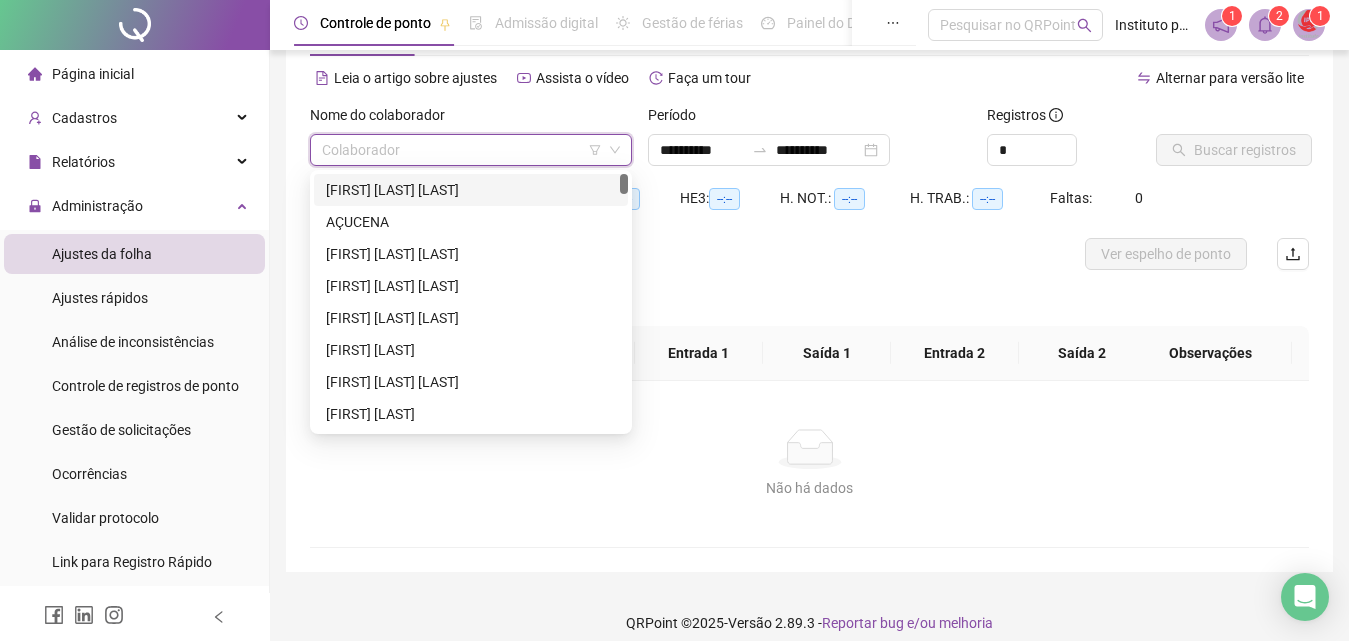 click on "Colaborador" at bounding box center (471, 150) 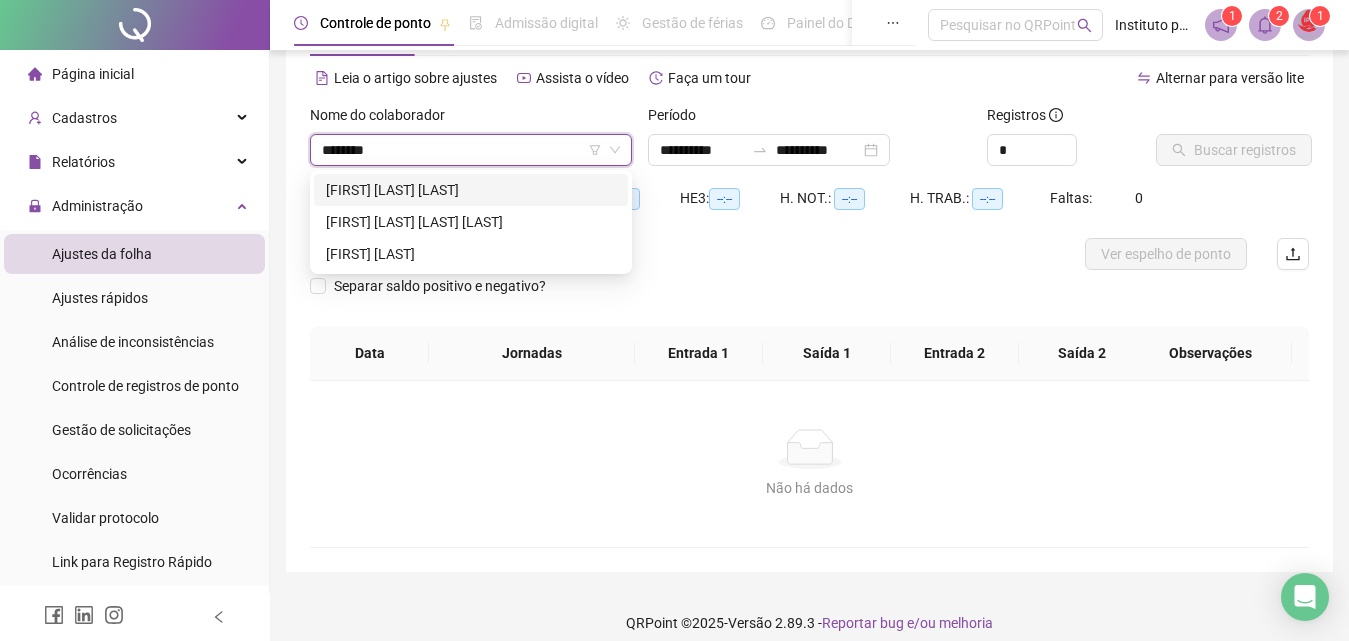 type on "*********" 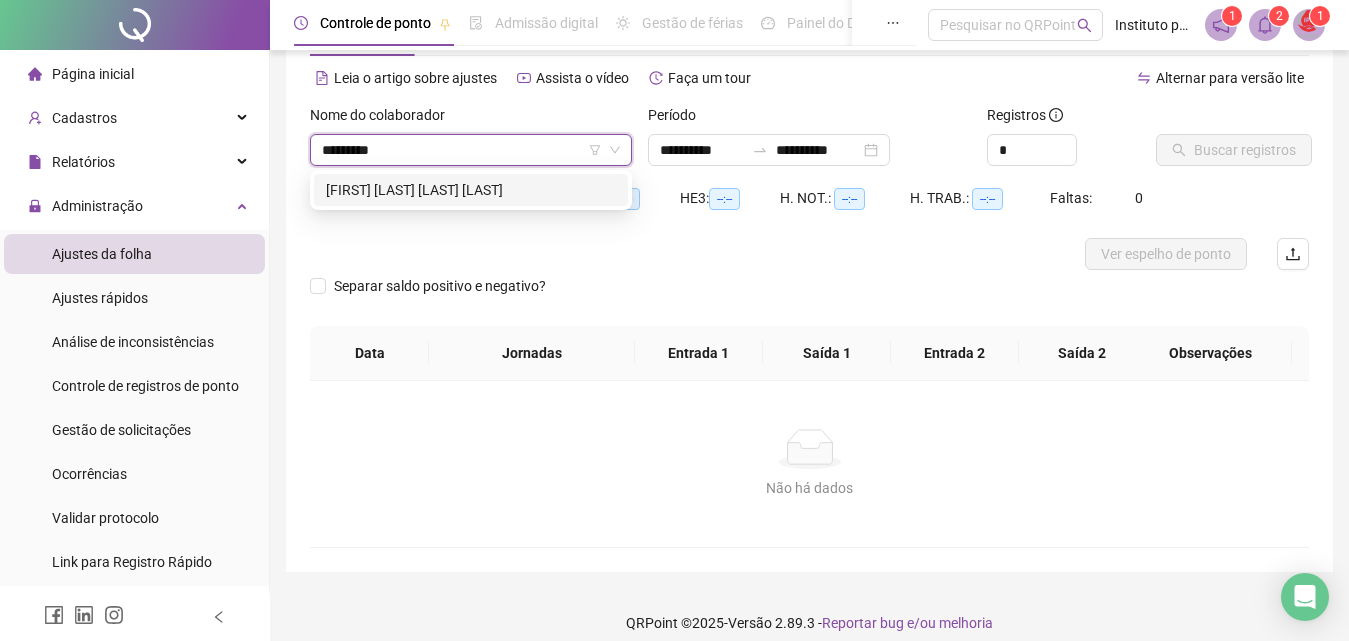 click on "[FIRST] [LAST] [LAST] [LAST]" at bounding box center (471, 190) 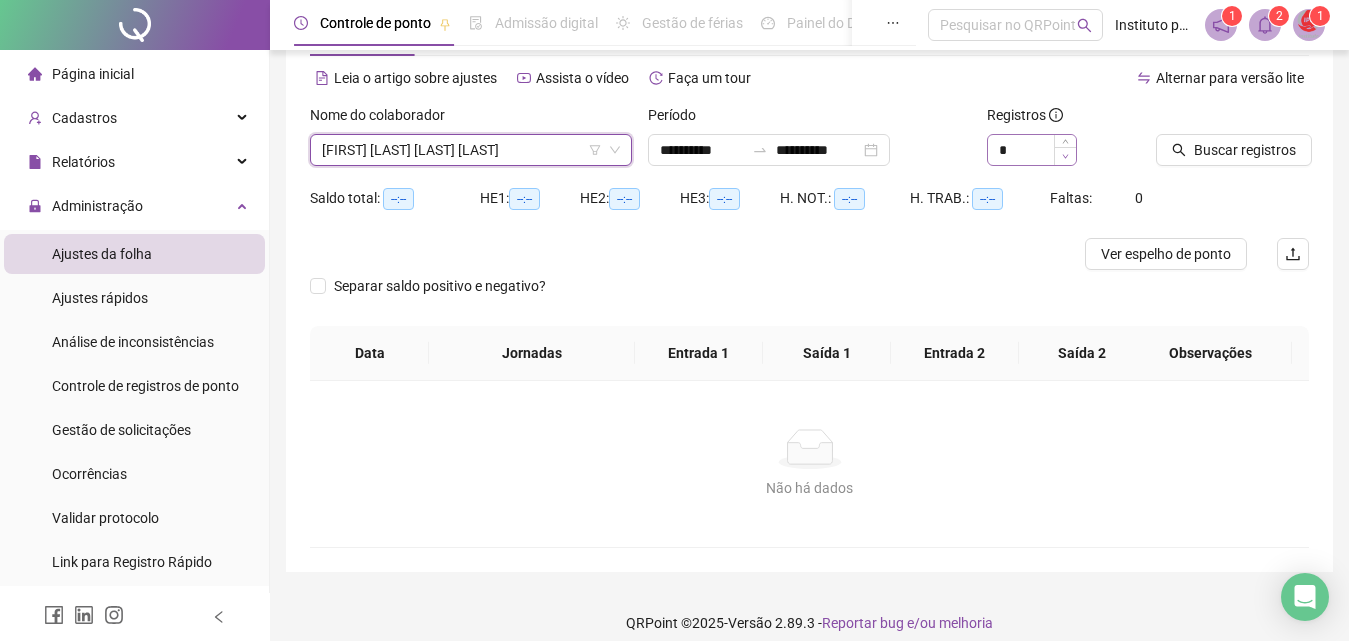 click at bounding box center (1065, 156) 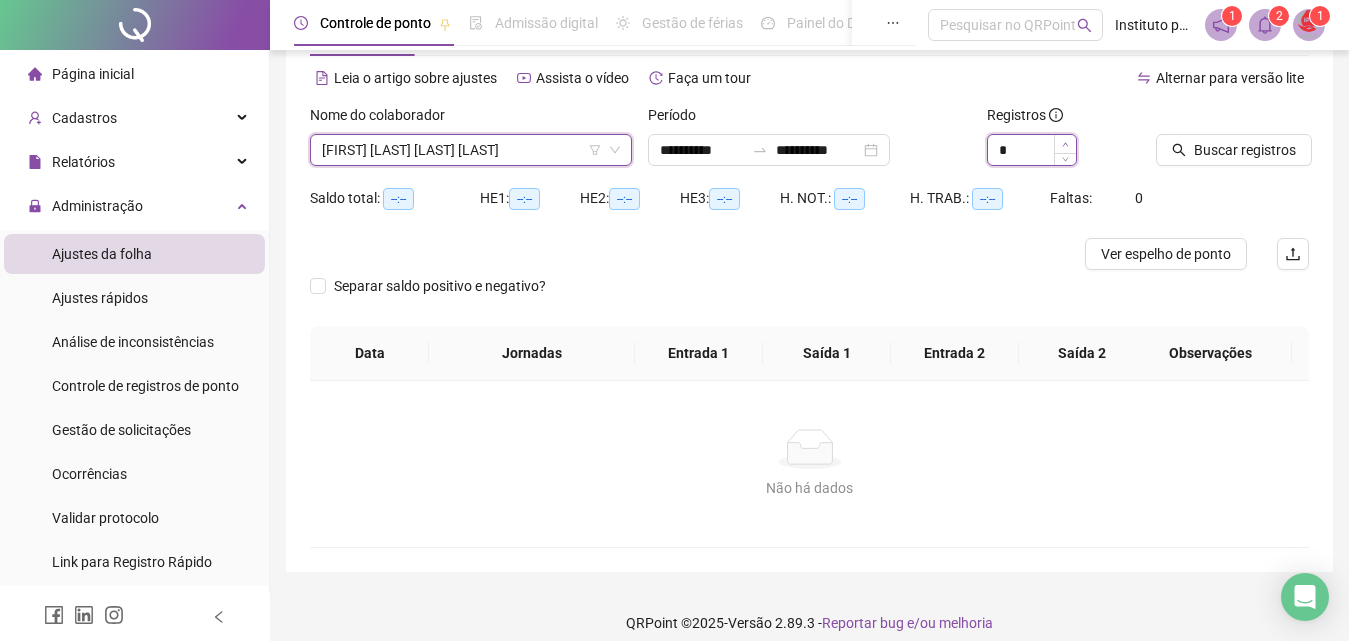 click 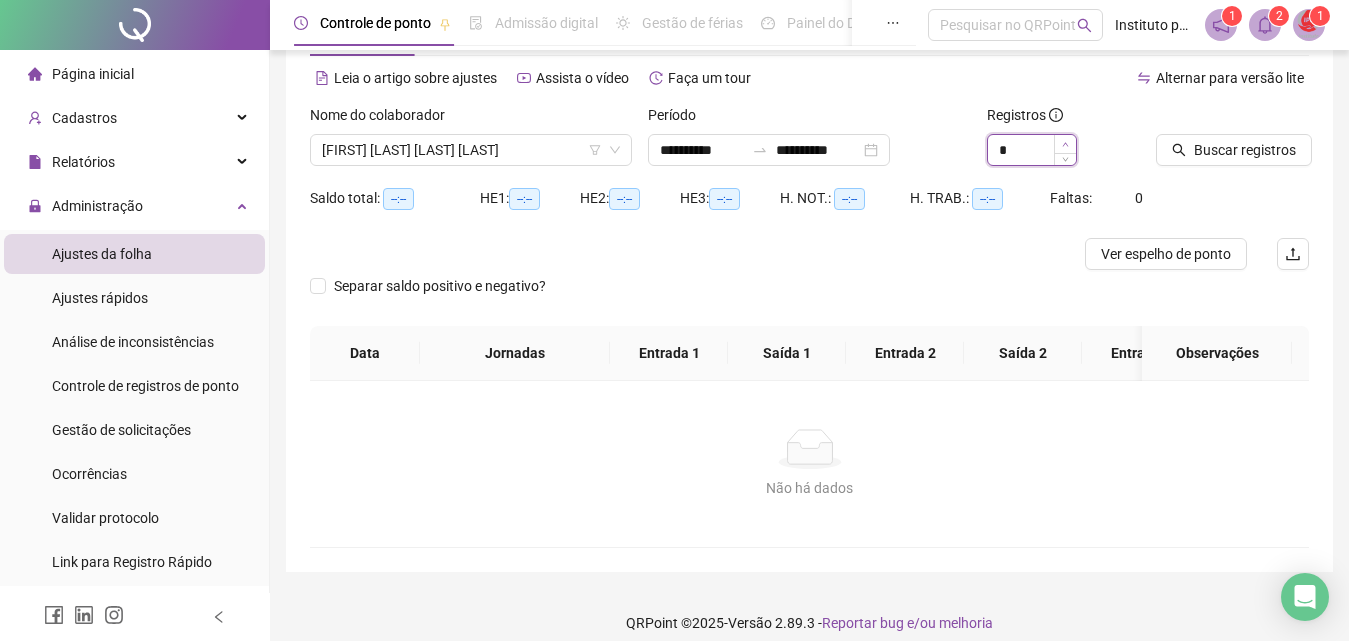 click 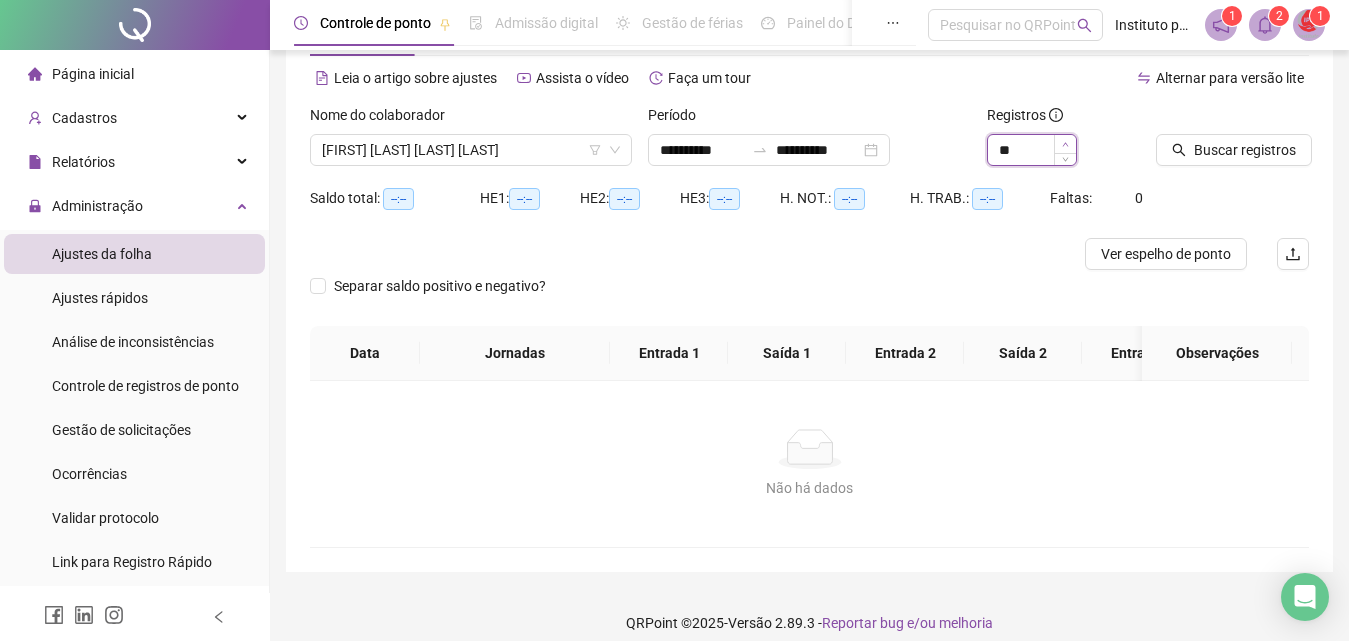 click 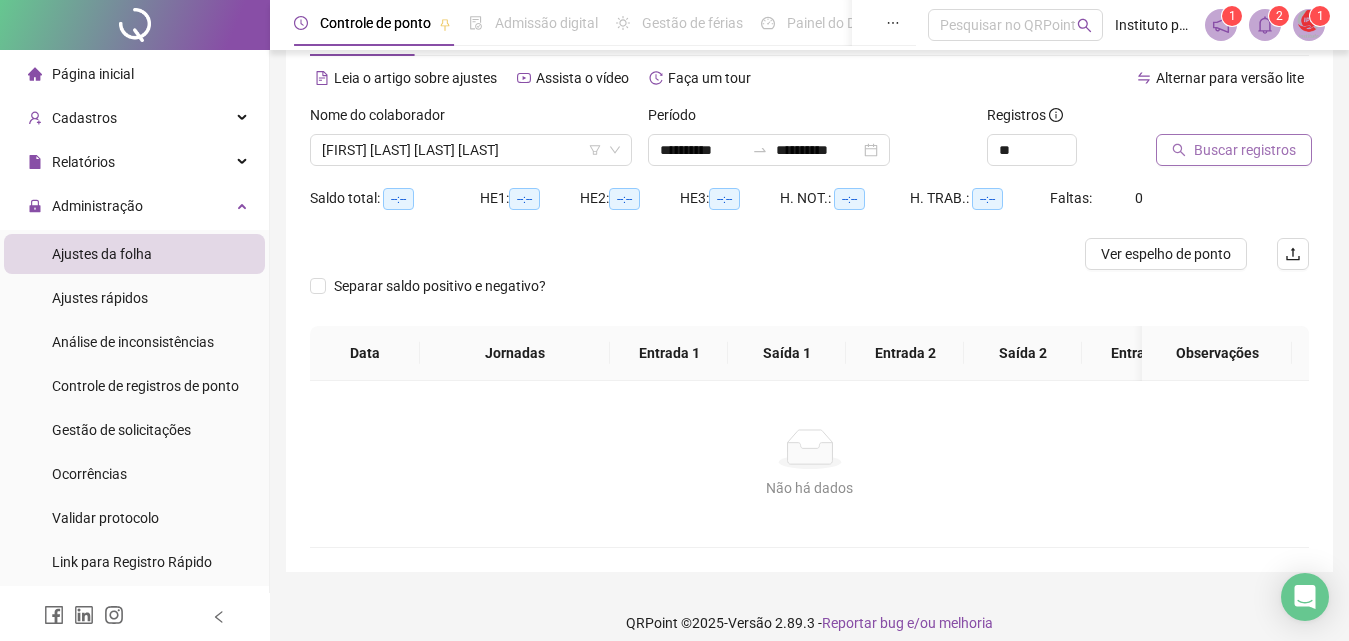 click 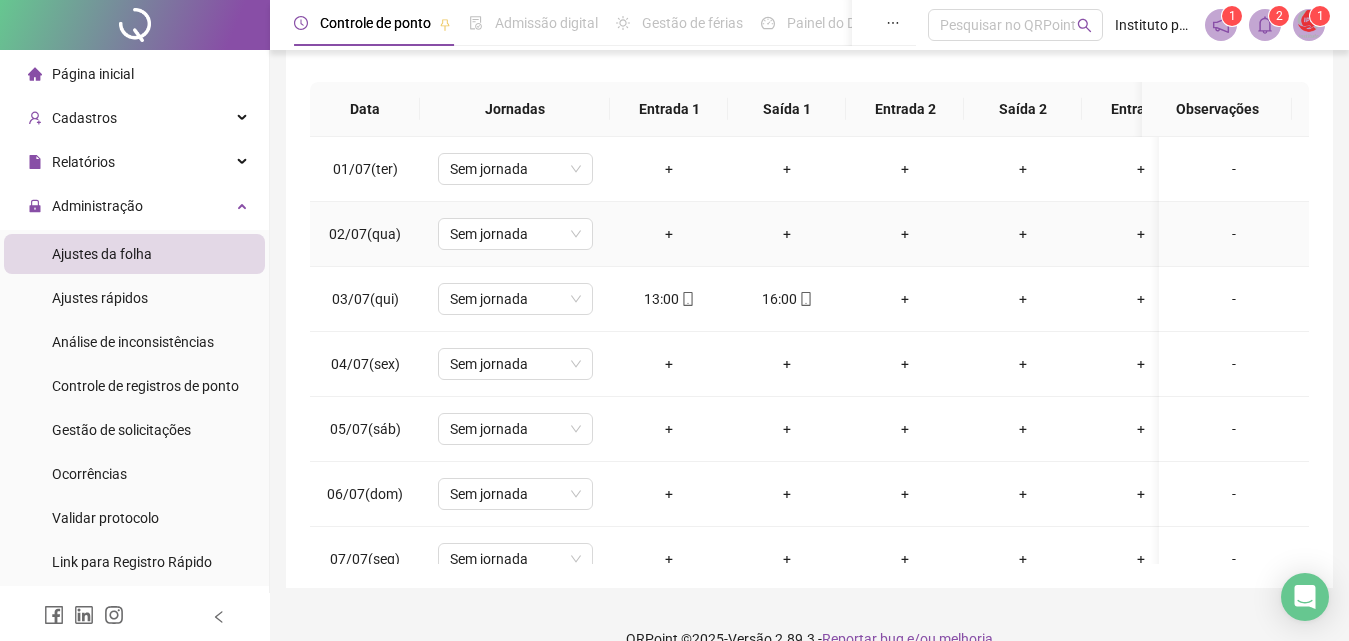 scroll, scrollTop: 357, scrollLeft: 0, axis: vertical 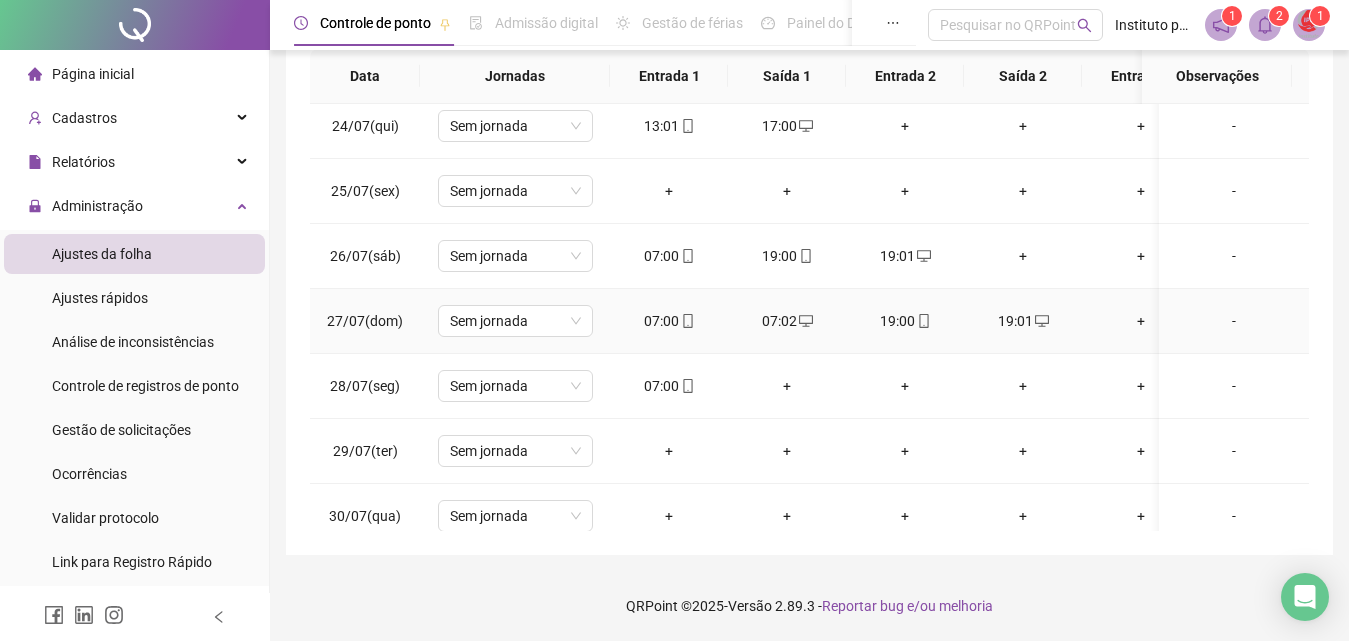 click 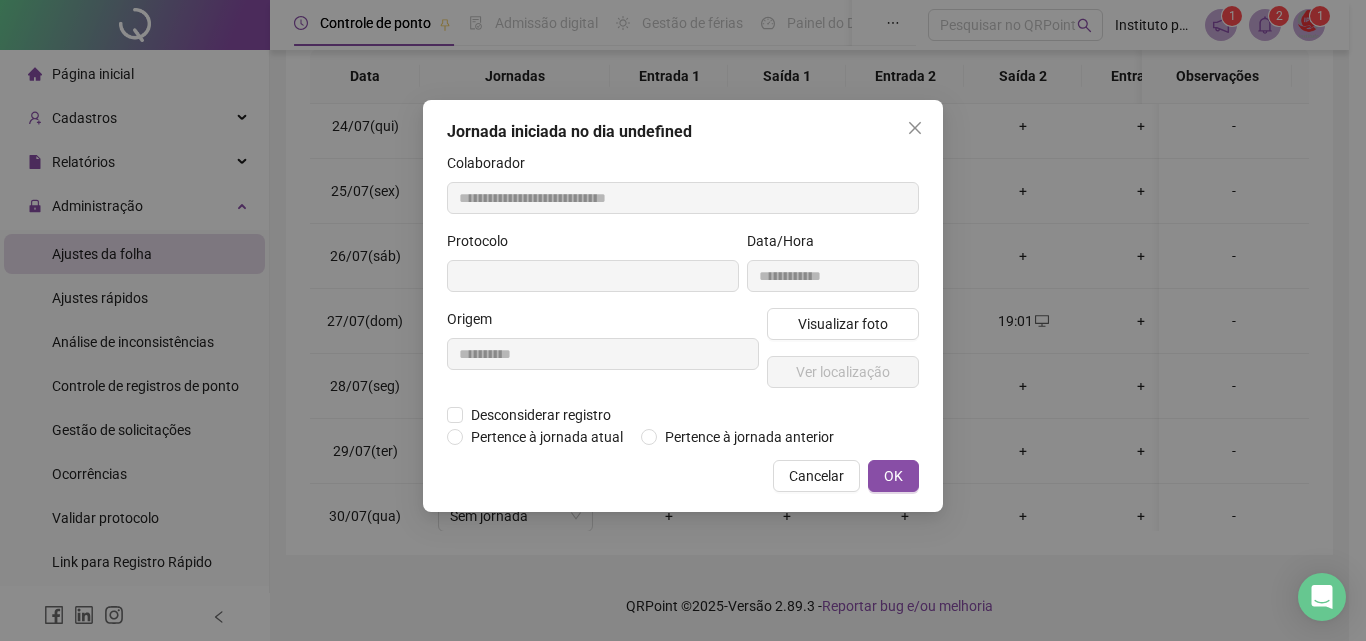 type on "**********" 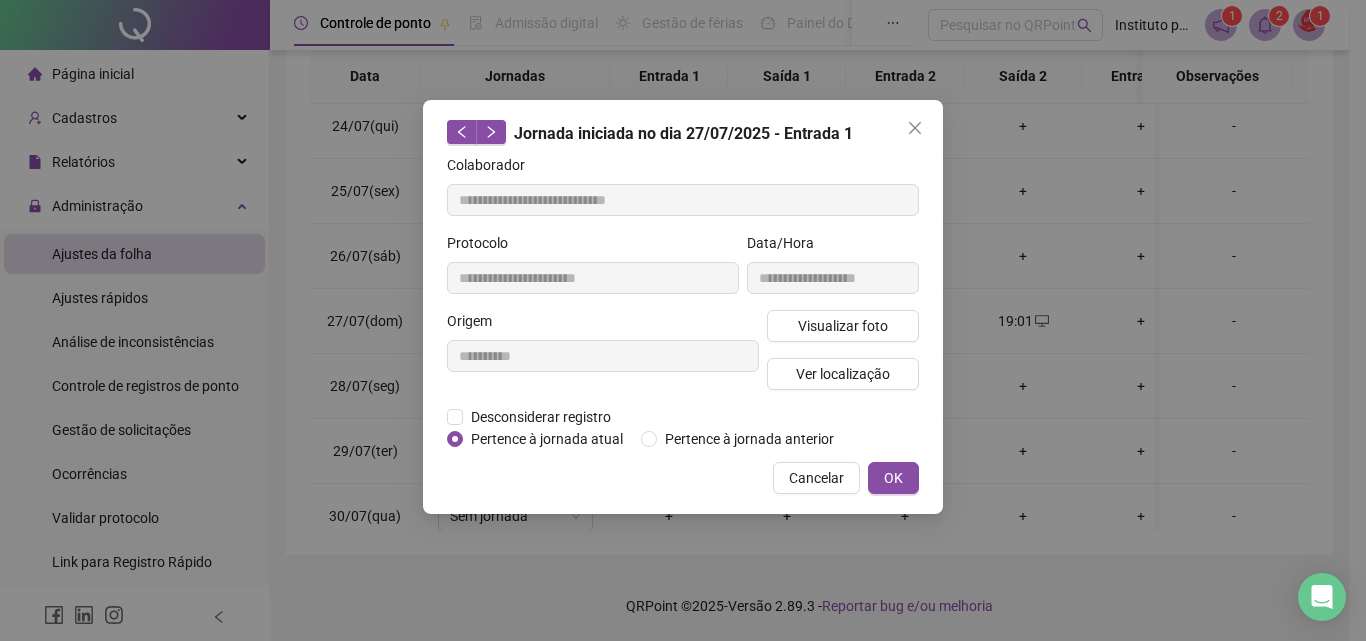 click on "Desconsiderar registro Pertence ao lanche" at bounding box center [683, 417] 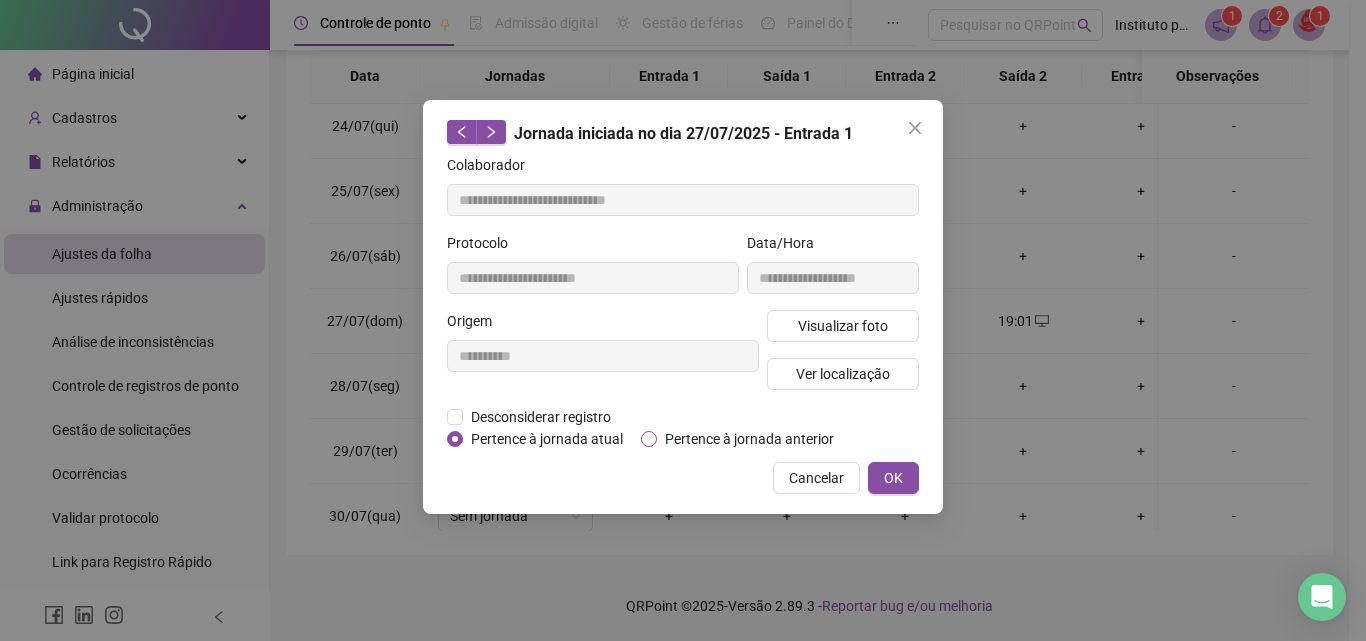 click on "Pertence à jornada anterior" at bounding box center (749, 439) 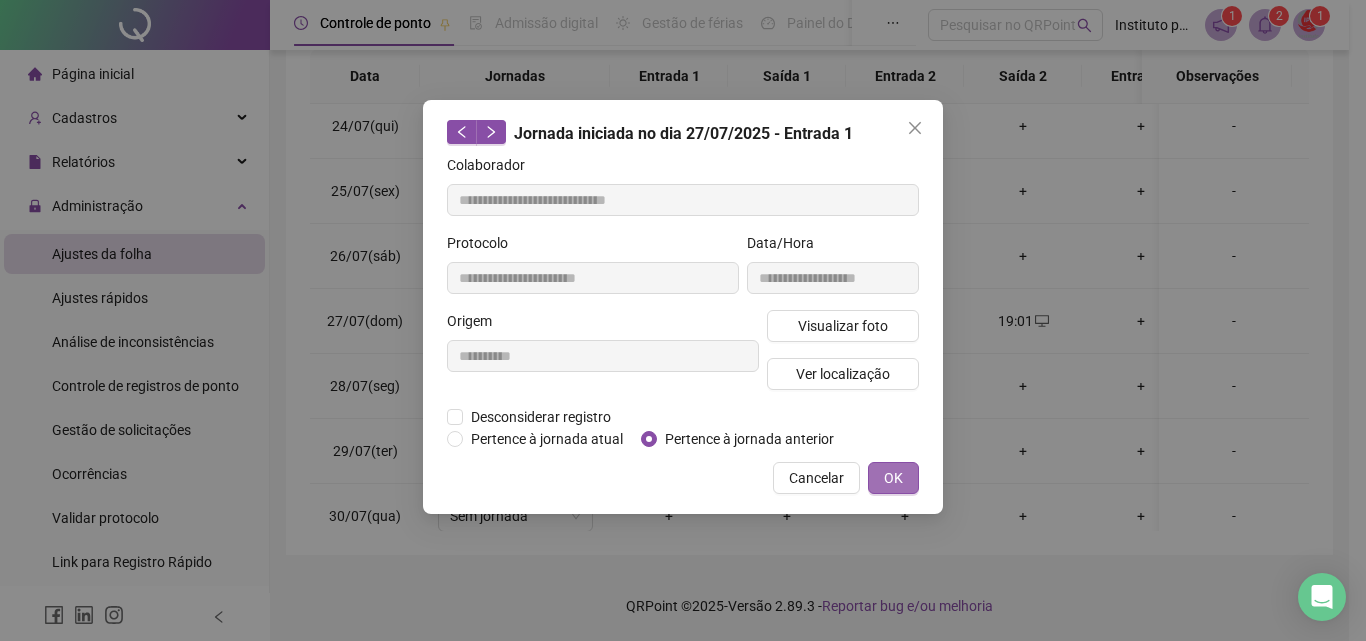 click on "OK" at bounding box center (893, 478) 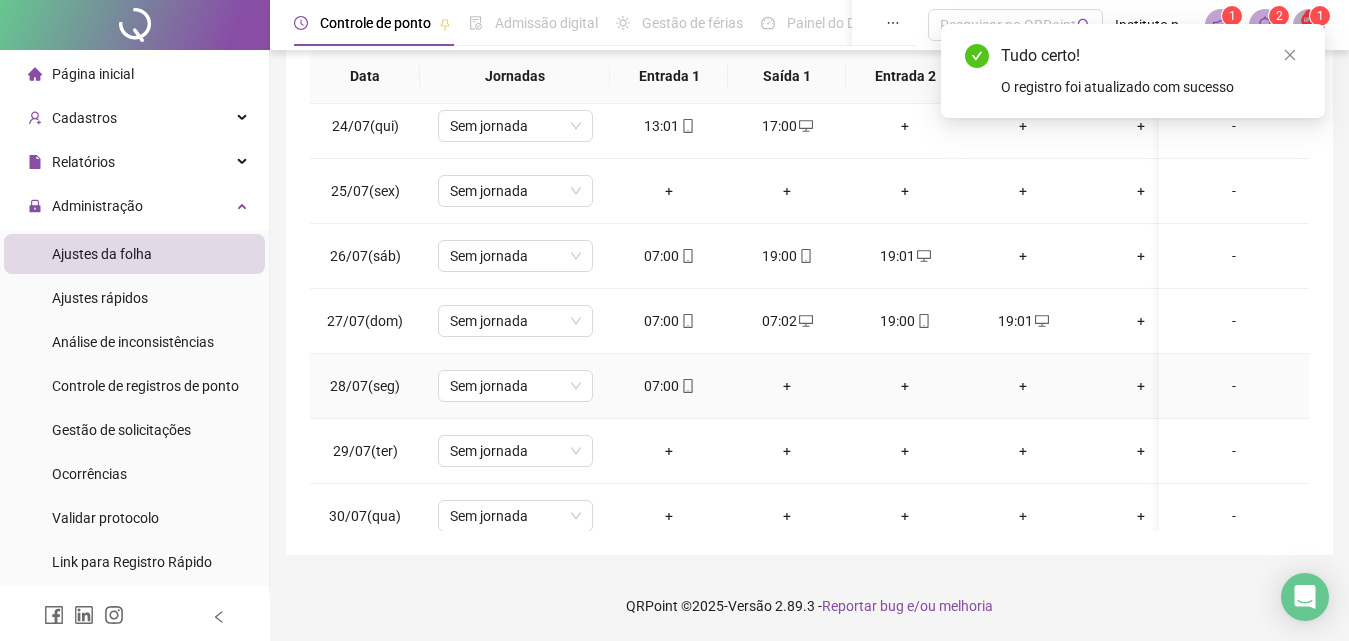 click 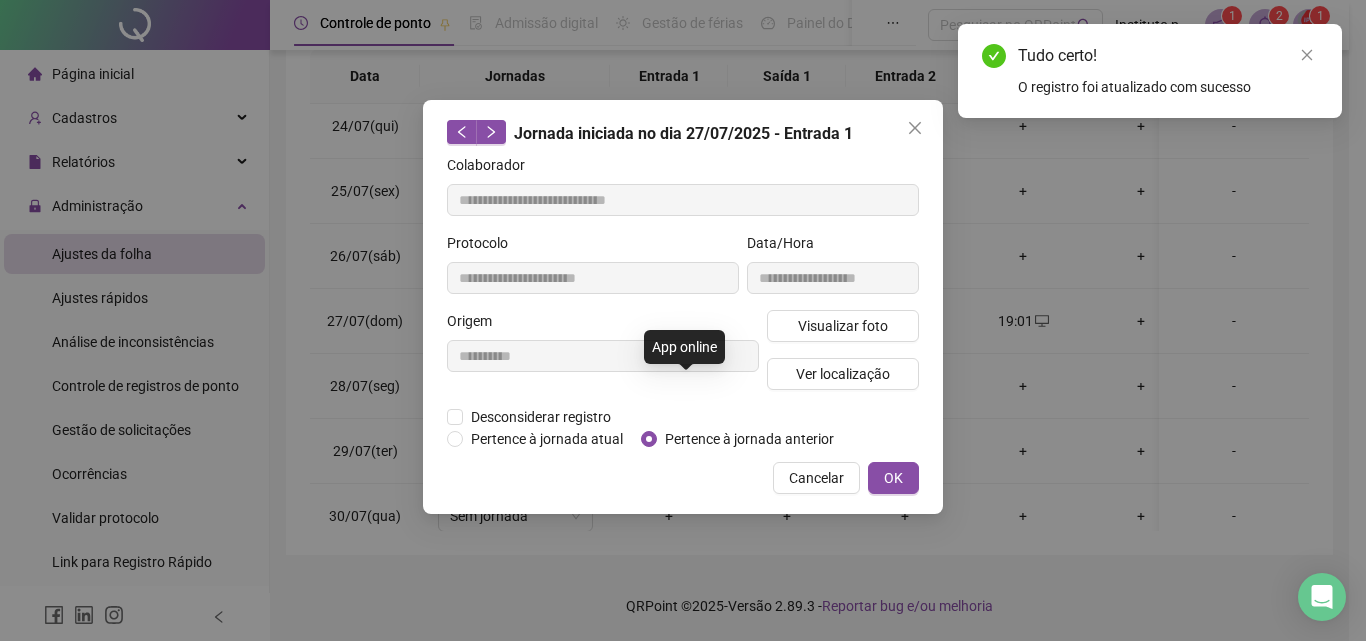type on "**********" 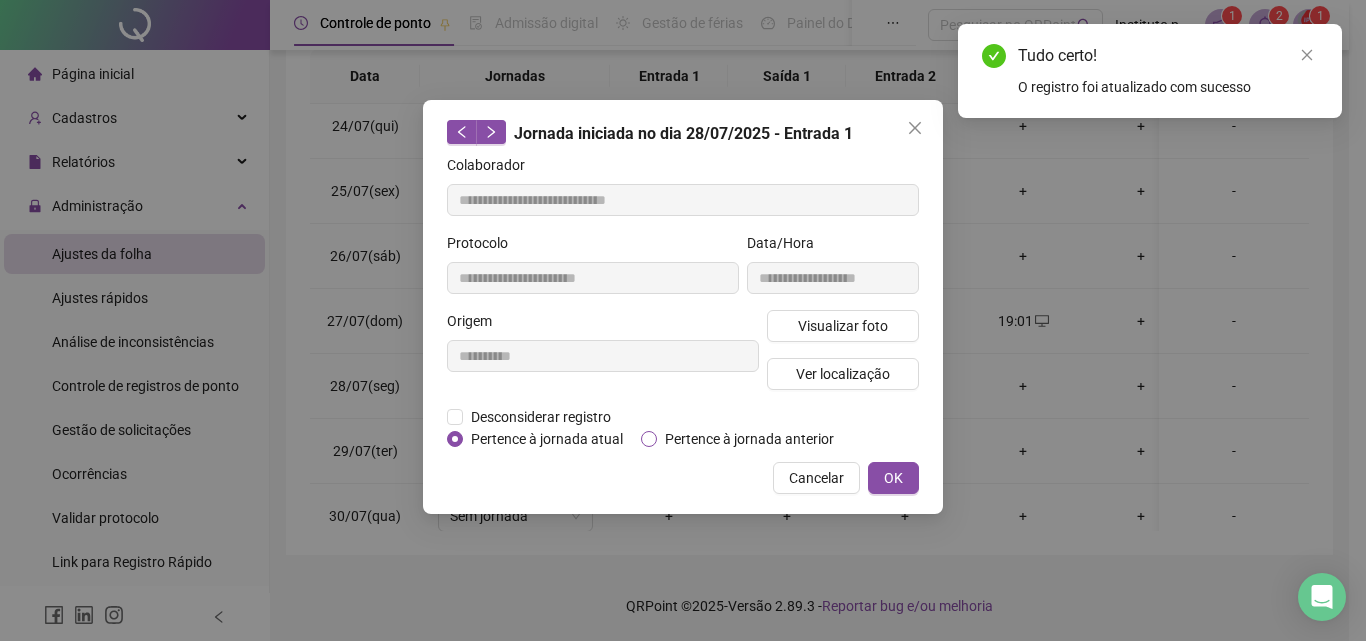 drag, startPoint x: 792, startPoint y: 437, endPoint x: 811, endPoint y: 437, distance: 19 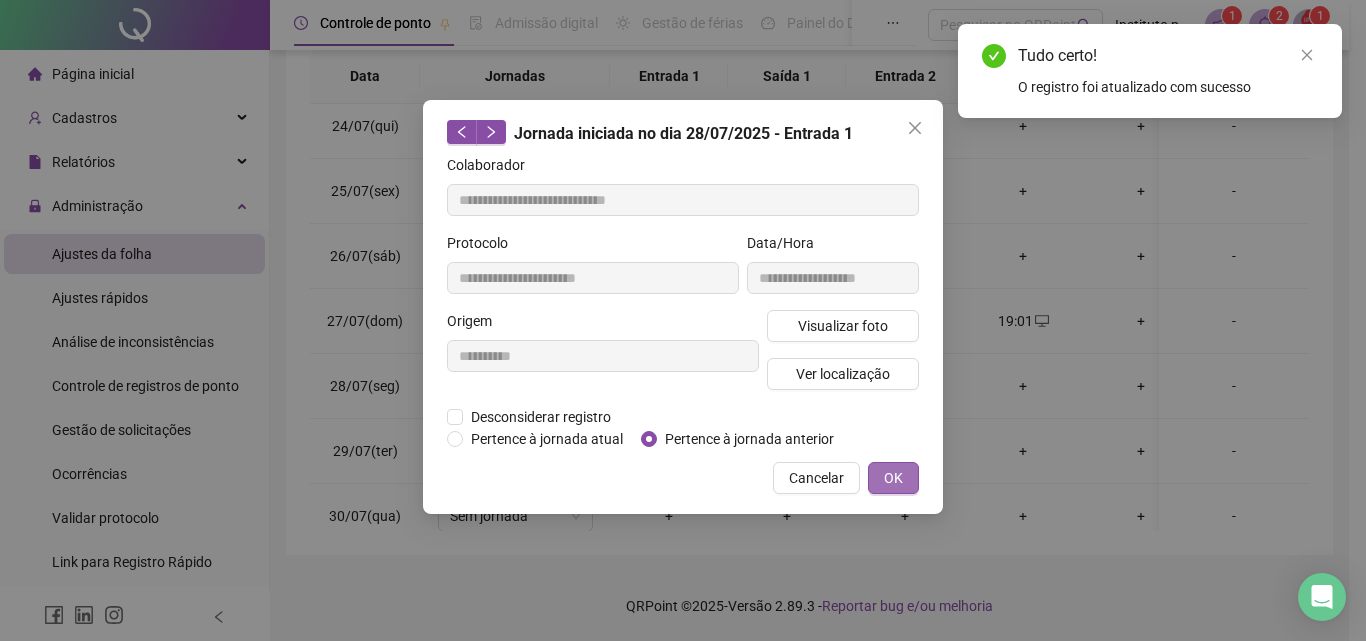 click on "OK" at bounding box center (893, 478) 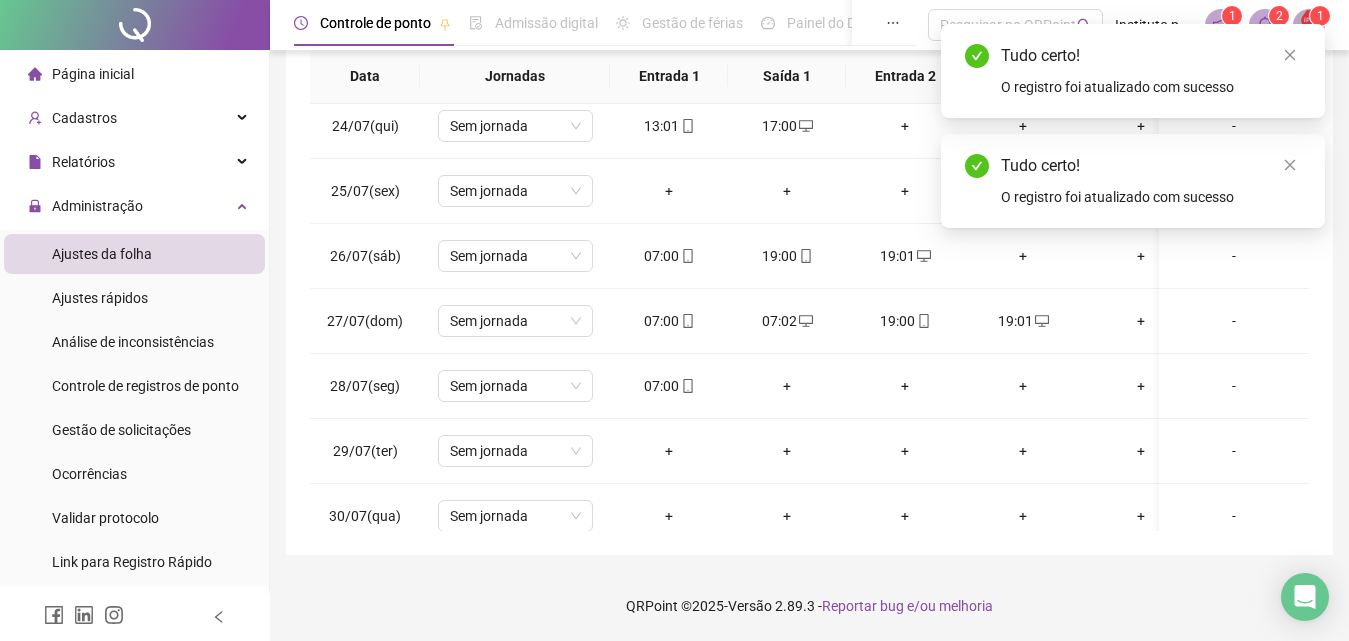 scroll, scrollTop: 0, scrollLeft: 0, axis: both 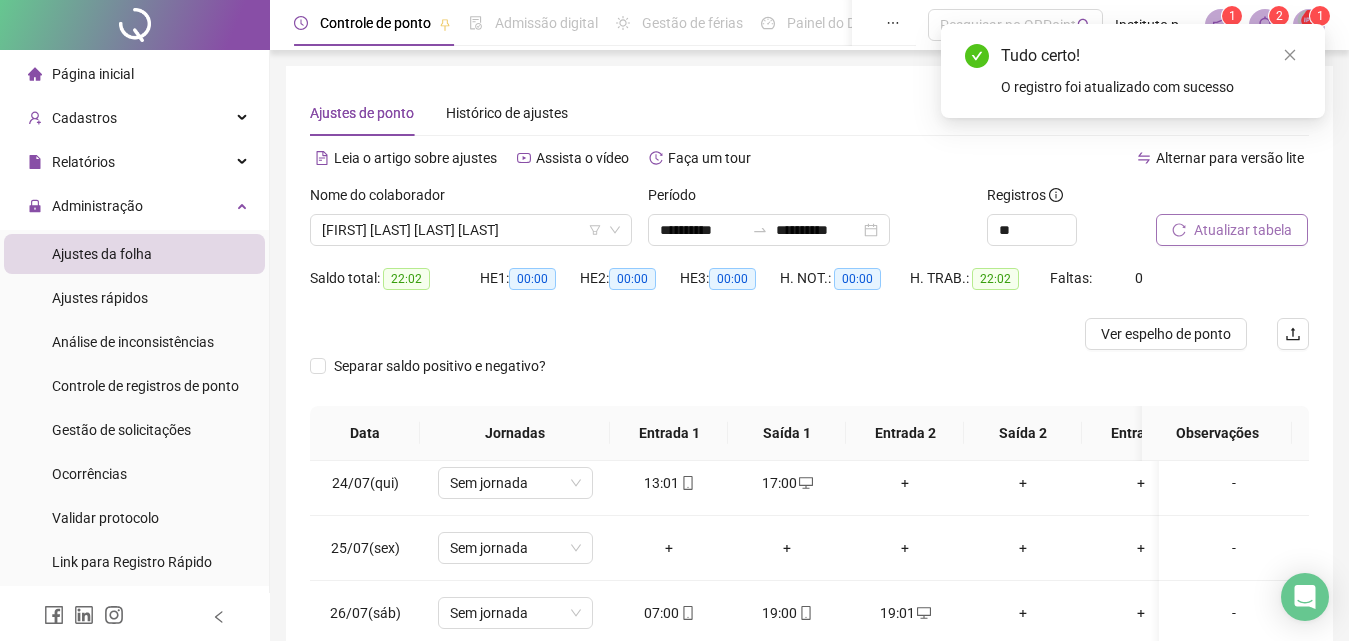 click on "Atualizar tabela" at bounding box center [1243, 230] 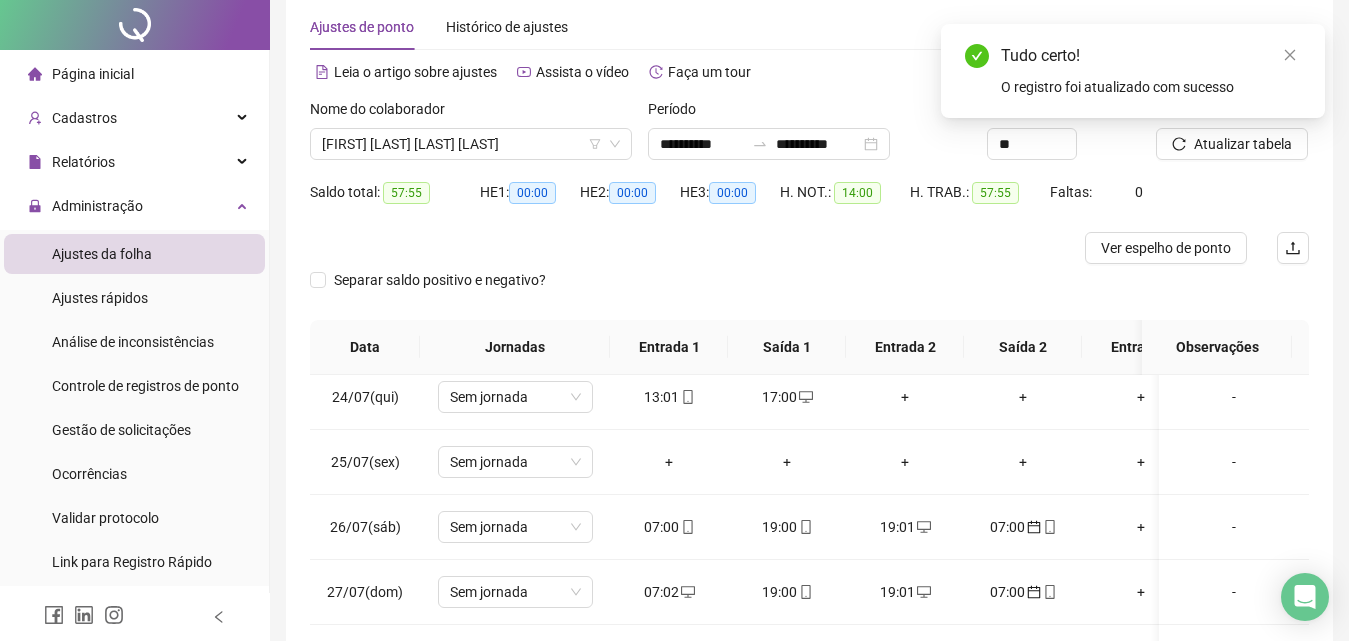 scroll, scrollTop: 100, scrollLeft: 0, axis: vertical 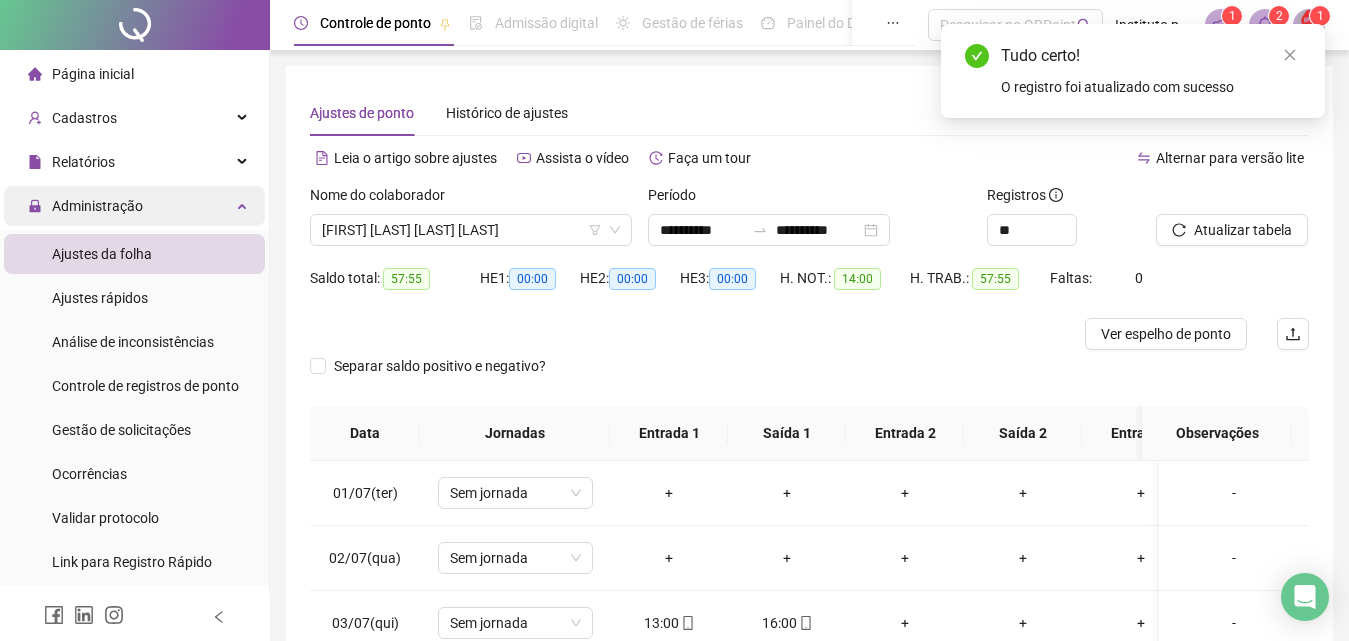click on "Administração" at bounding box center [85, 206] 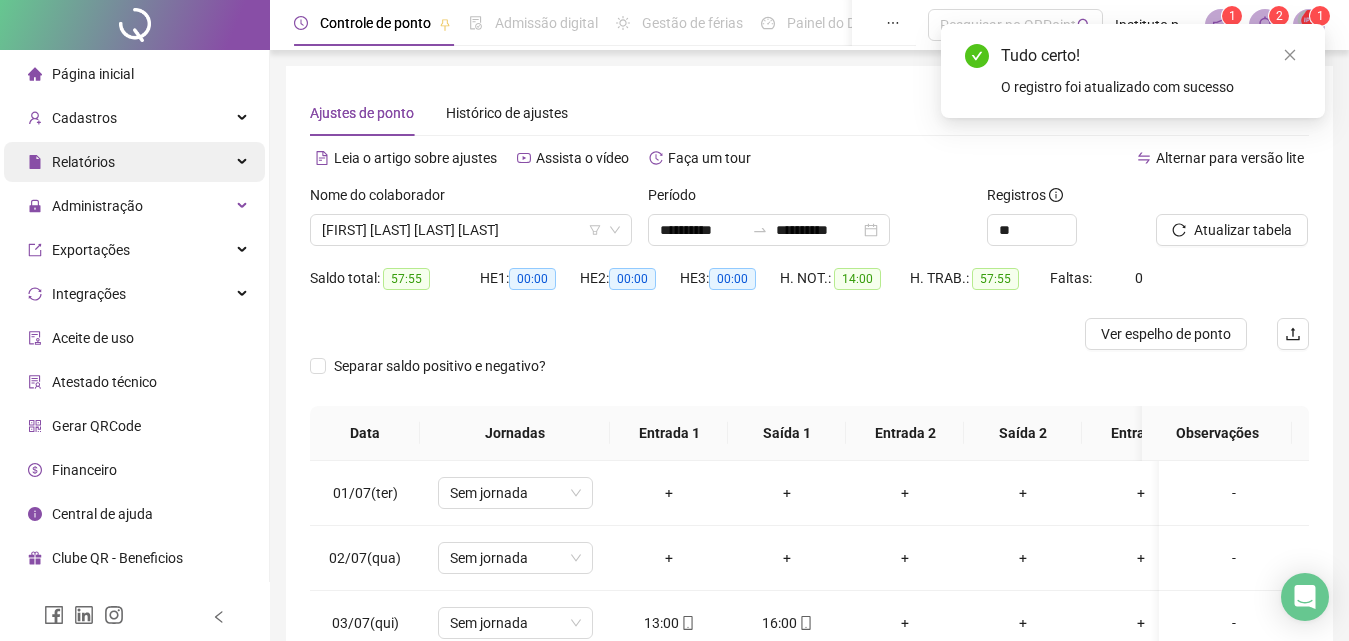 click on "Relatórios" at bounding box center [134, 162] 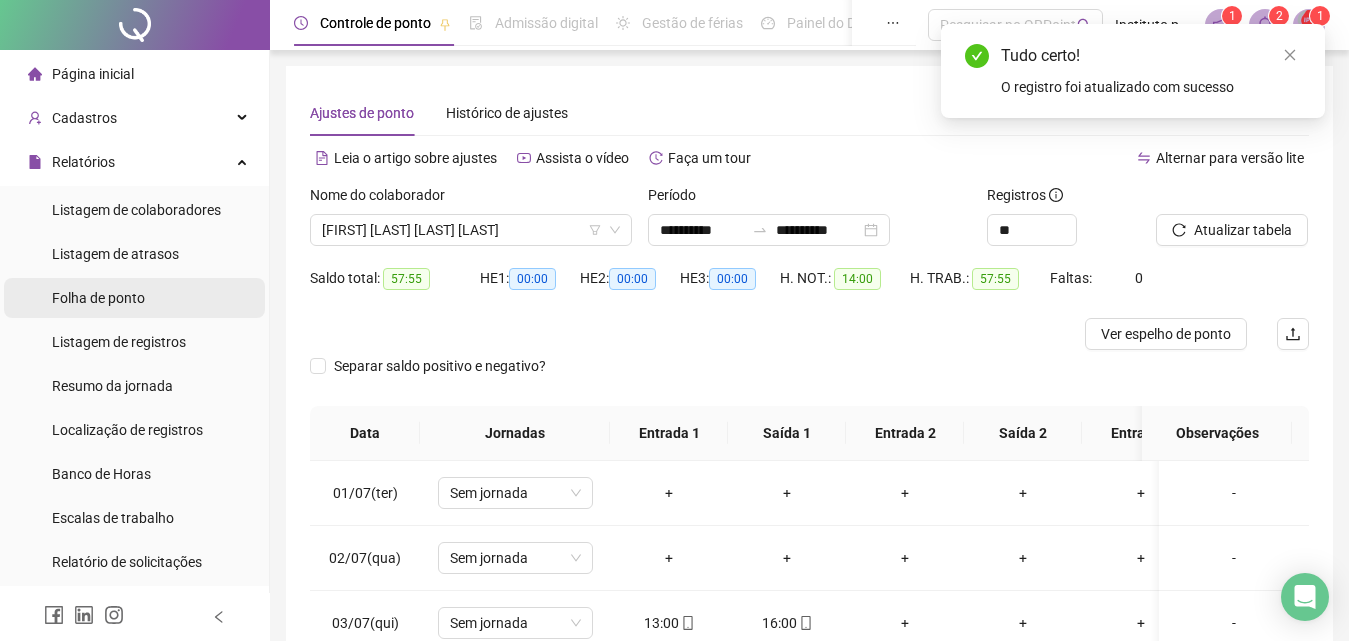 click on "Folha de ponto" at bounding box center [134, 298] 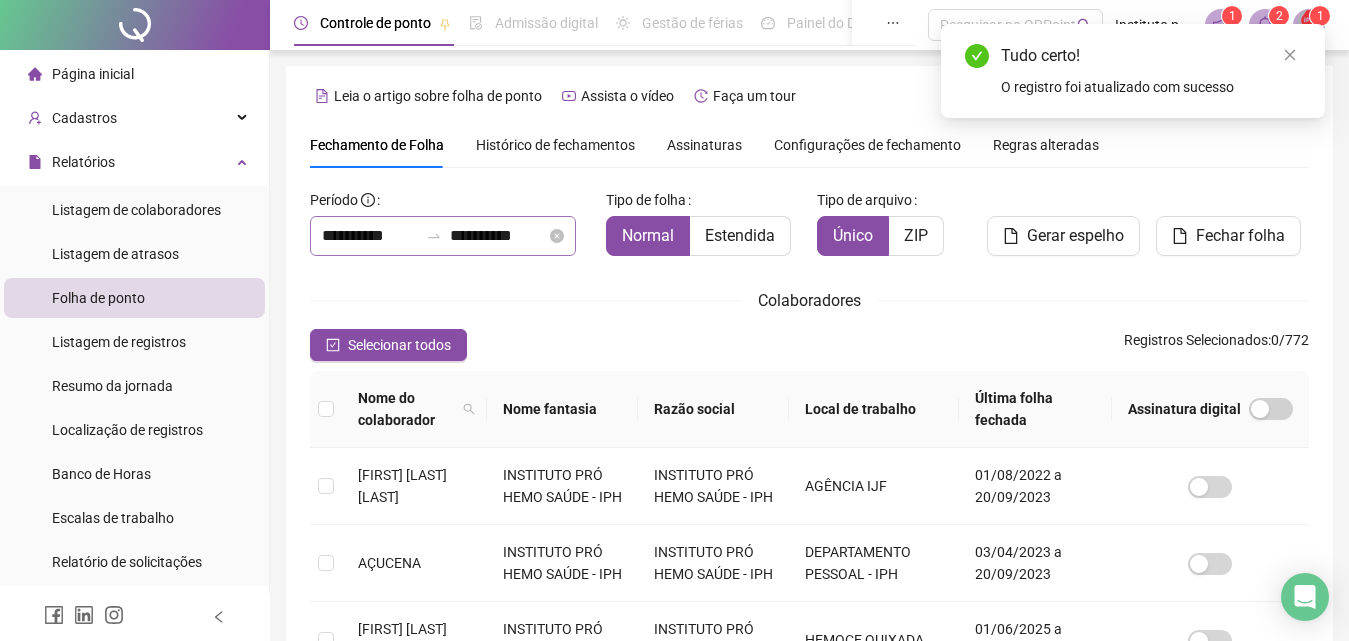 scroll, scrollTop: 89, scrollLeft: 0, axis: vertical 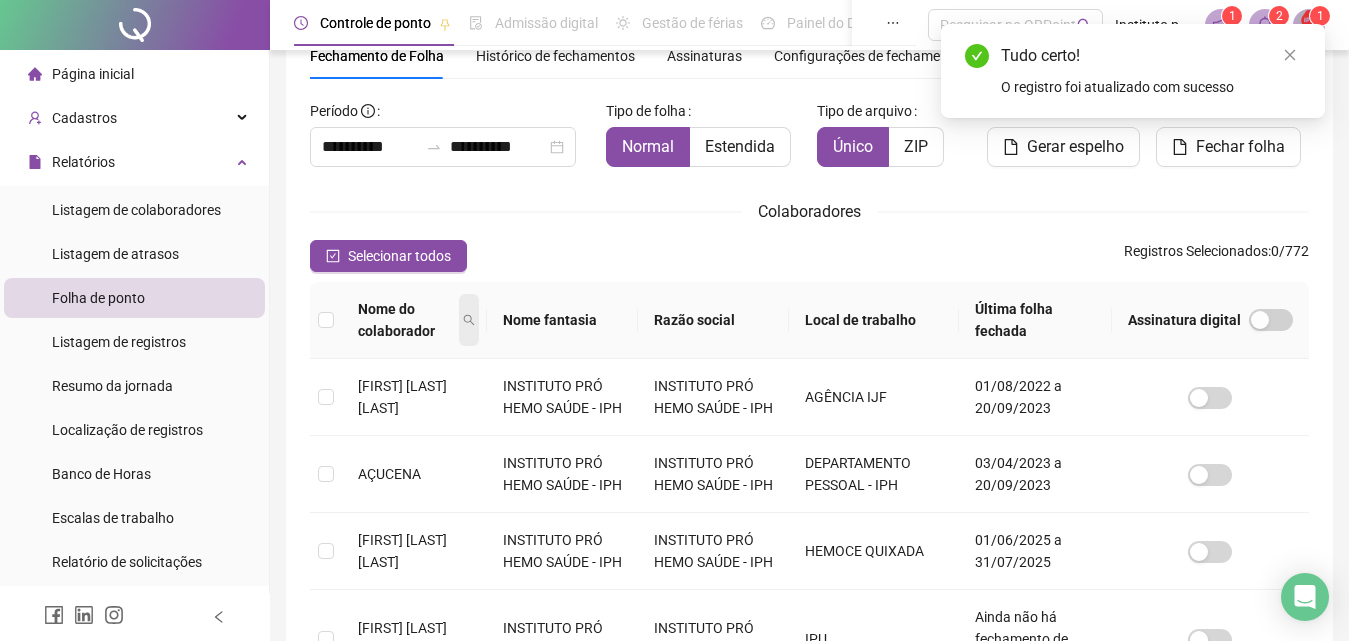 click 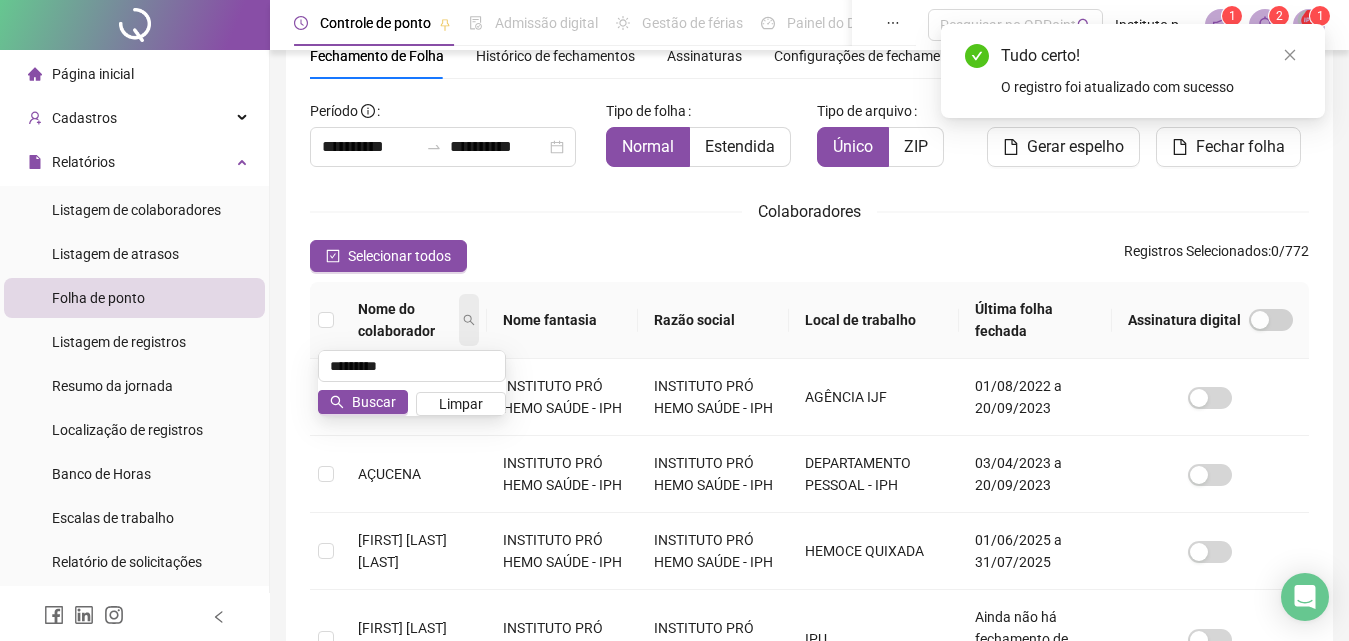 type on "*********" 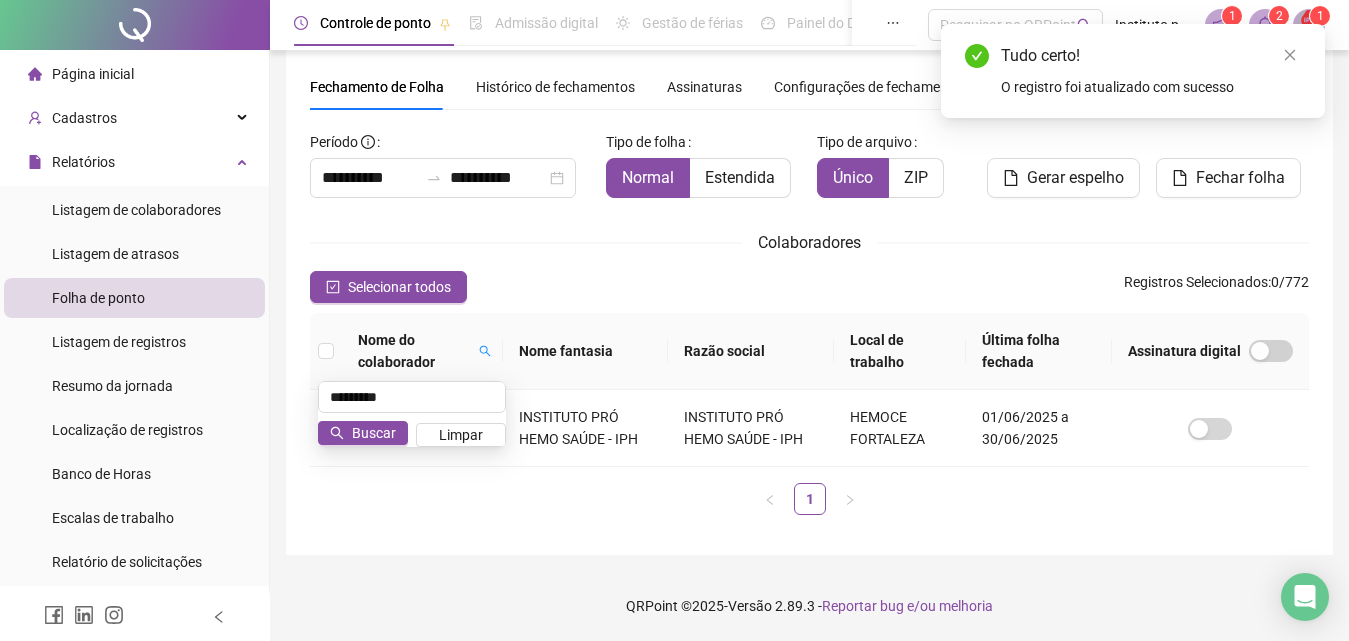 scroll, scrollTop: 58, scrollLeft: 0, axis: vertical 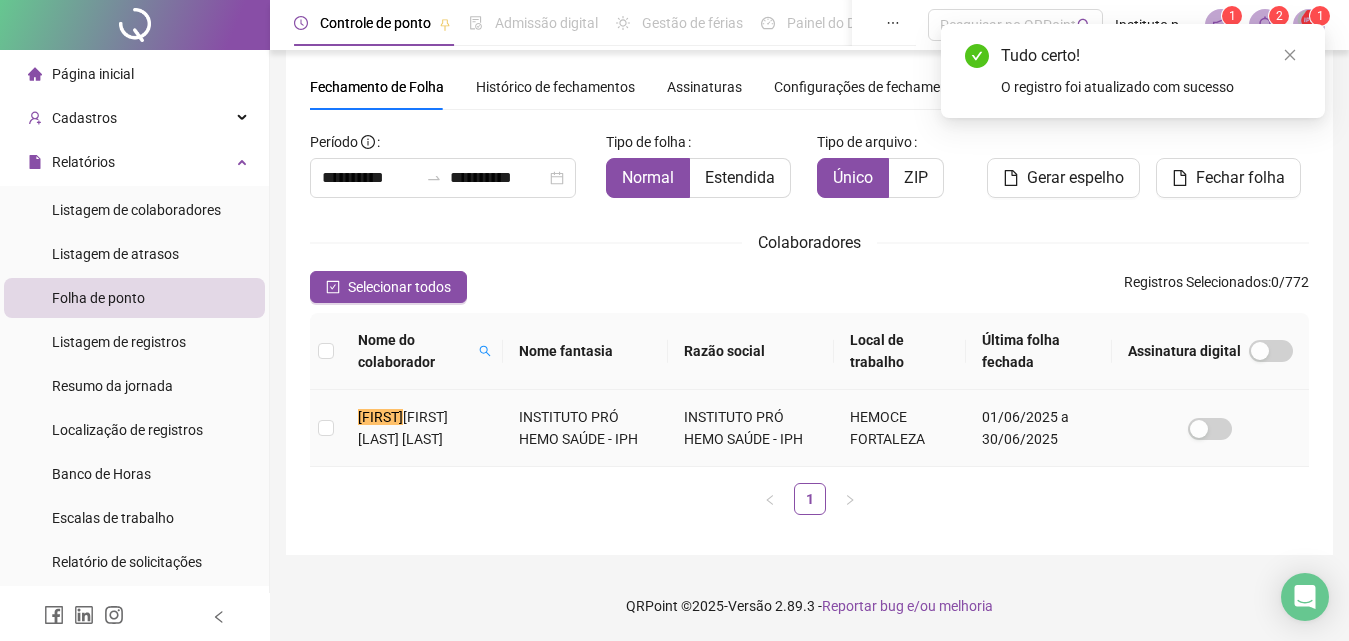 click on "[FIRST] [LAST]" at bounding box center (422, 428) 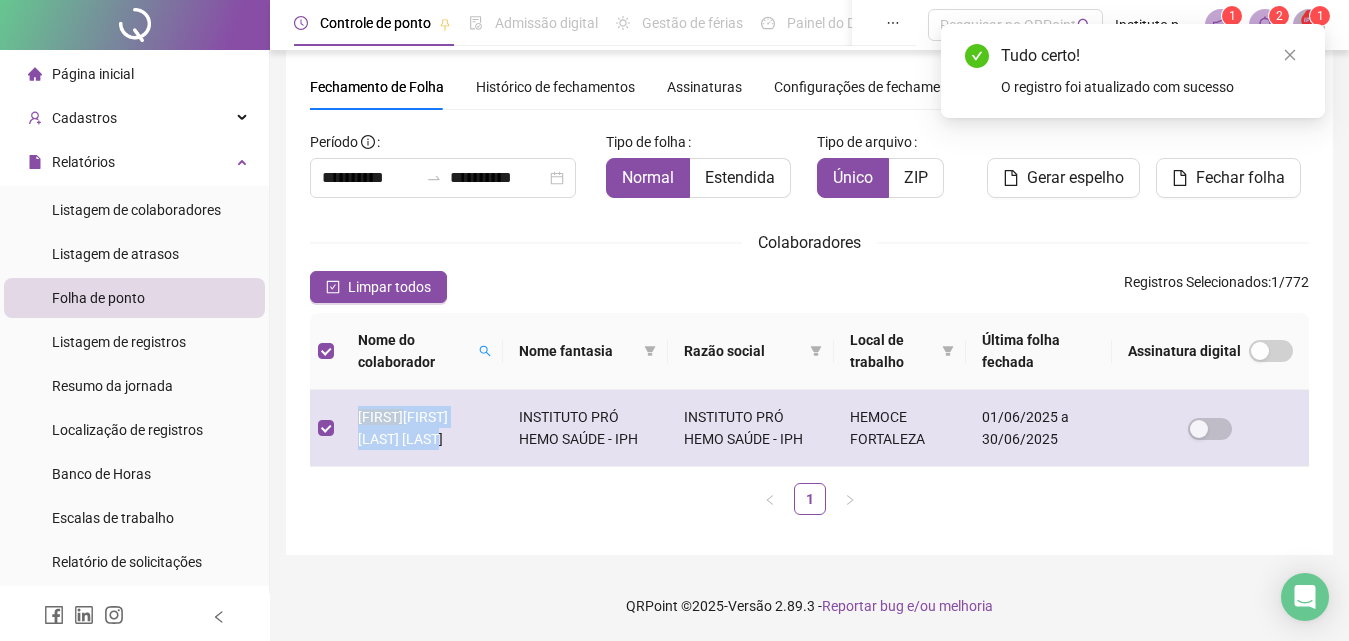 drag, startPoint x: 468, startPoint y: 436, endPoint x: 352, endPoint y: 412, distance: 118.45674 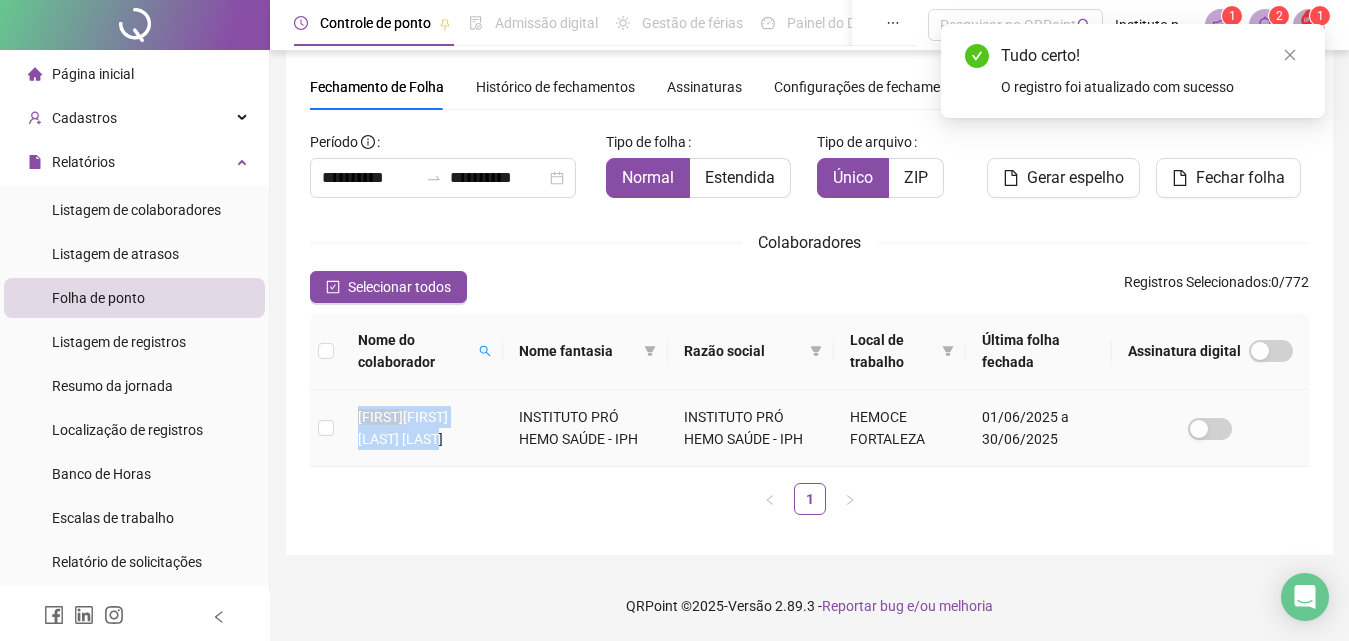 copy on "[FIRST] [LAST]" 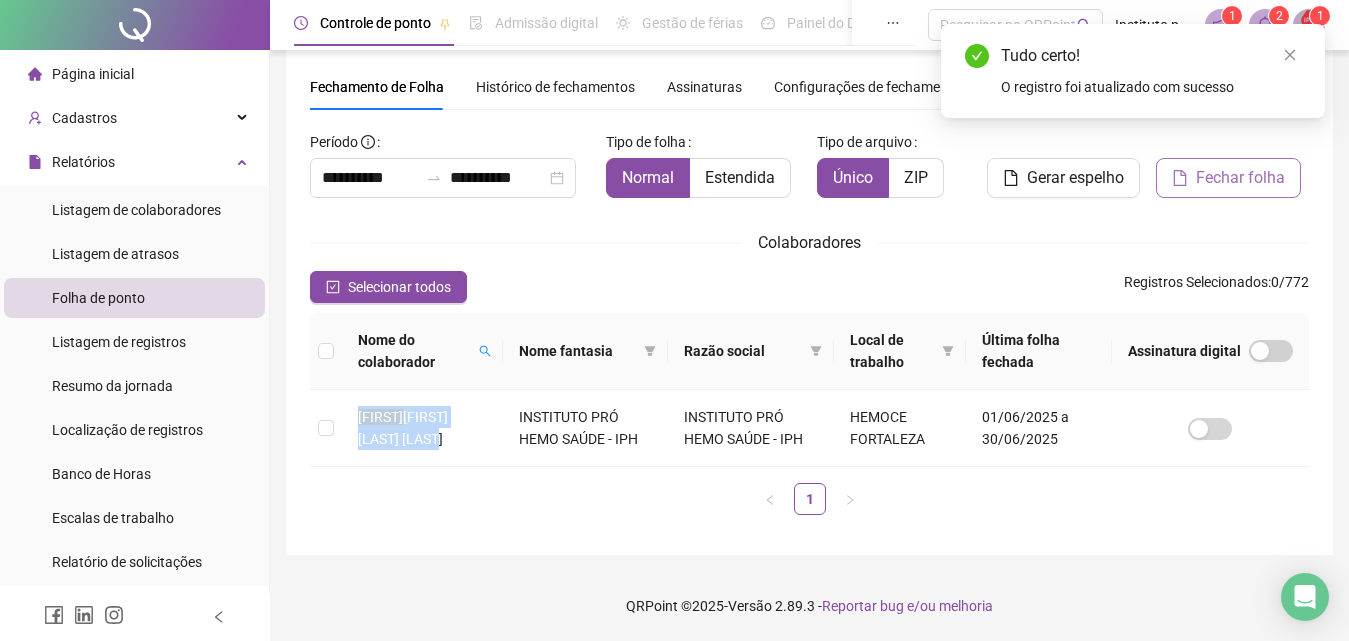 click on "Fechar folha" at bounding box center [1240, 178] 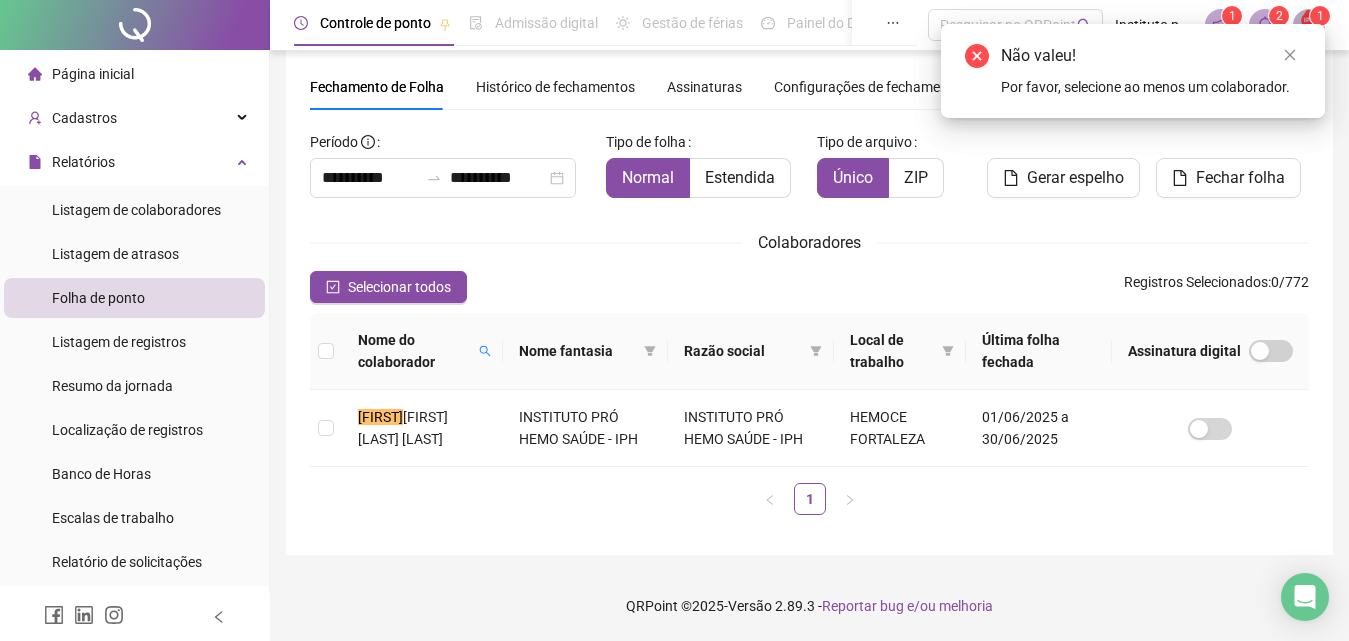 click 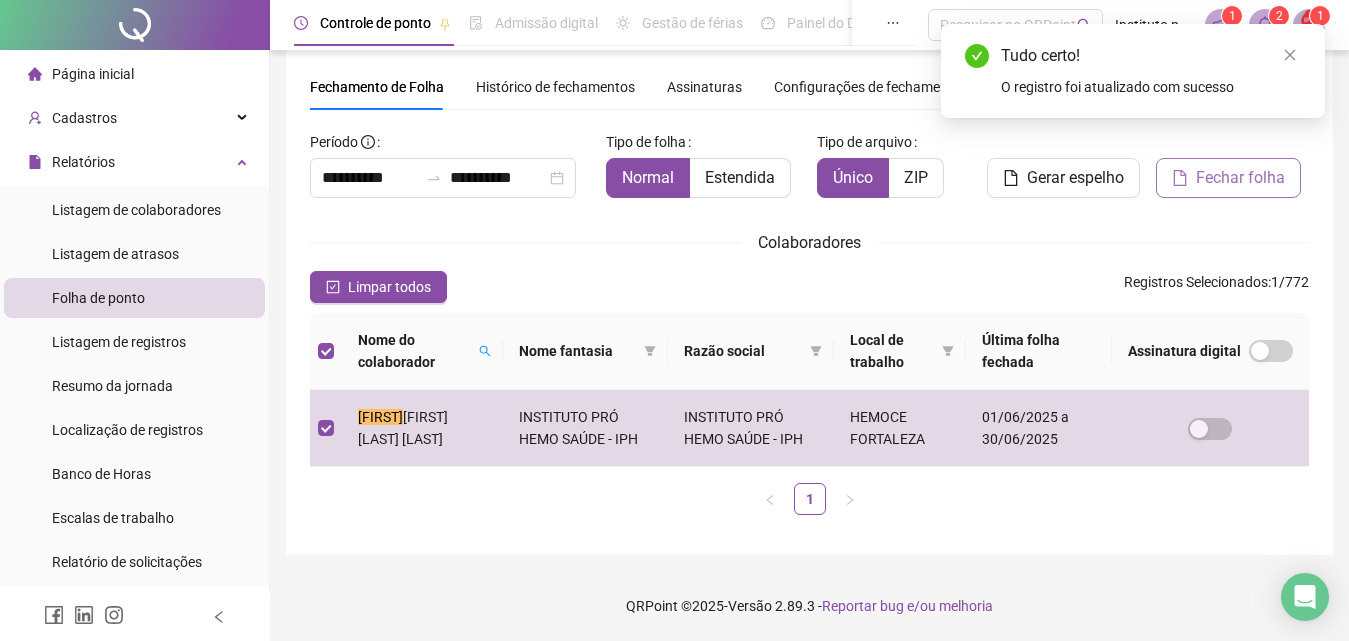 click on "Fechar folha" at bounding box center [1240, 178] 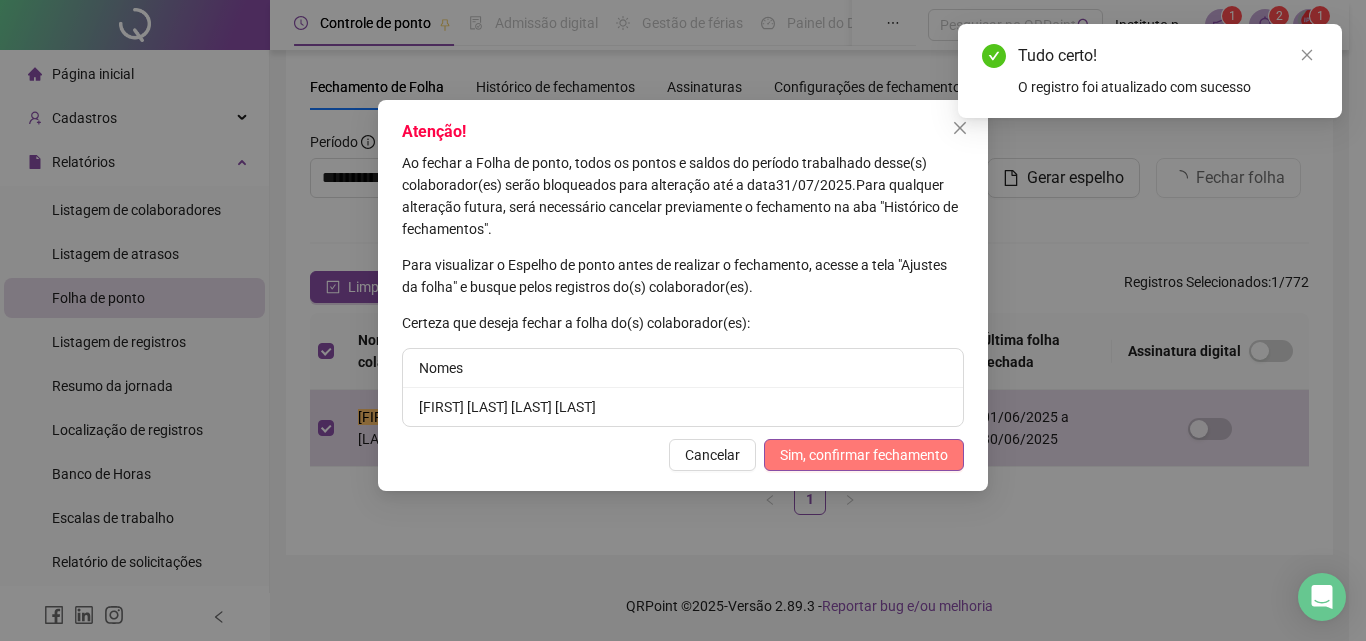 click on "Sim, confirmar fechamento" at bounding box center [864, 455] 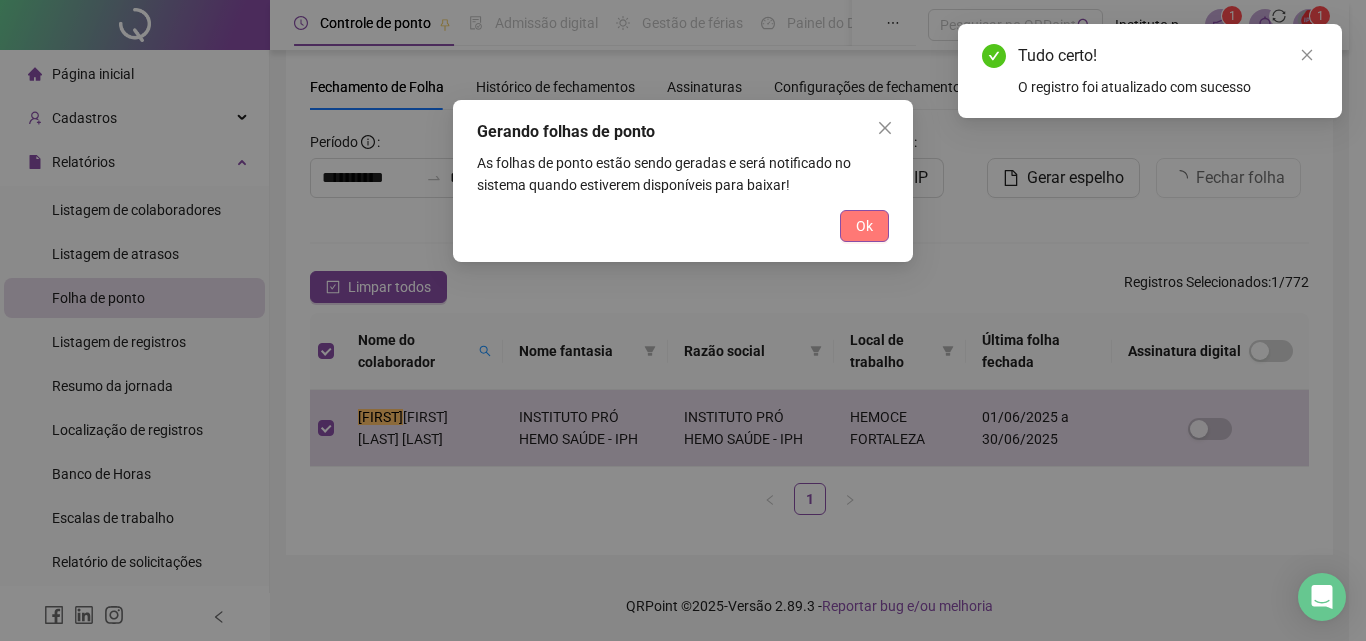 click on "Ok" at bounding box center [864, 226] 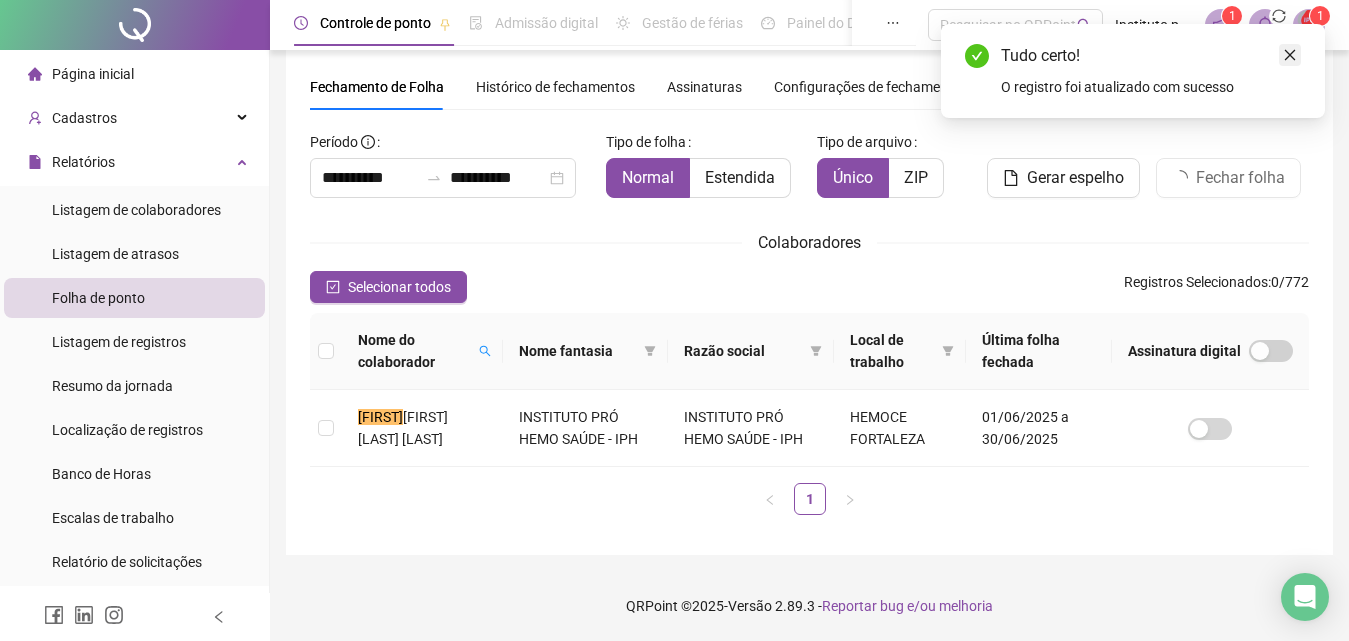 click 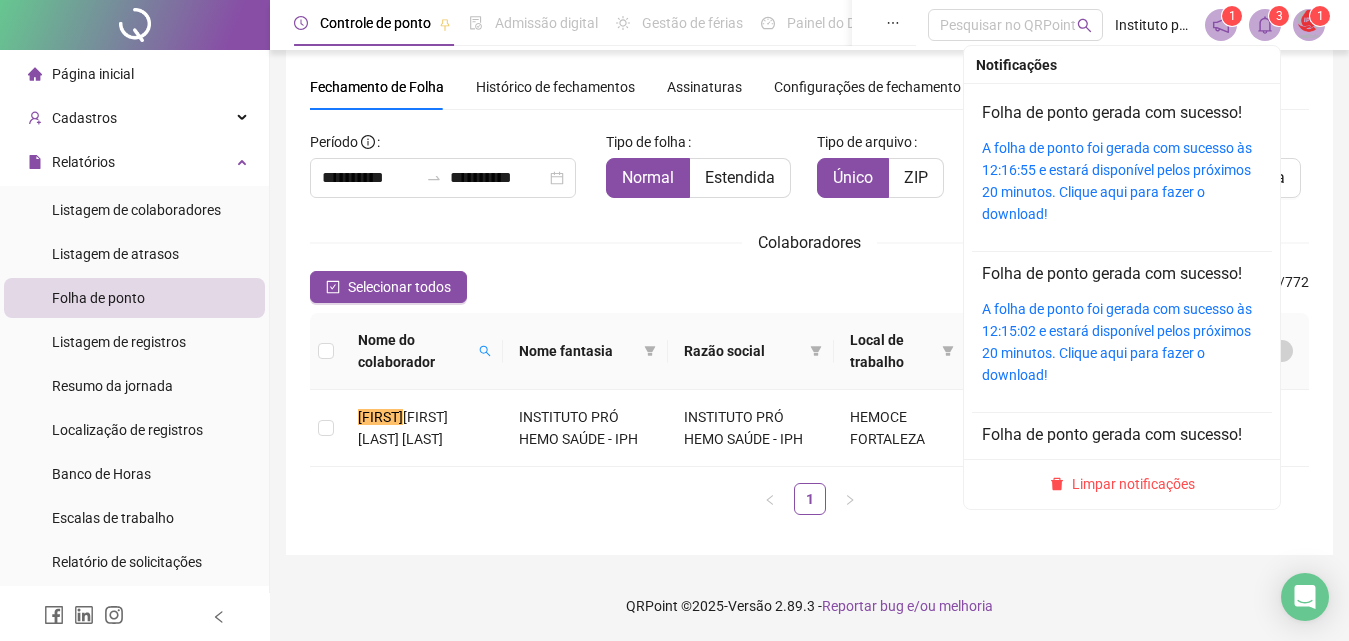 click on "A folha de ponto foi gerada com sucesso às 12:16:55 e estará disponível pelos próximos 20 minutos.
Clique aqui para fazer o download!" at bounding box center [1122, 181] 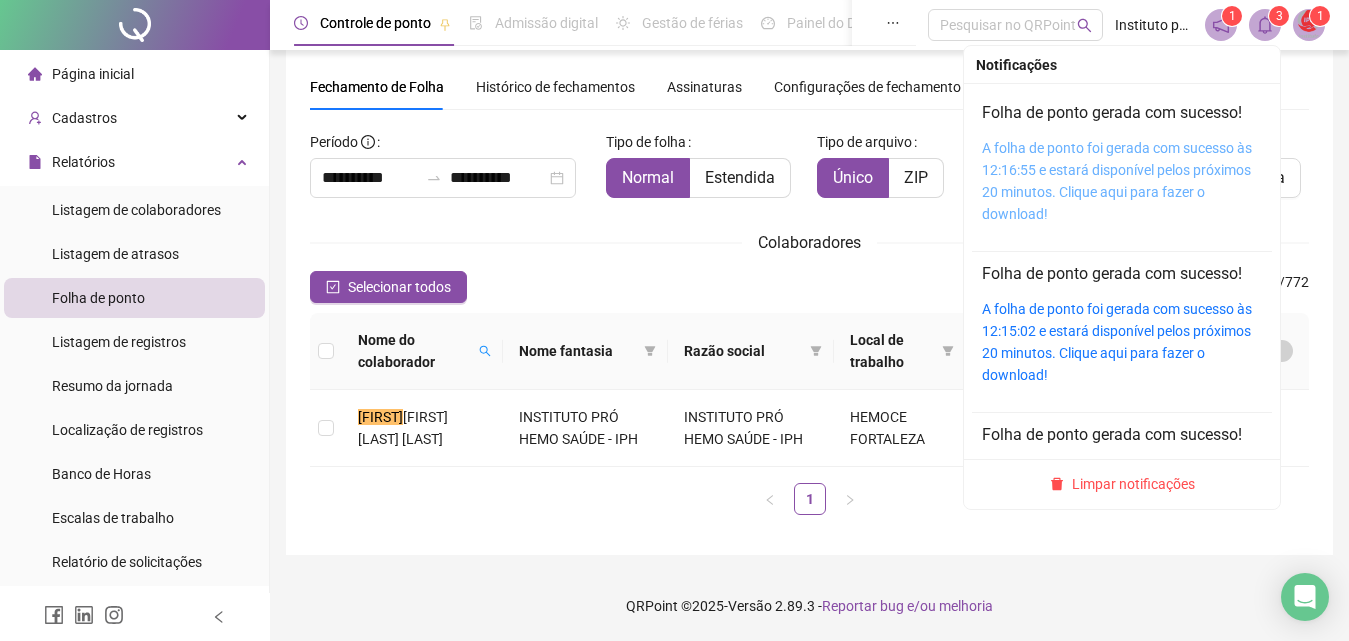 click on "A folha de ponto foi gerada com sucesso às 12:16:55 e estará disponível pelos próximos 20 minutos.
Clique aqui para fazer o download!" at bounding box center [1117, 181] 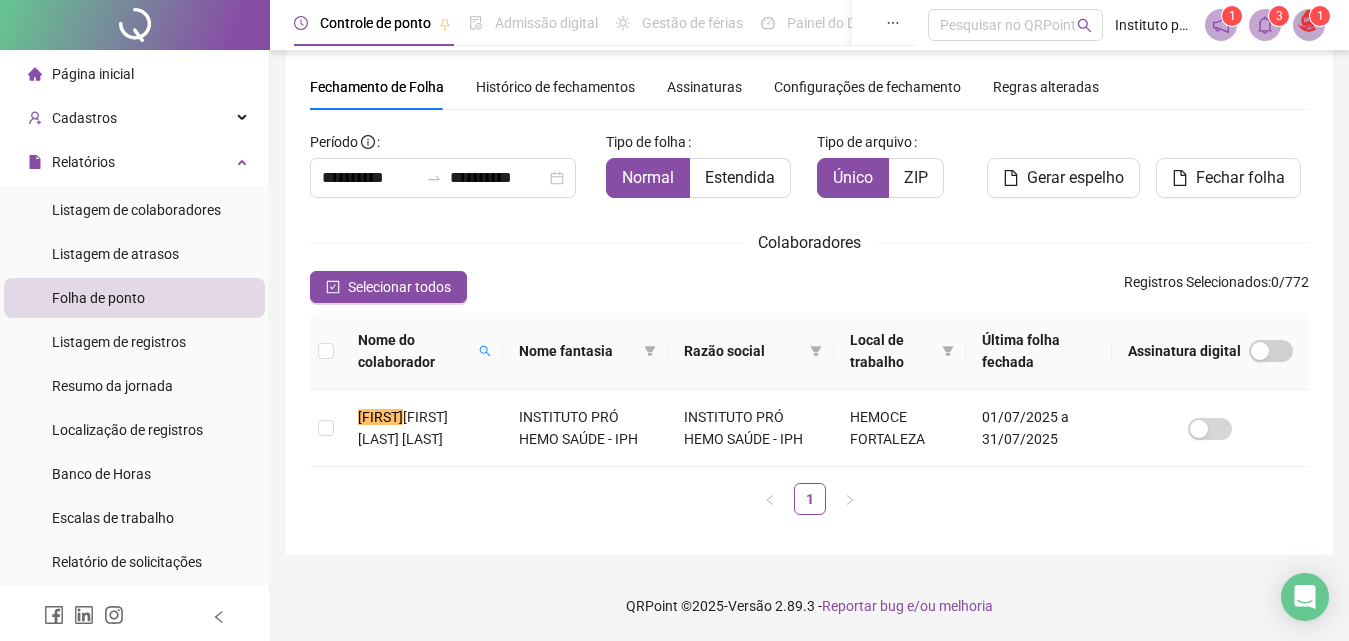 click on "Histórico de fechamentos" at bounding box center (555, 87) 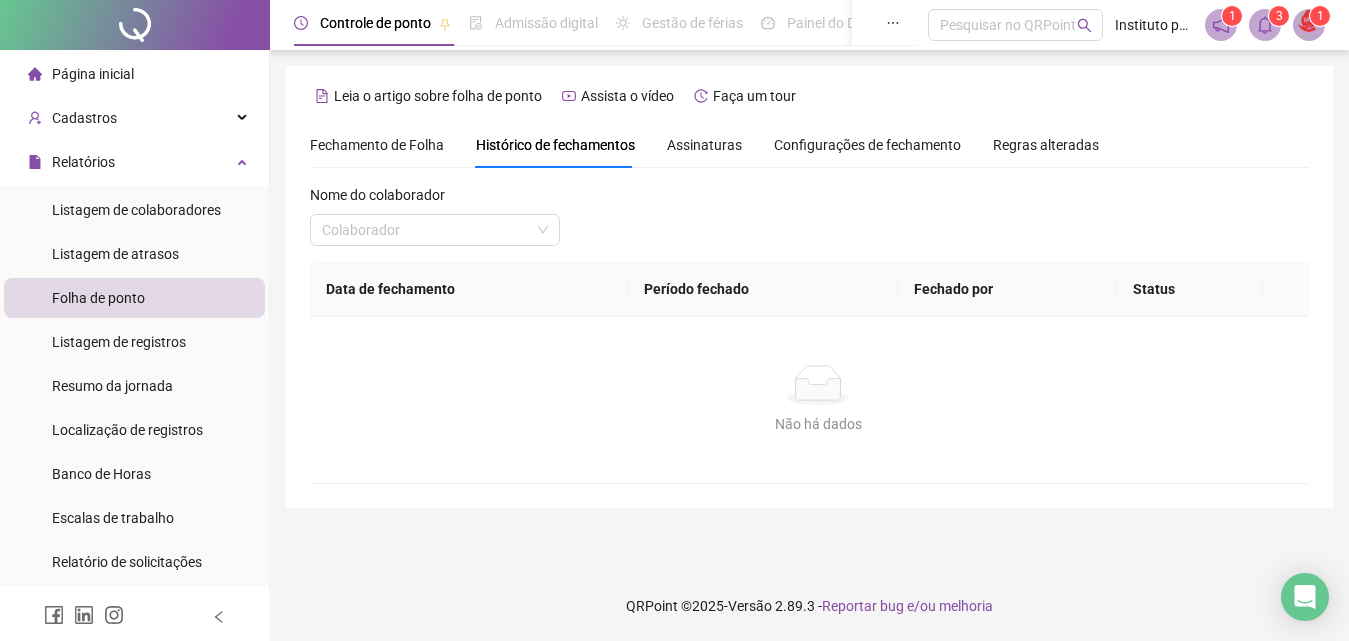 scroll, scrollTop: 0, scrollLeft: 0, axis: both 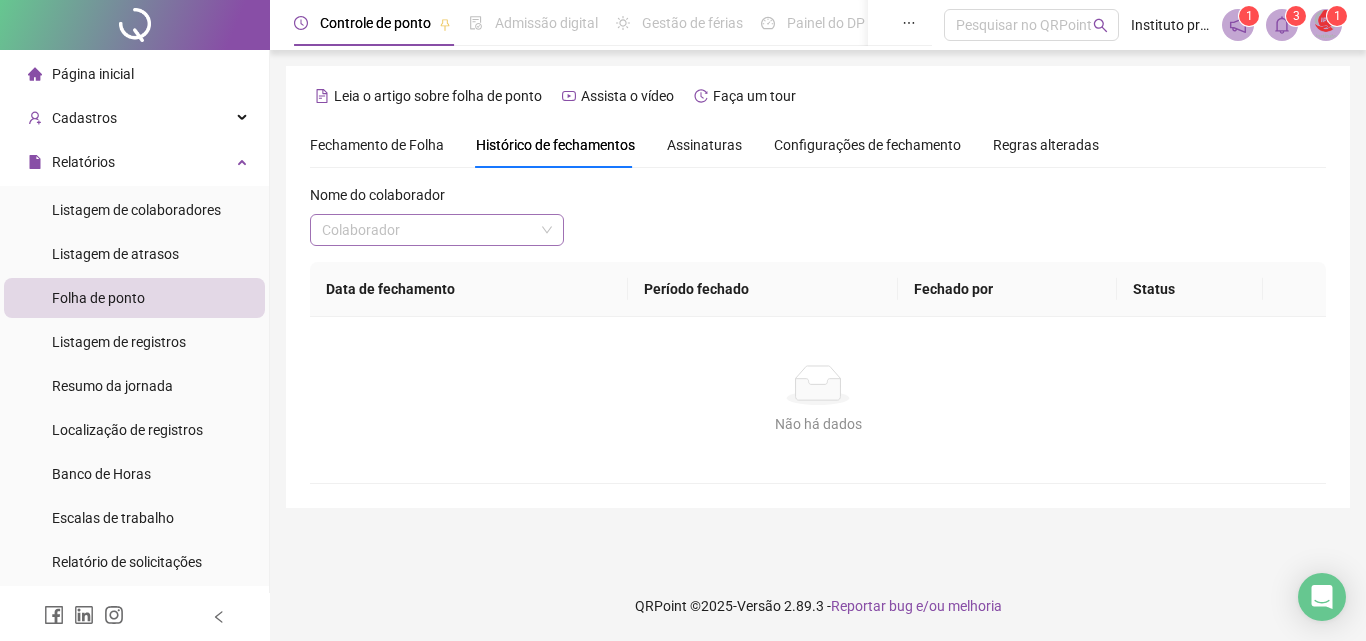 click at bounding box center (428, 230) 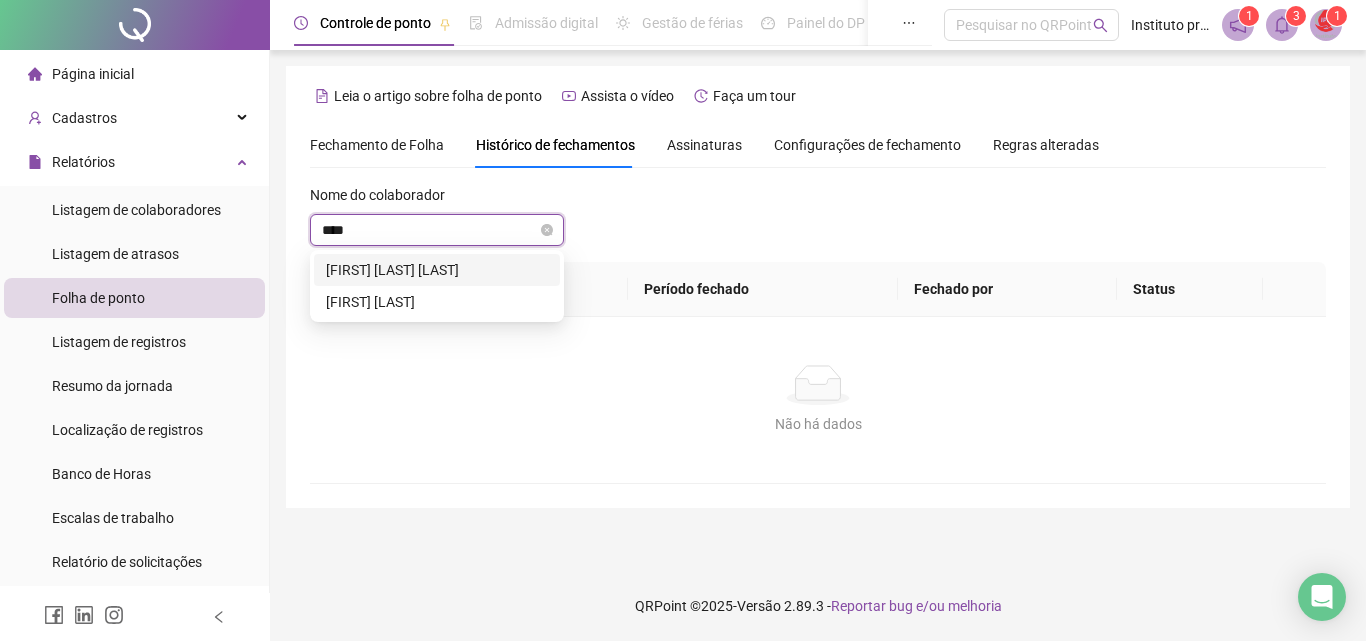 type on "*****" 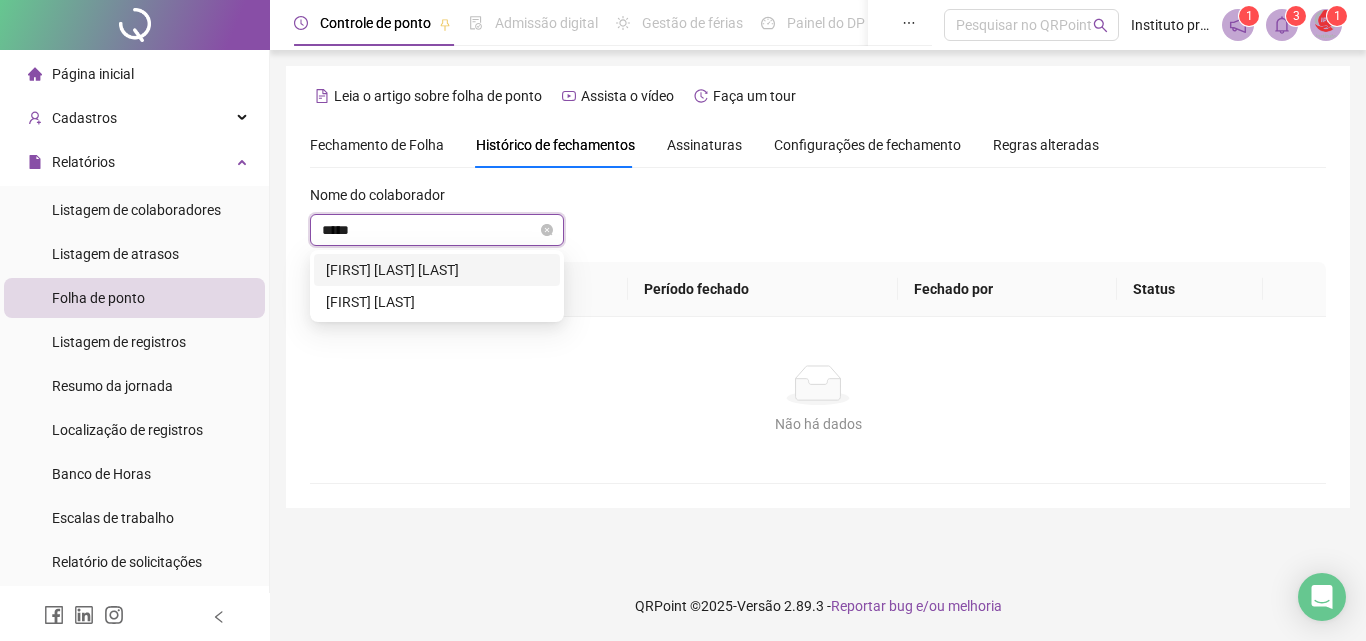 type 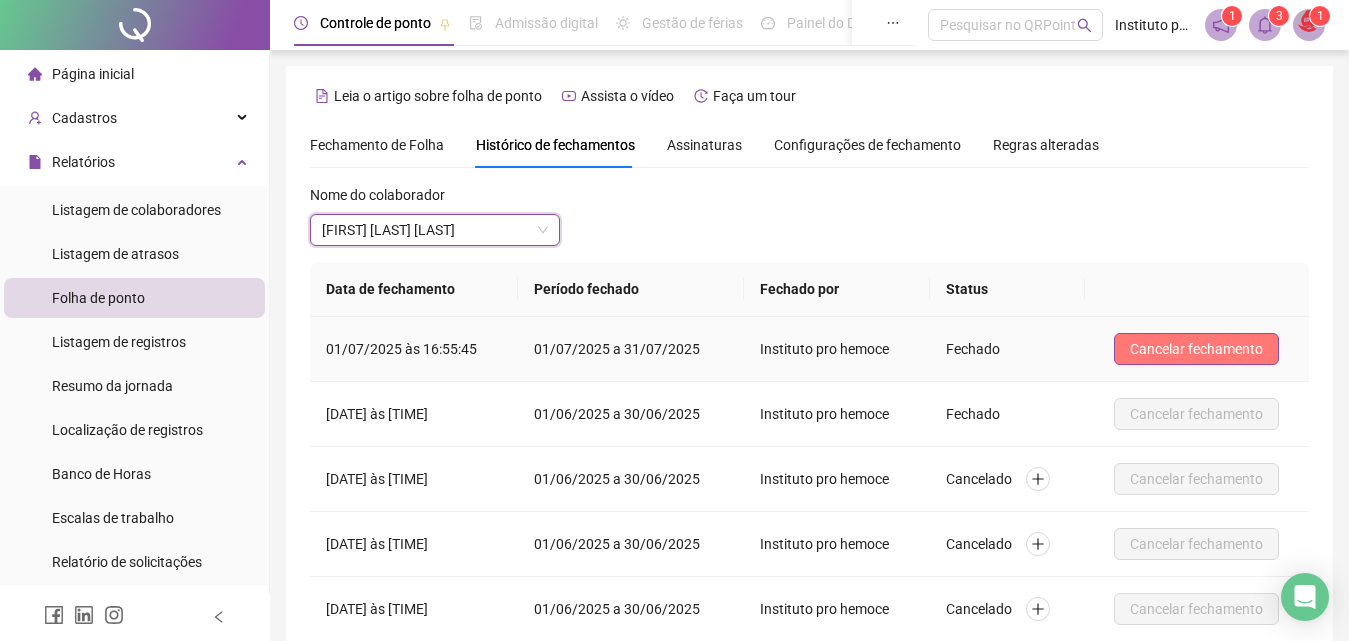 click on "Cancelar fechamento" at bounding box center [1196, 349] 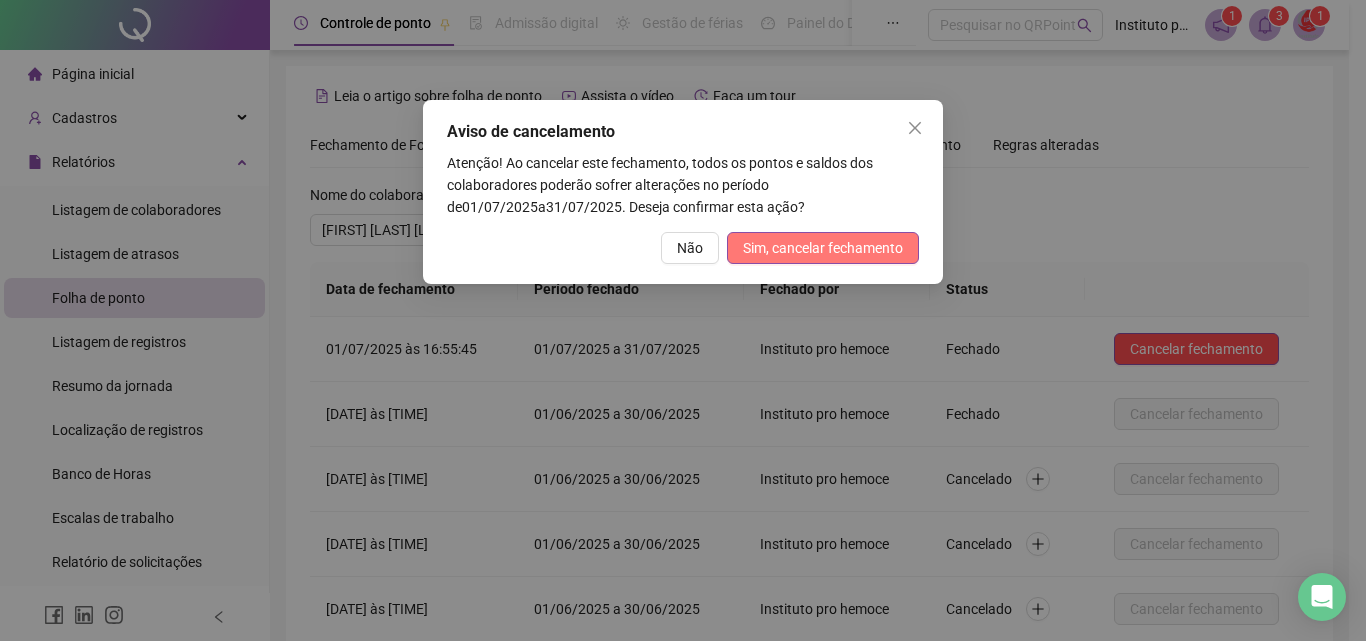 click on "Sim, cancelar fechamento" at bounding box center (823, 248) 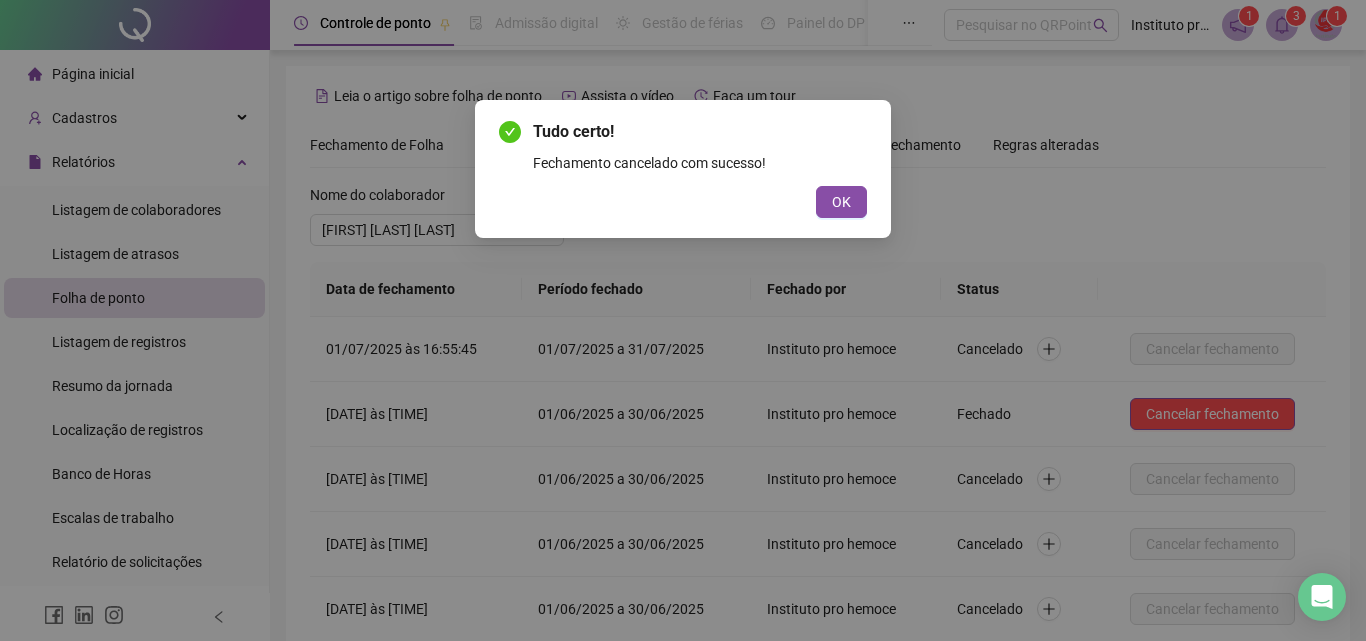 drag, startPoint x: 825, startPoint y: 193, endPoint x: 344, endPoint y: 225, distance: 482.06326 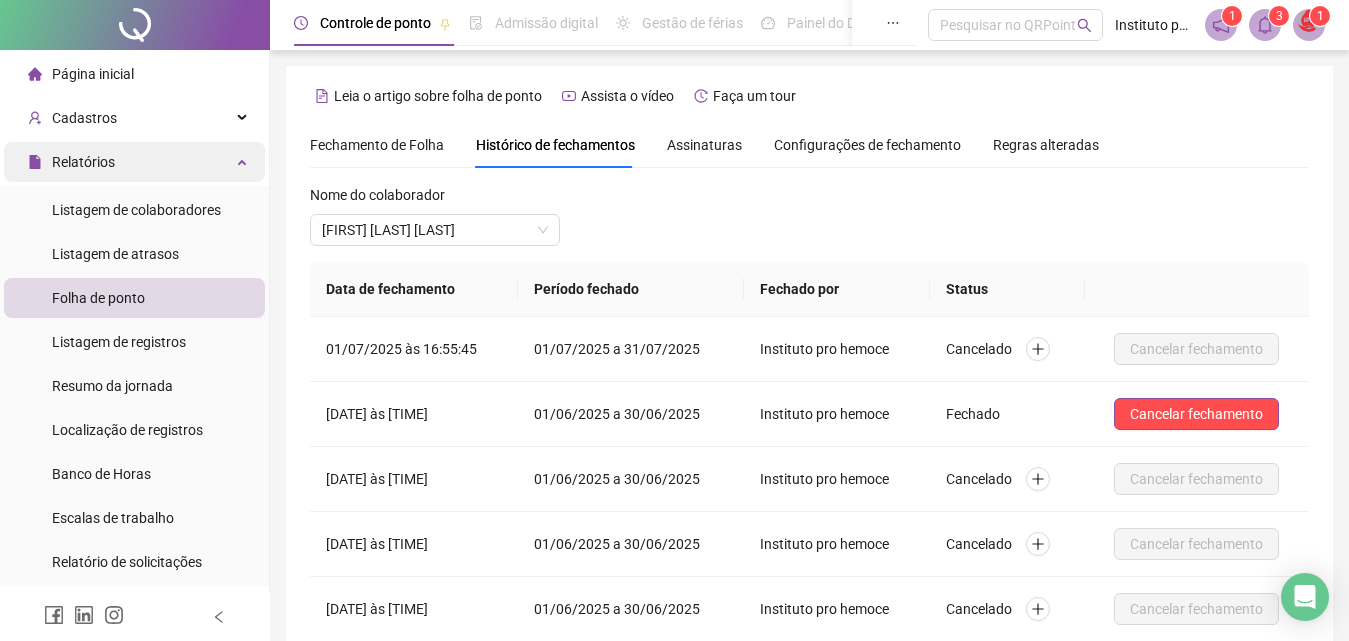 click on "Relatórios" at bounding box center (134, 162) 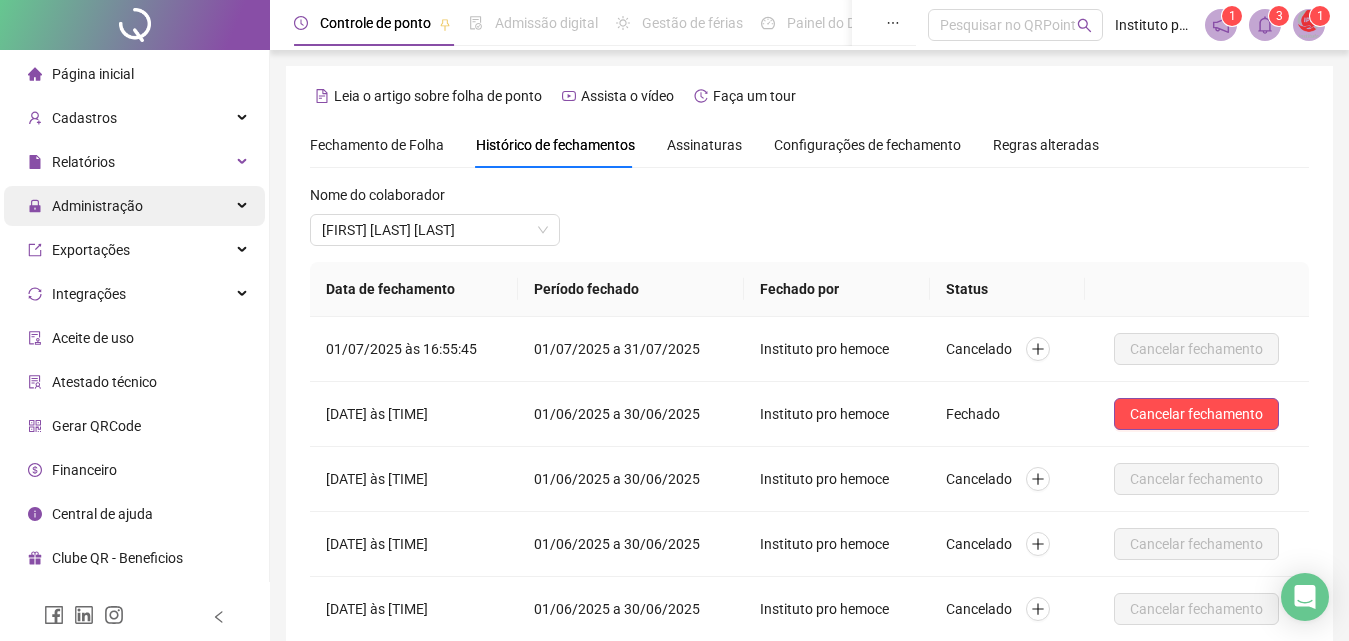 click on "Administração" at bounding box center (97, 206) 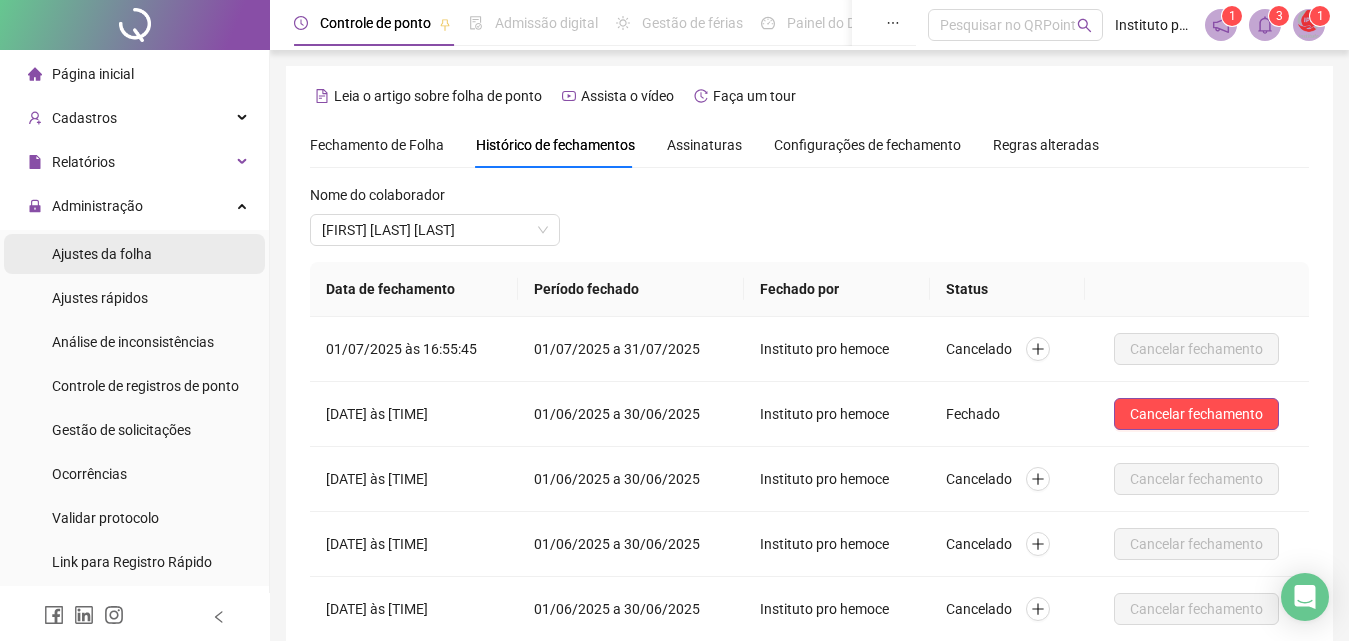 click on "Ajustes da folha" at bounding box center [102, 254] 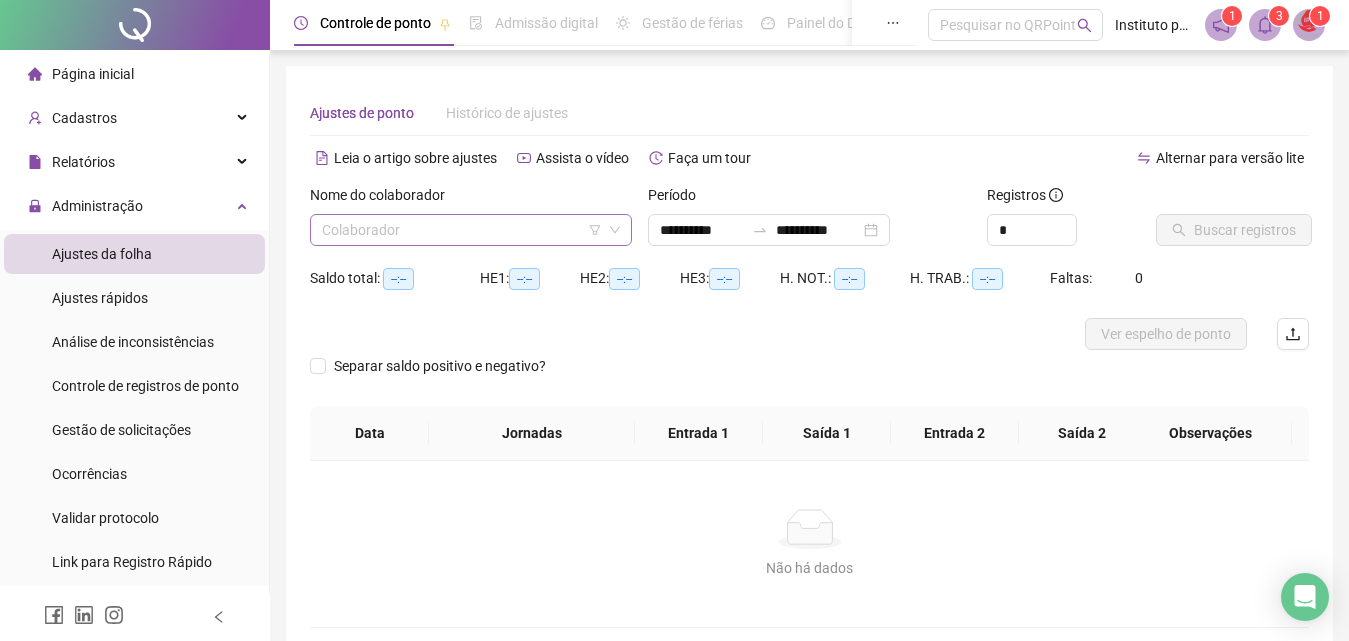 click at bounding box center [462, 230] 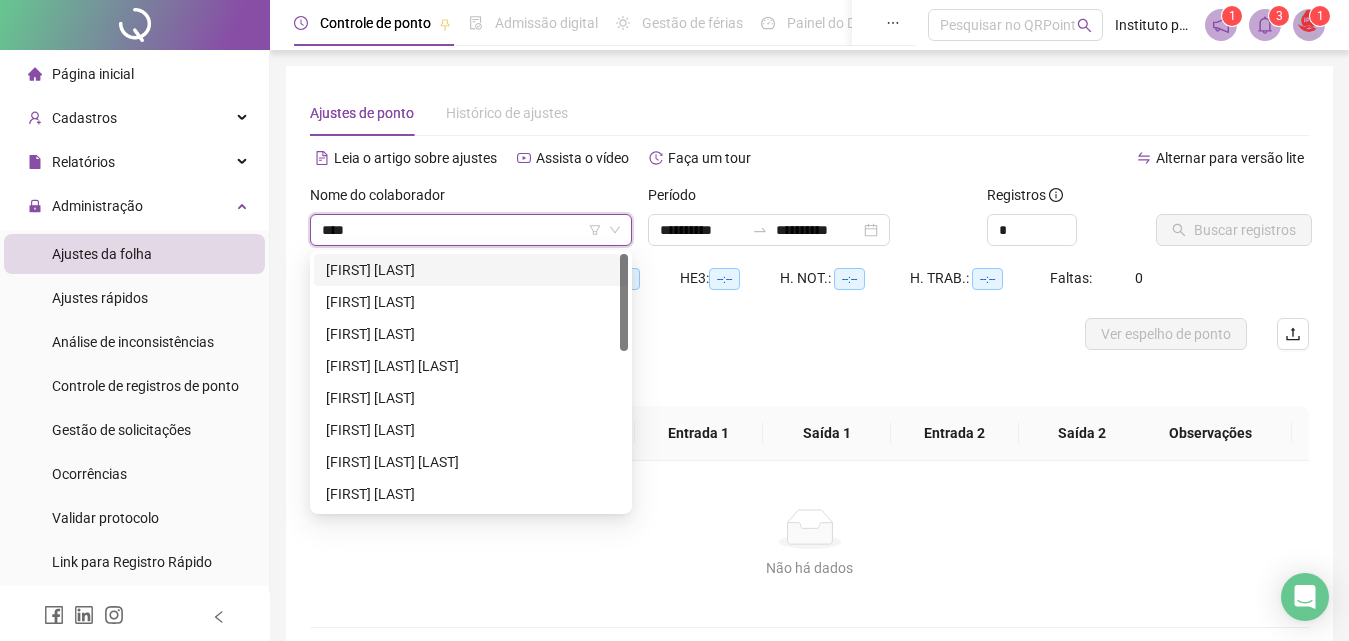 type on "*****" 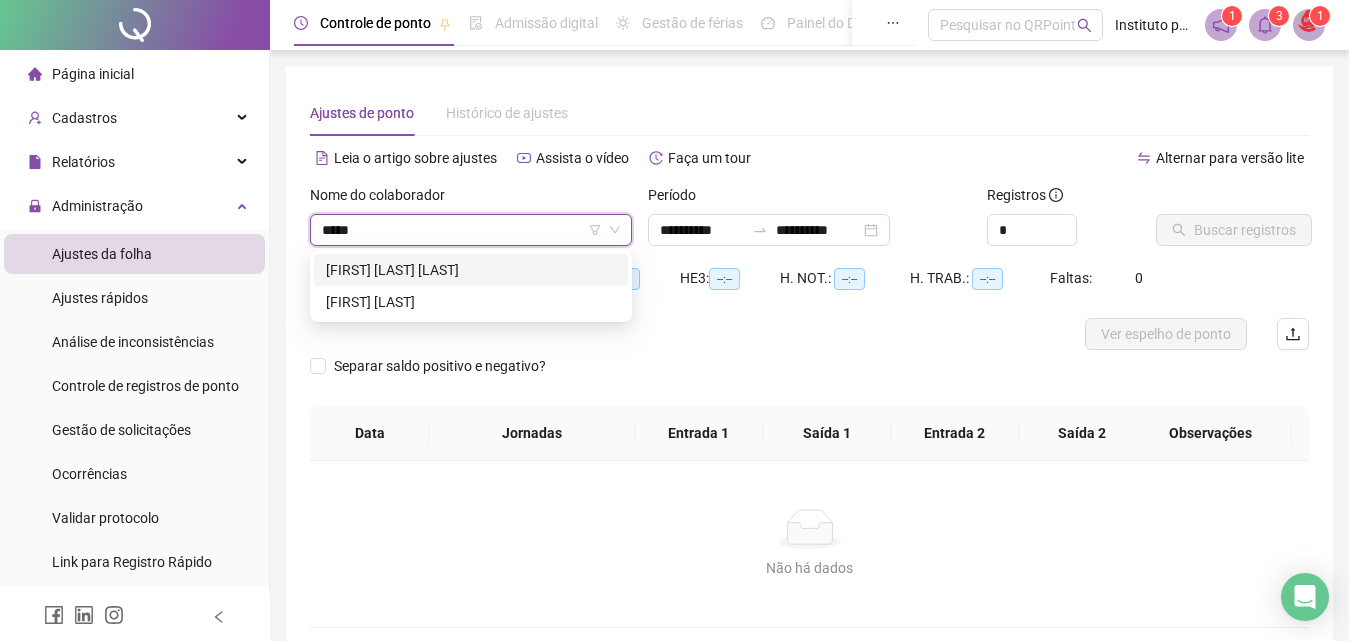 type 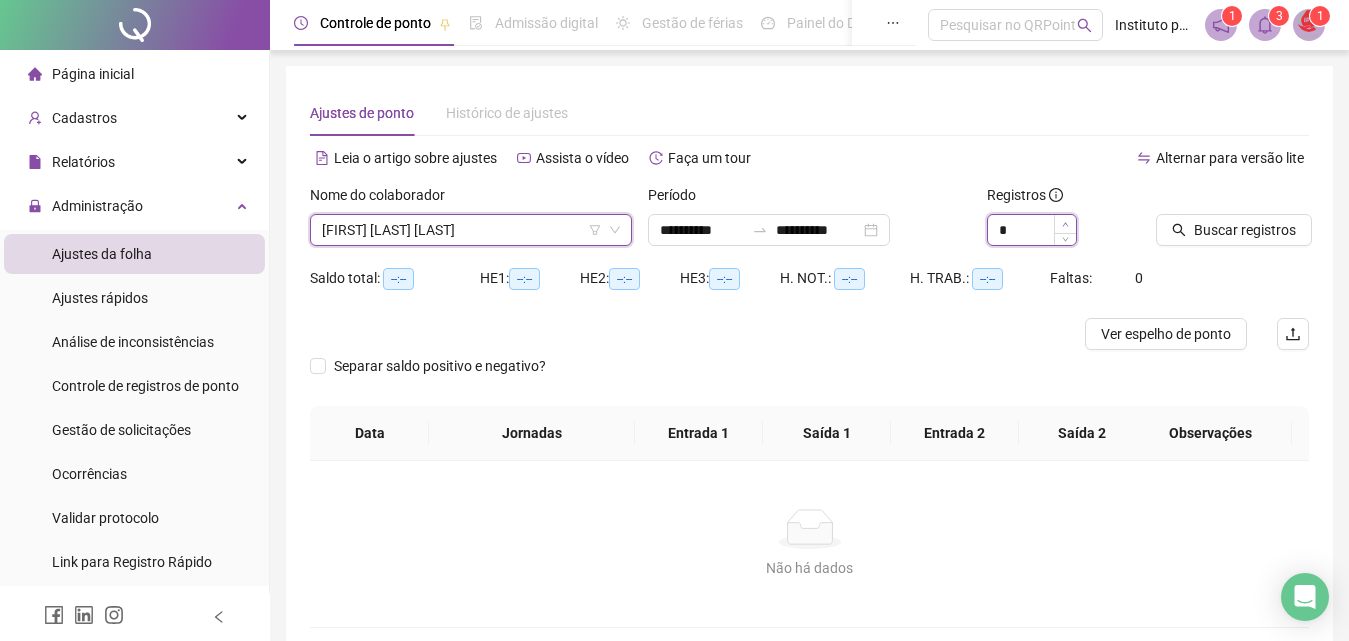 click 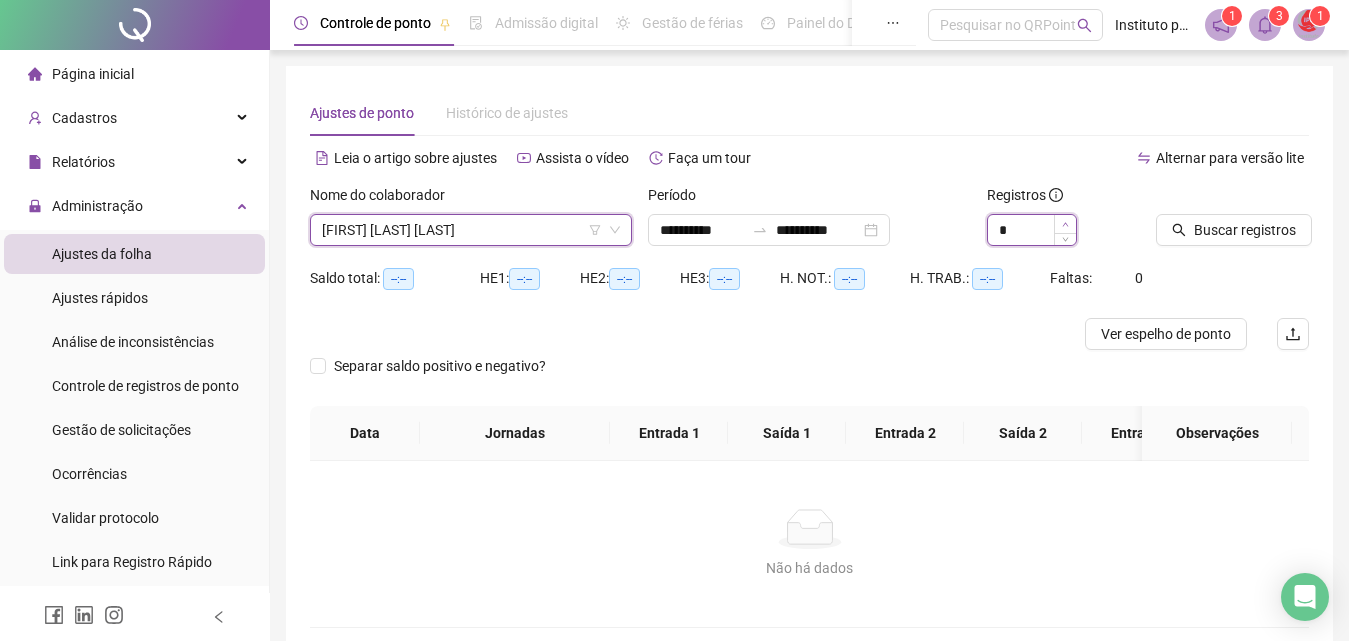 click 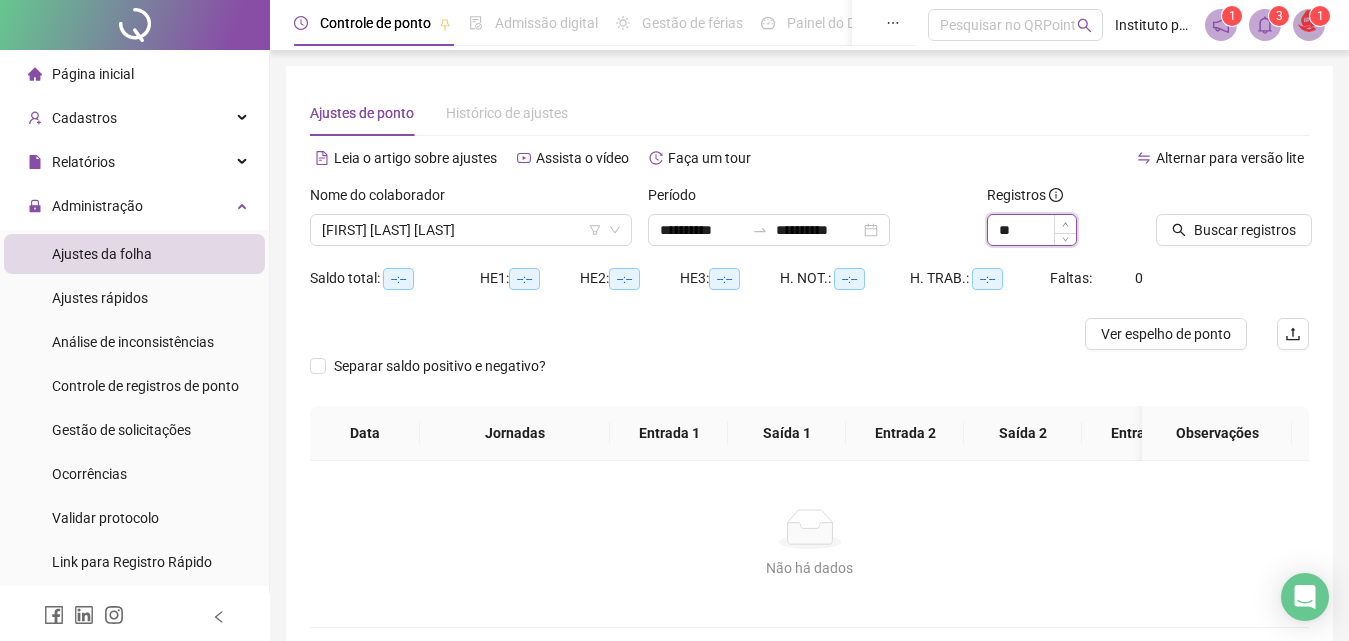click 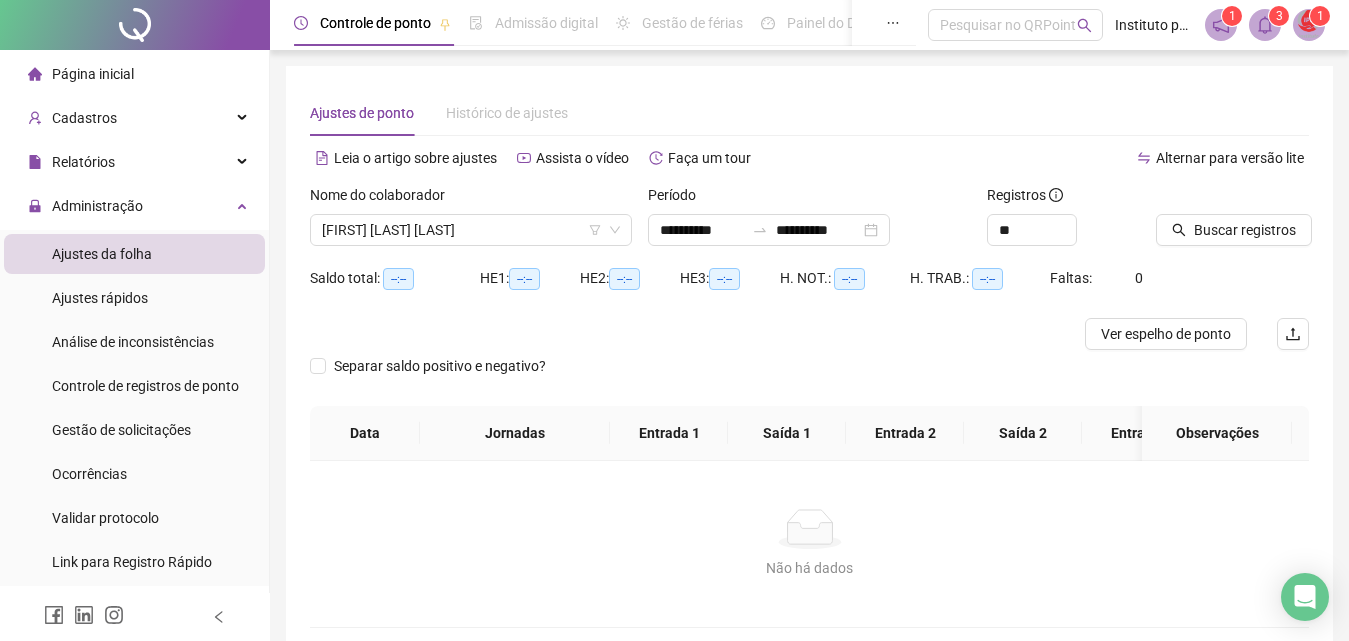 click at bounding box center (1207, 199) 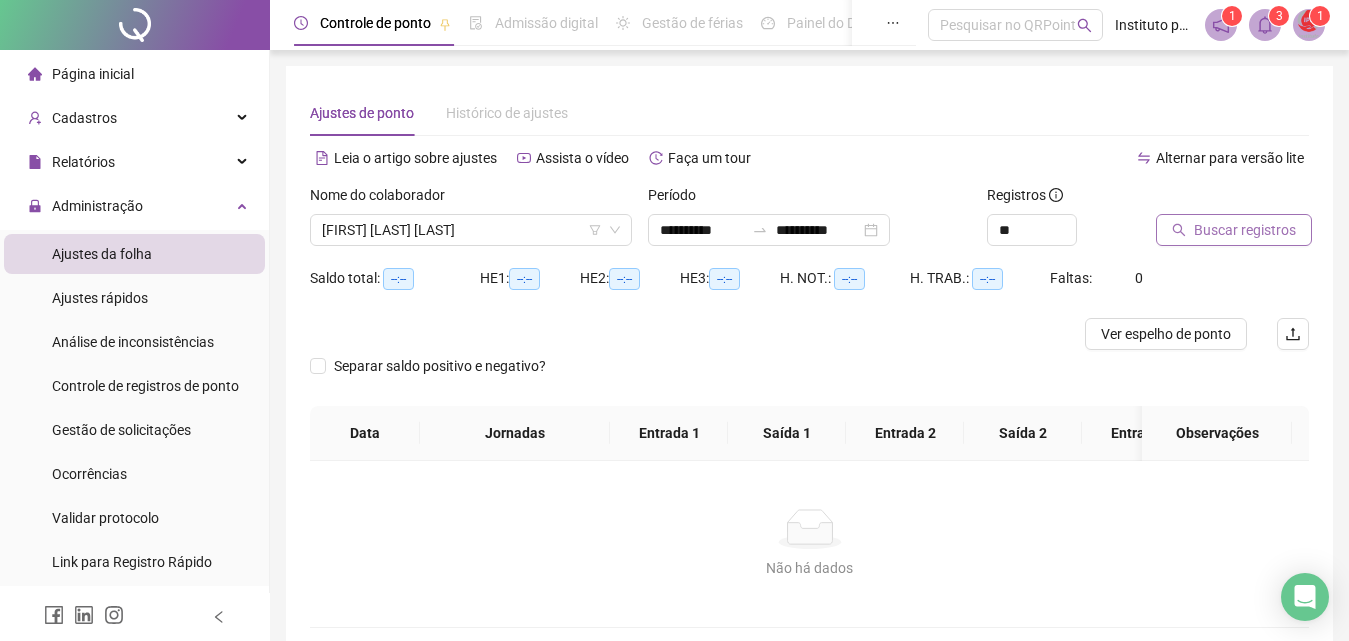 click on "Buscar registros" at bounding box center [1245, 230] 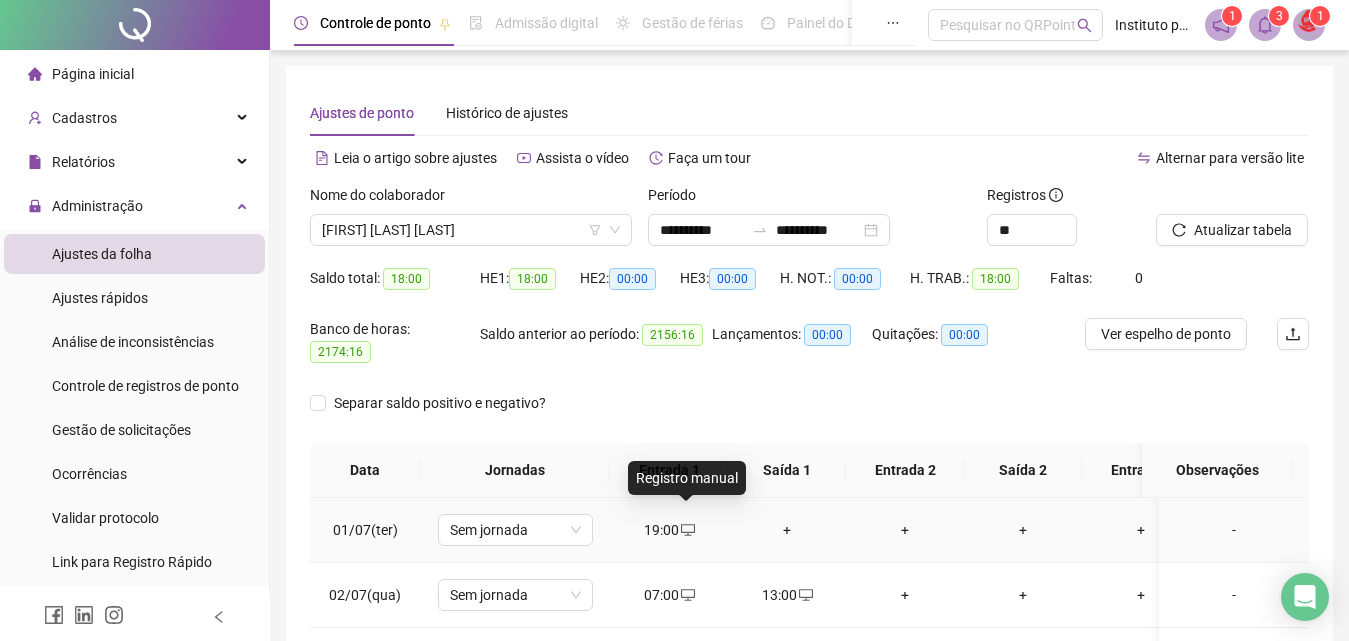 click at bounding box center [687, 530] 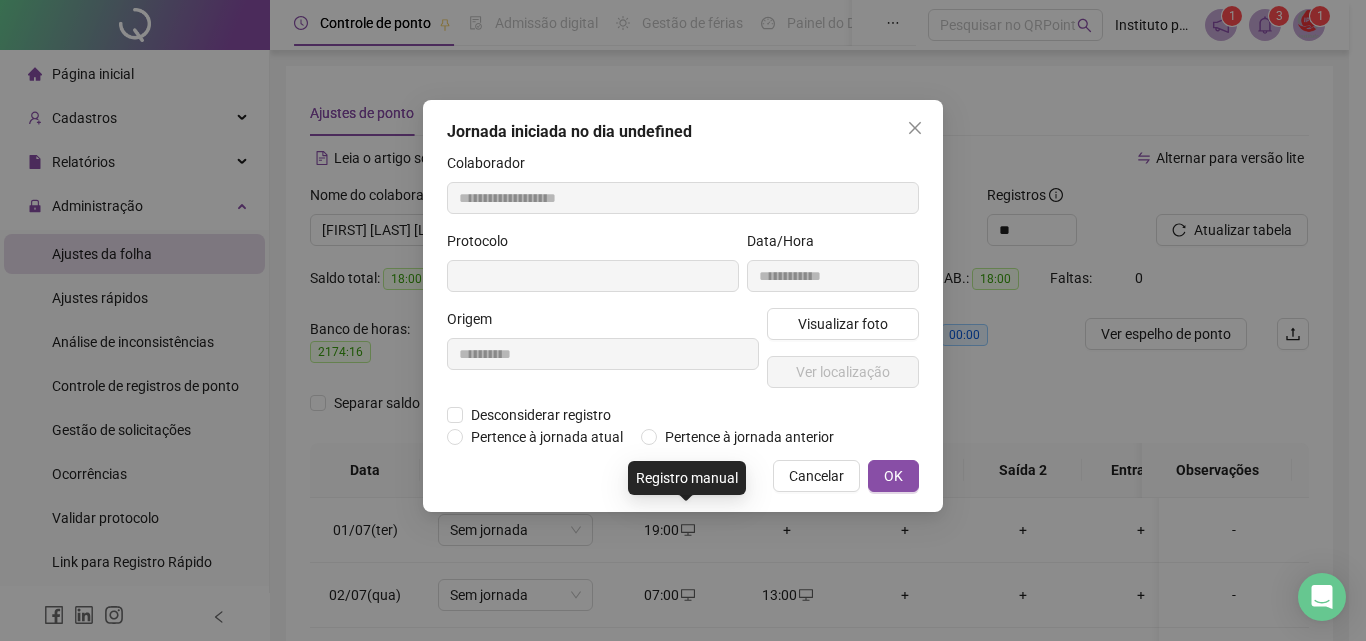 type on "**********" 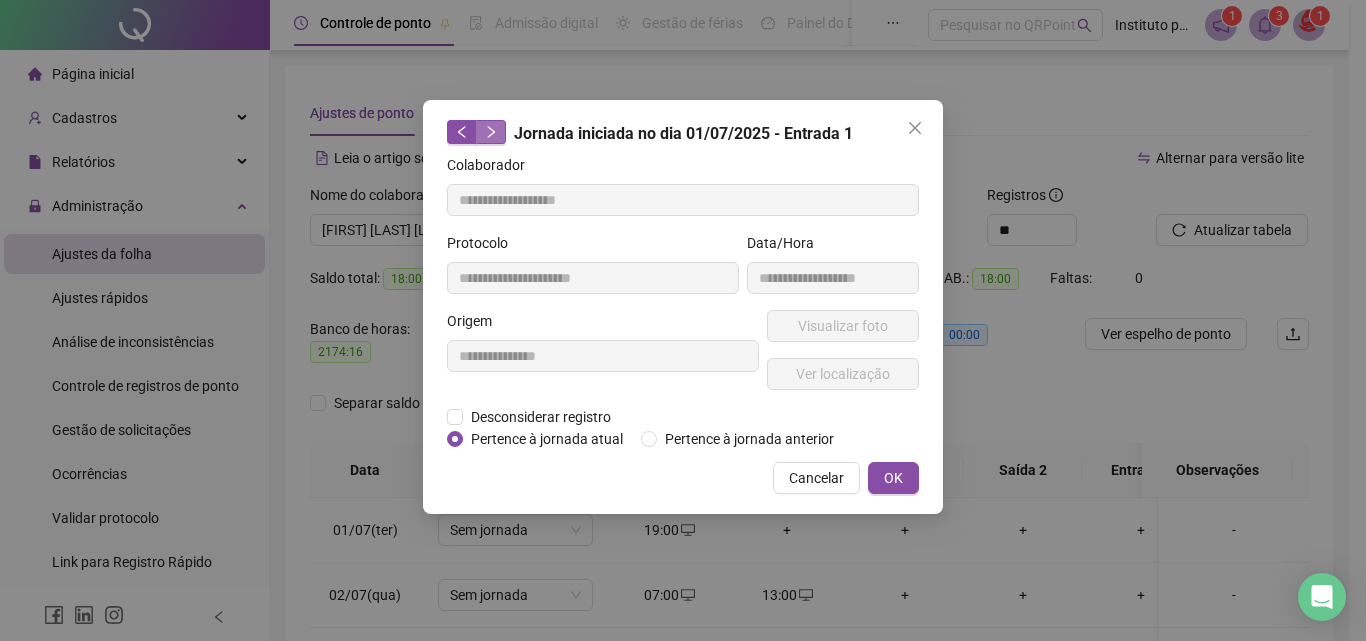 click 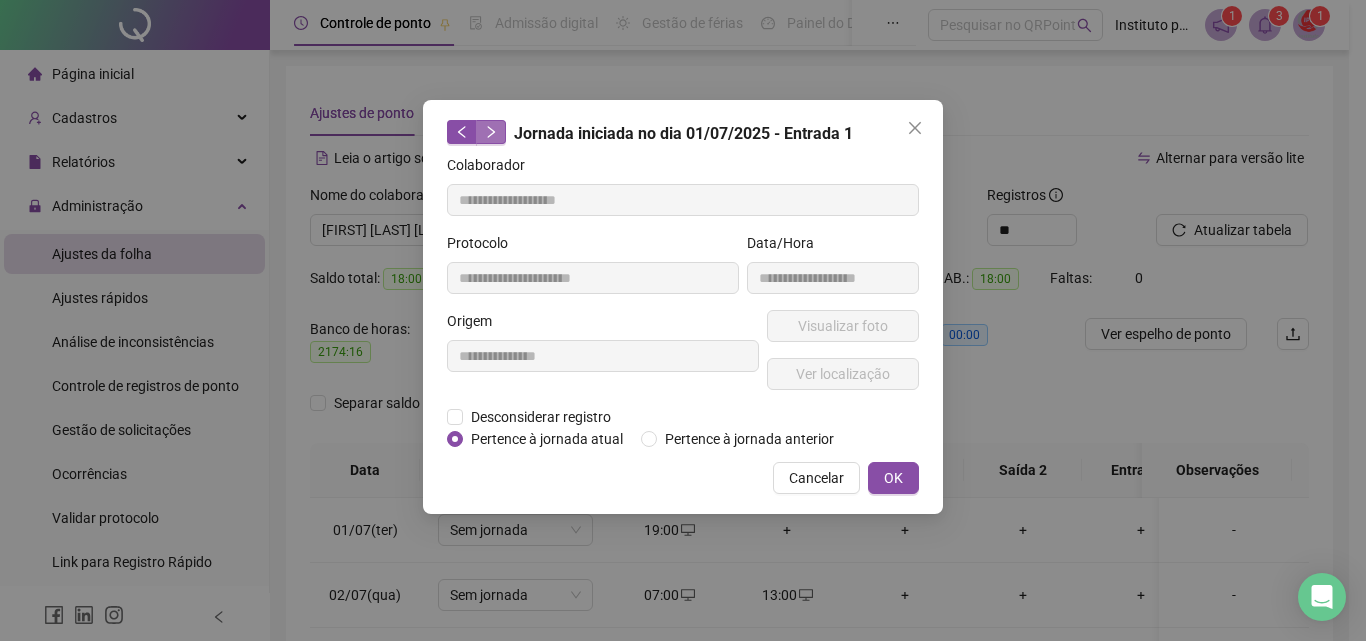 click at bounding box center (491, 132) 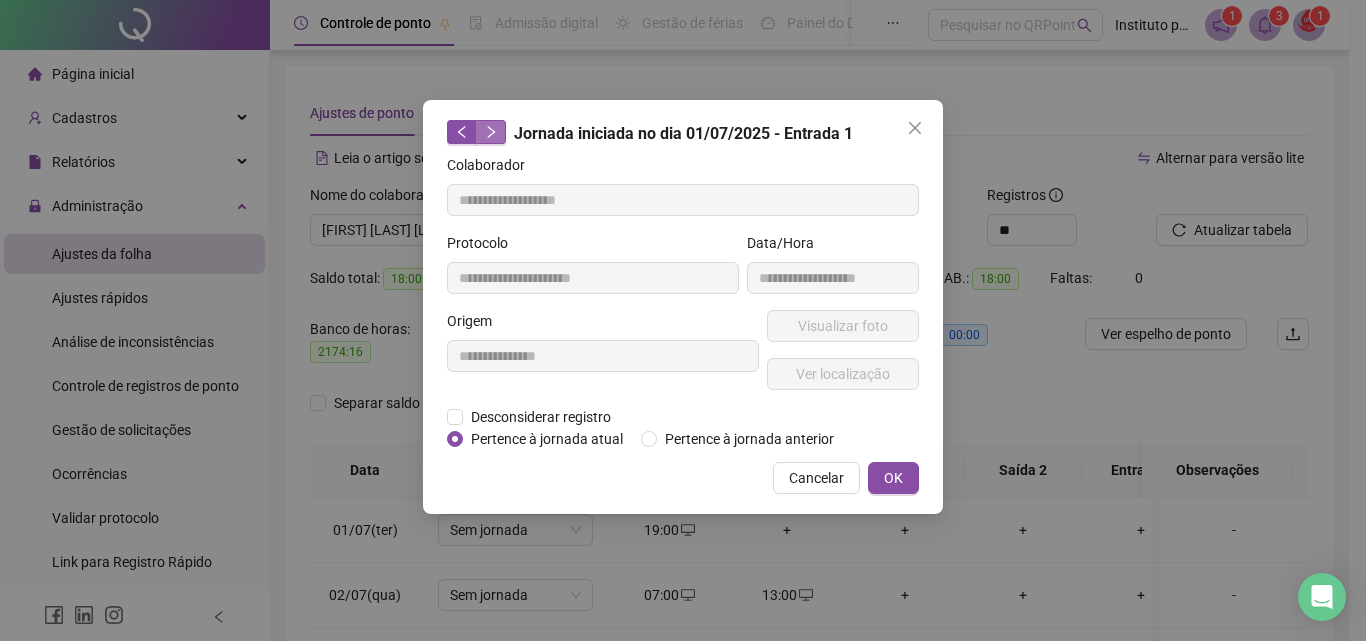 click 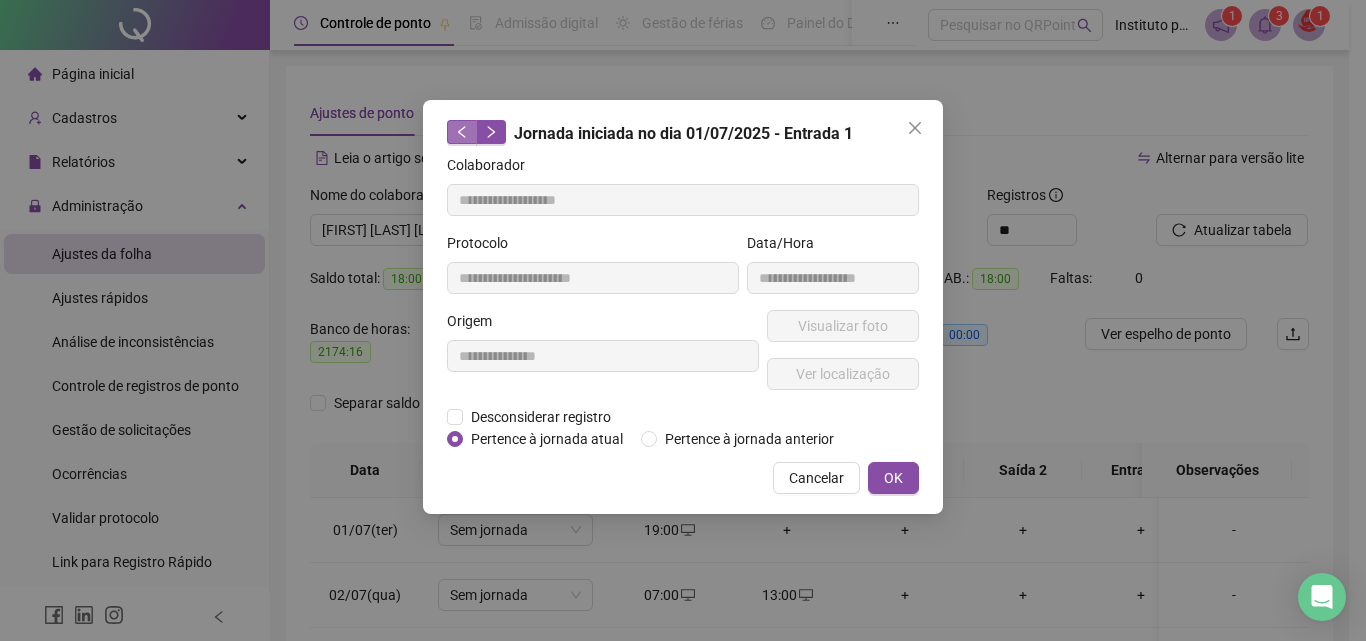 click 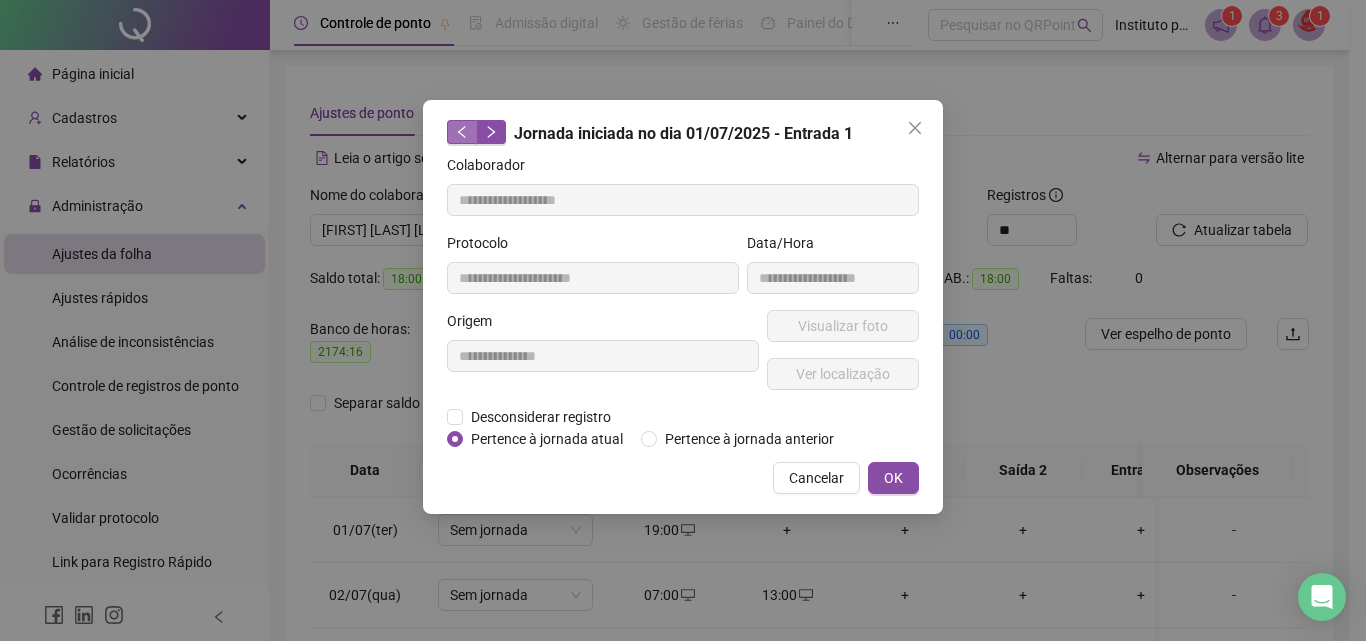 click 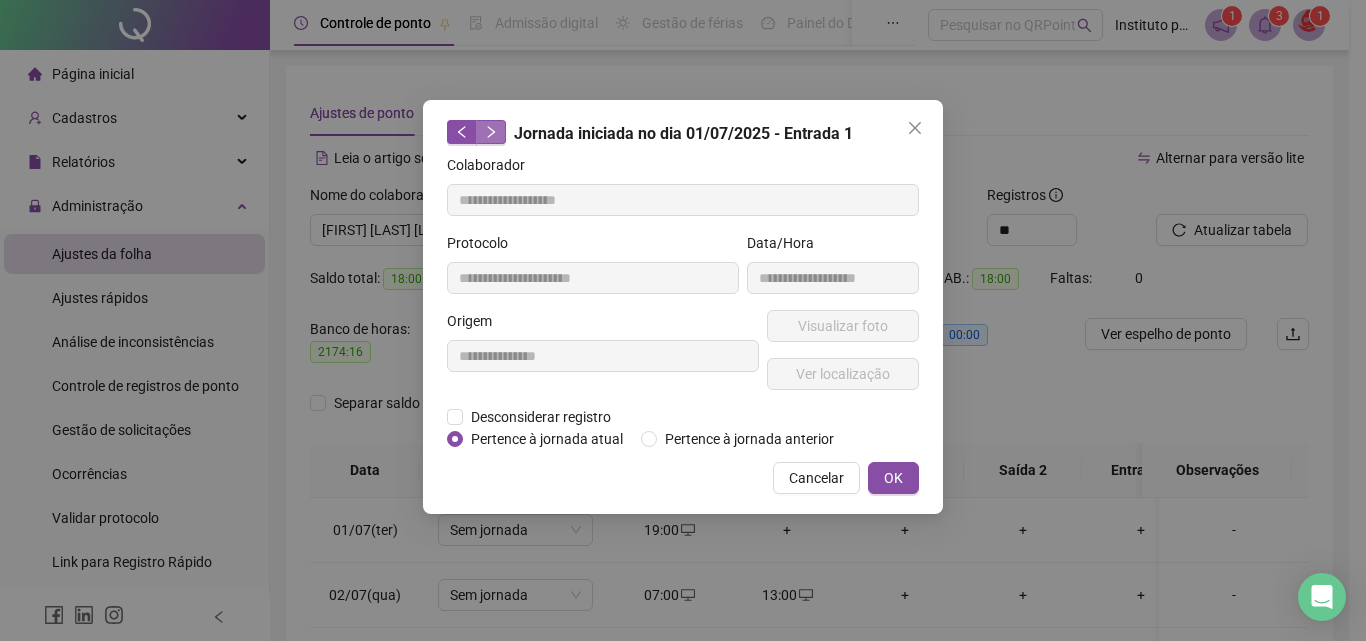 click 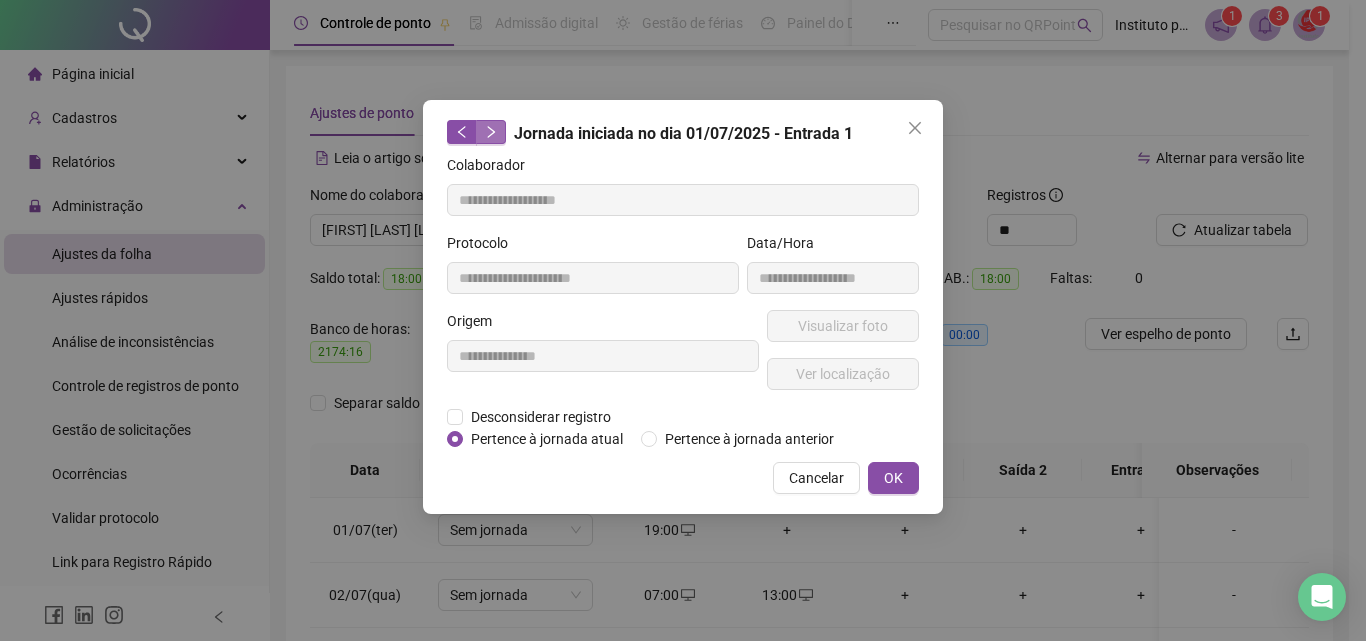 click 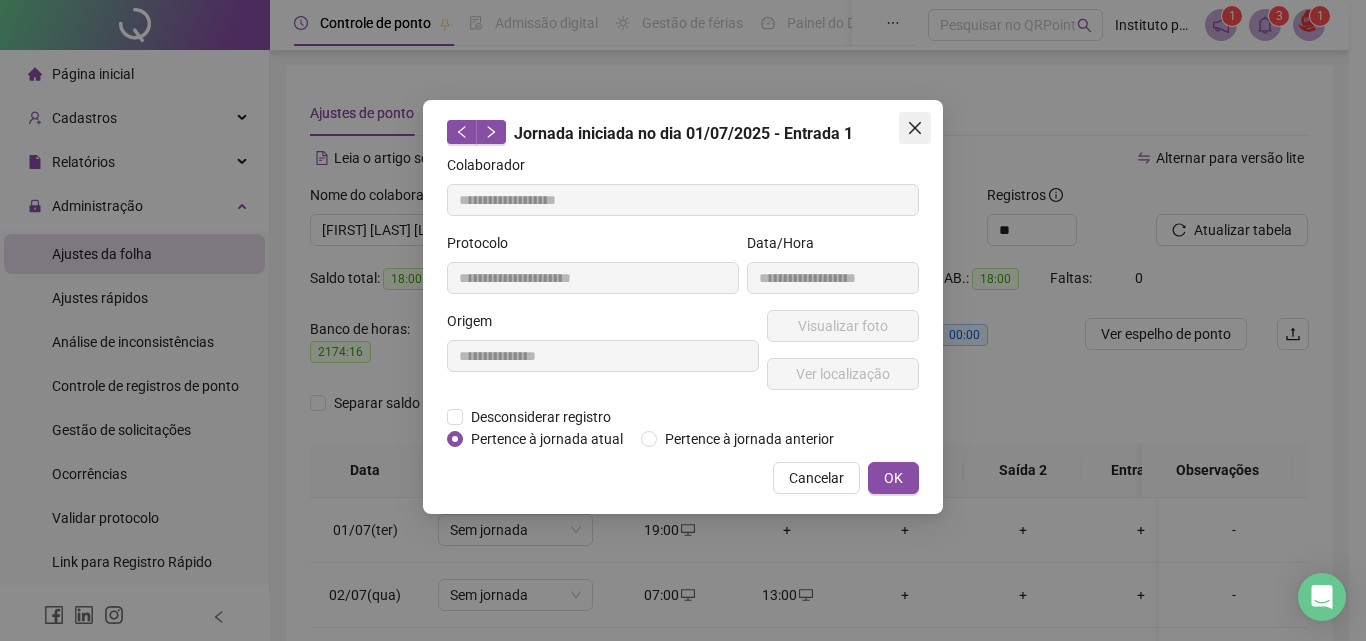 click 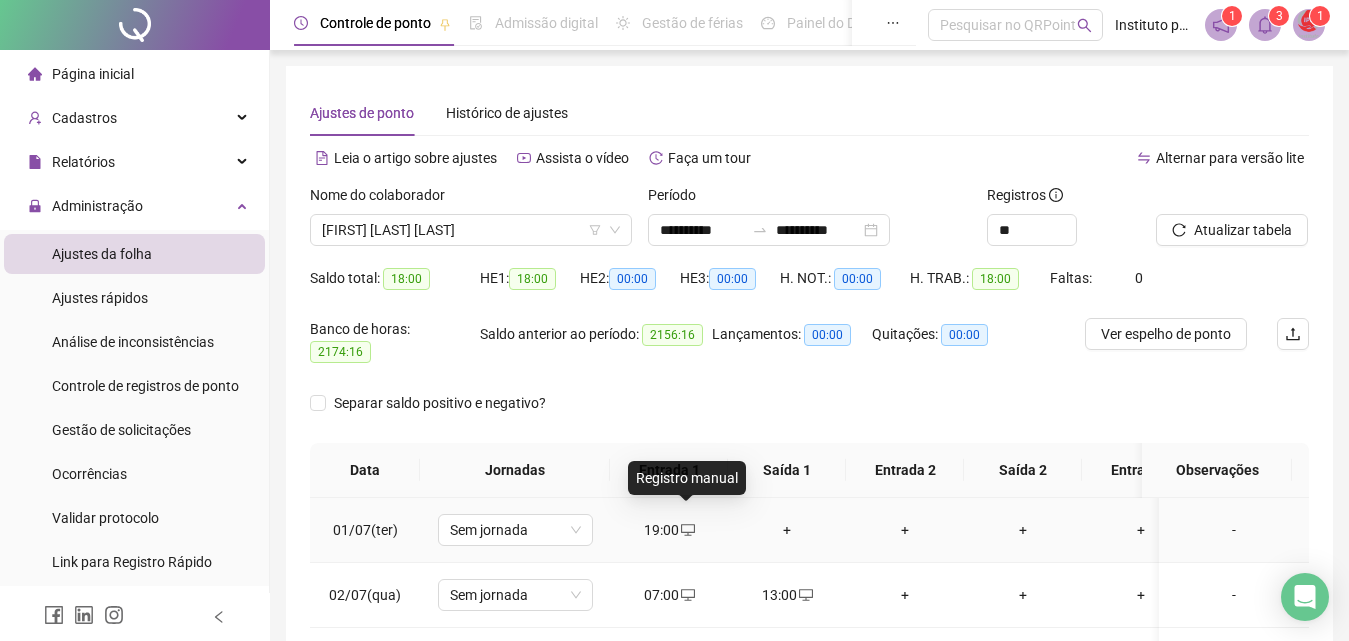 click 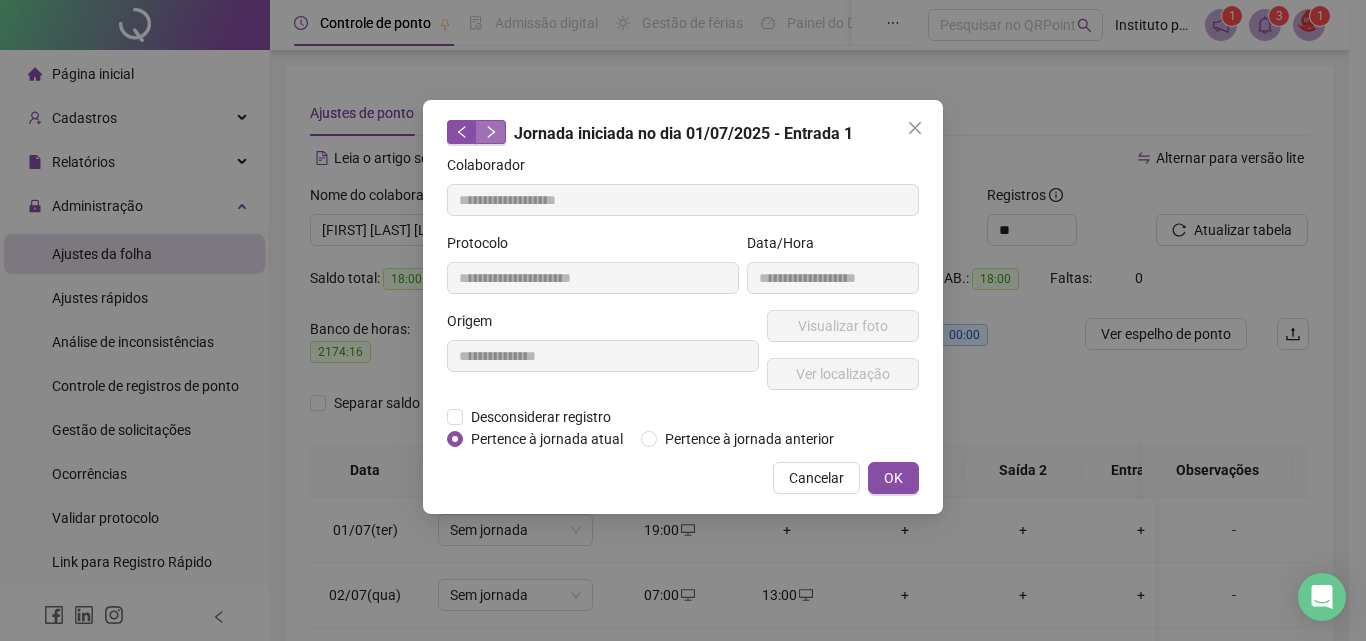 click at bounding box center (491, 132) 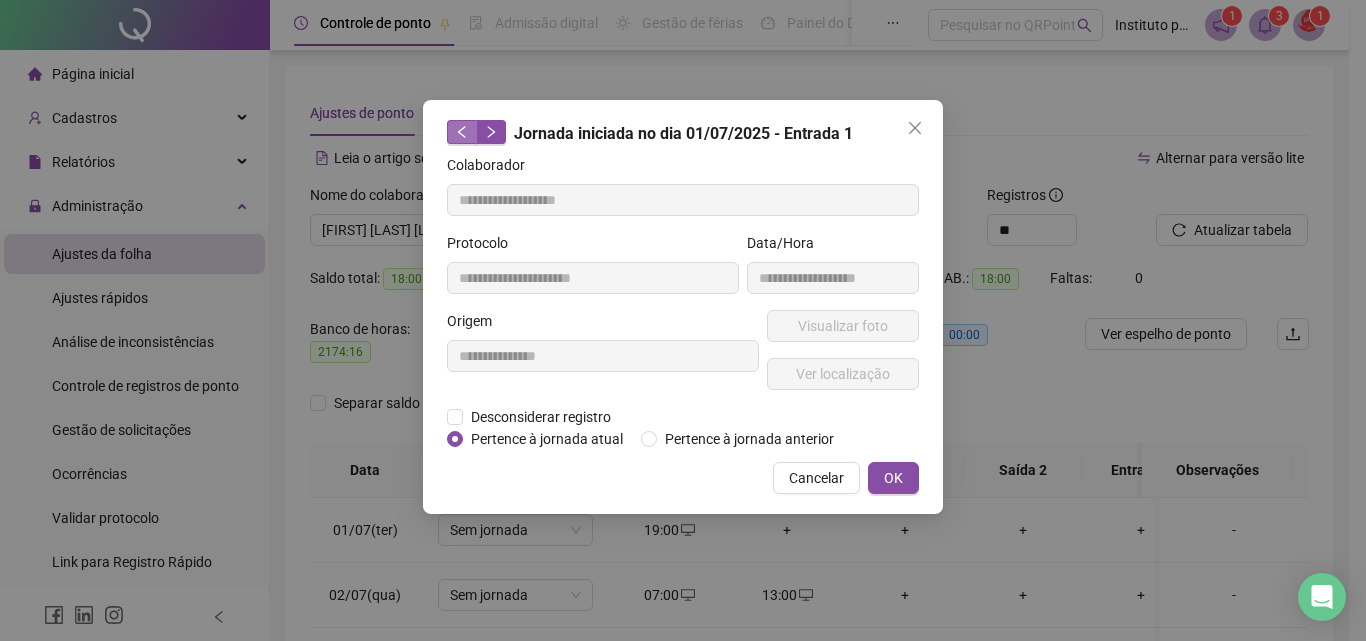 click 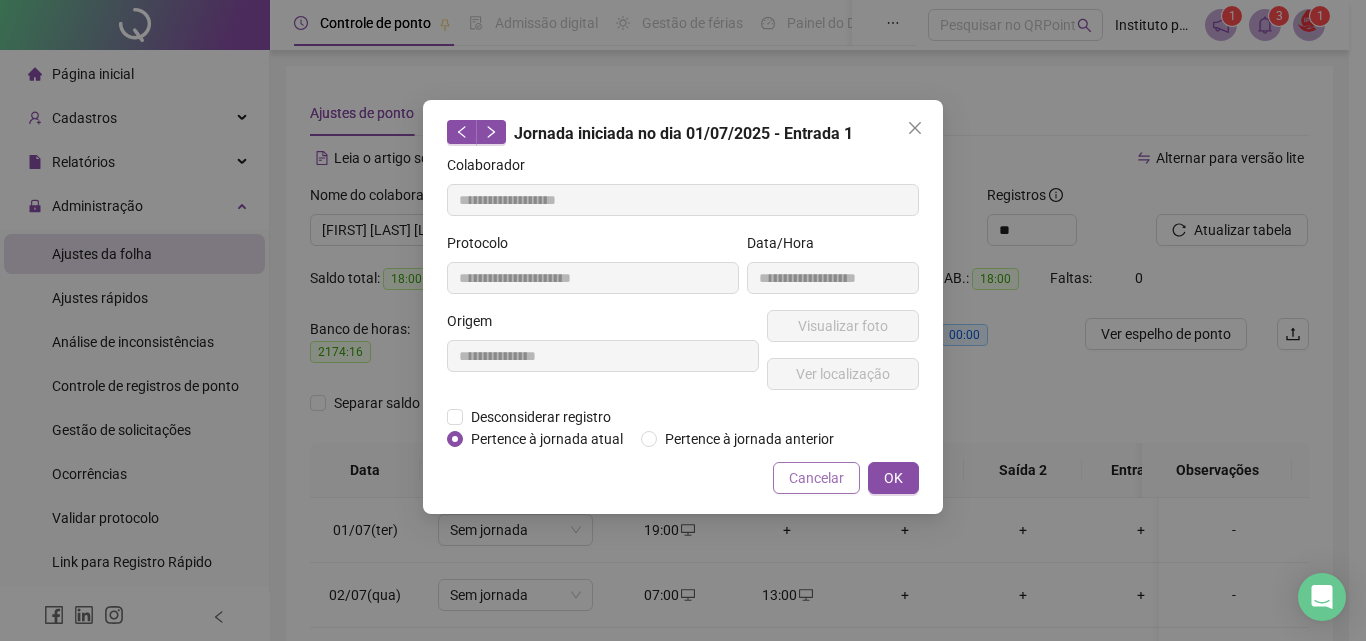 click on "Cancelar" at bounding box center (816, 478) 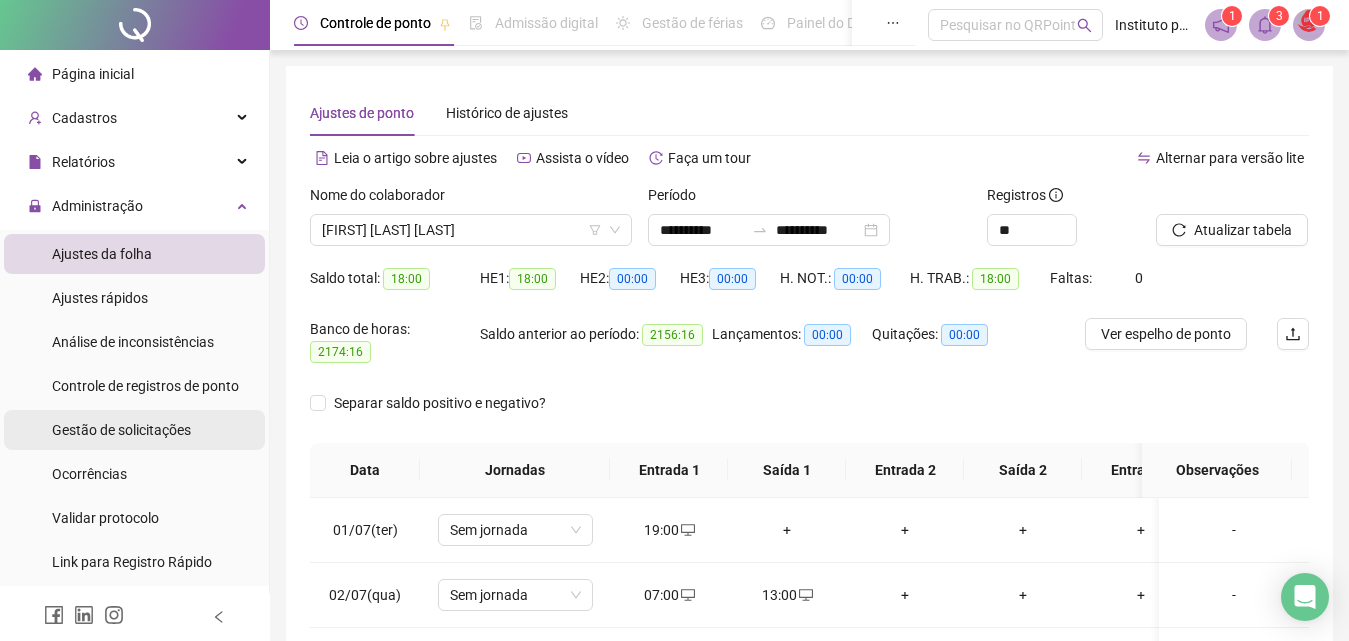 click on "Gestão de solicitações" at bounding box center (121, 430) 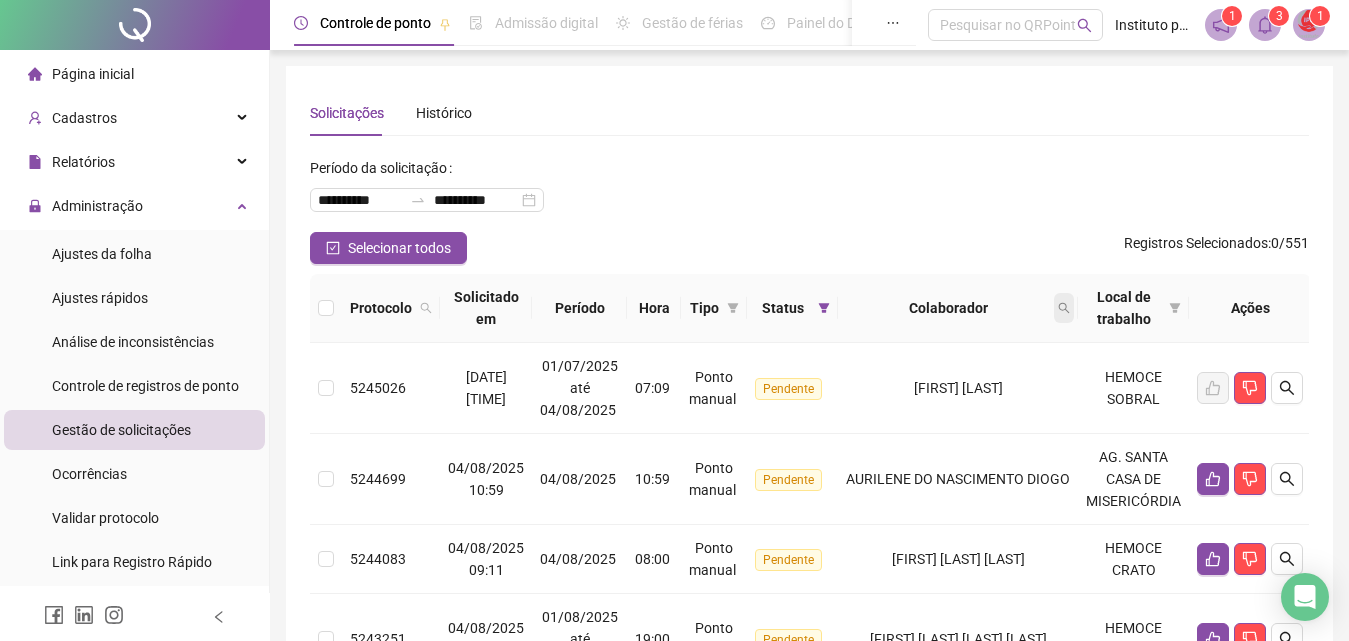 click 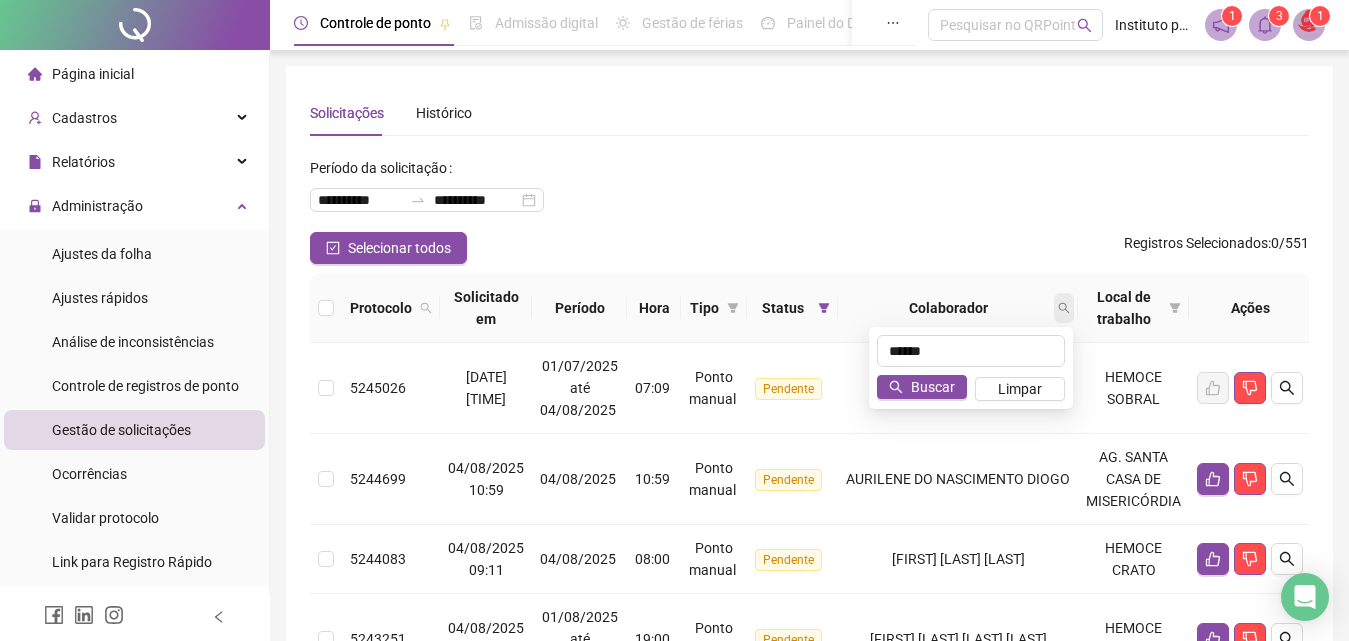 type on "******" 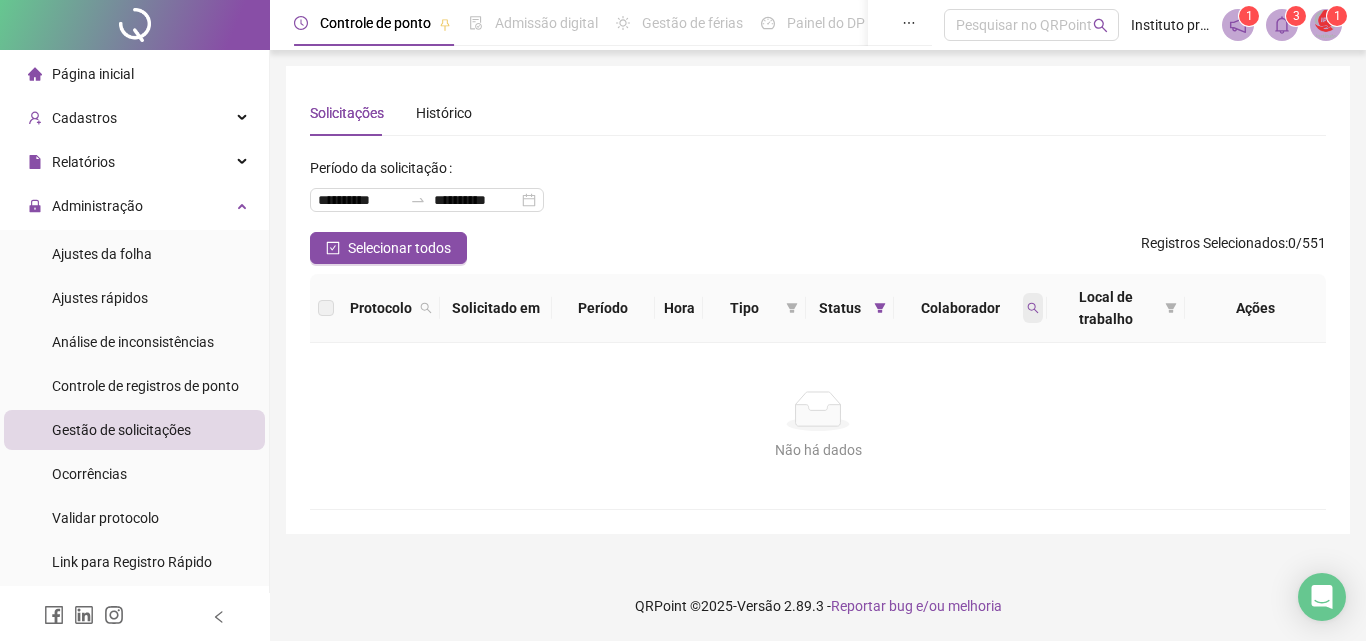 click at bounding box center [1033, 308] 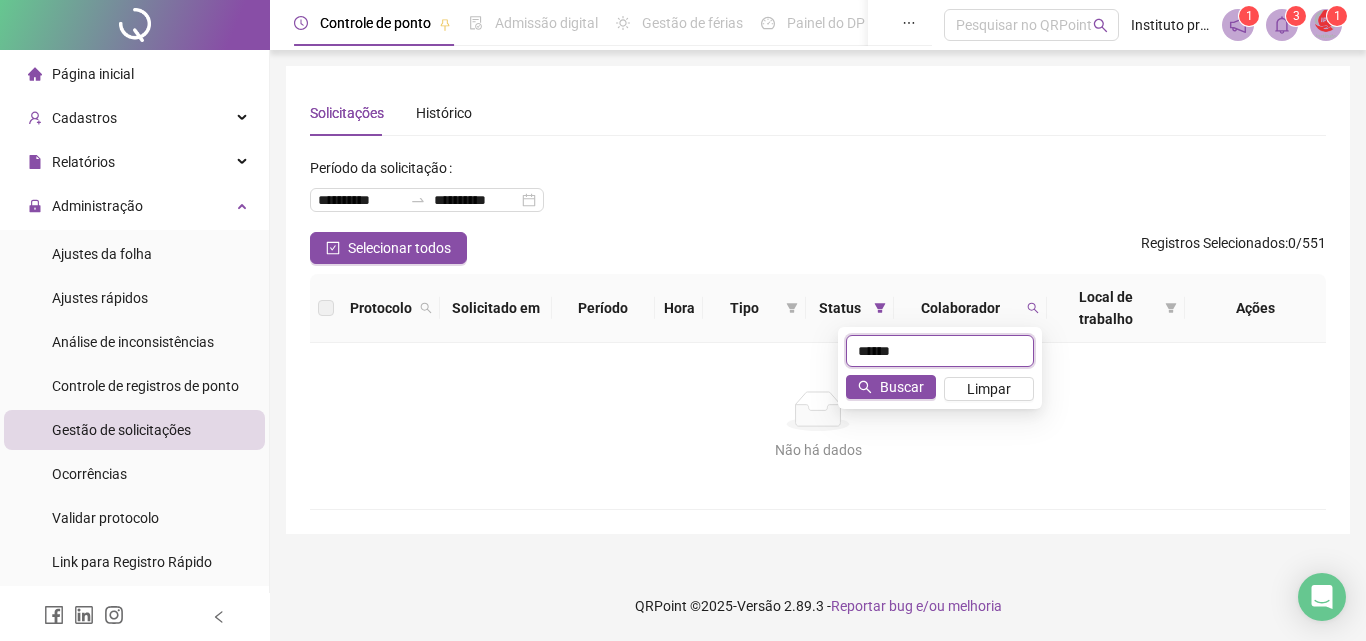 click on "******" at bounding box center (940, 351) 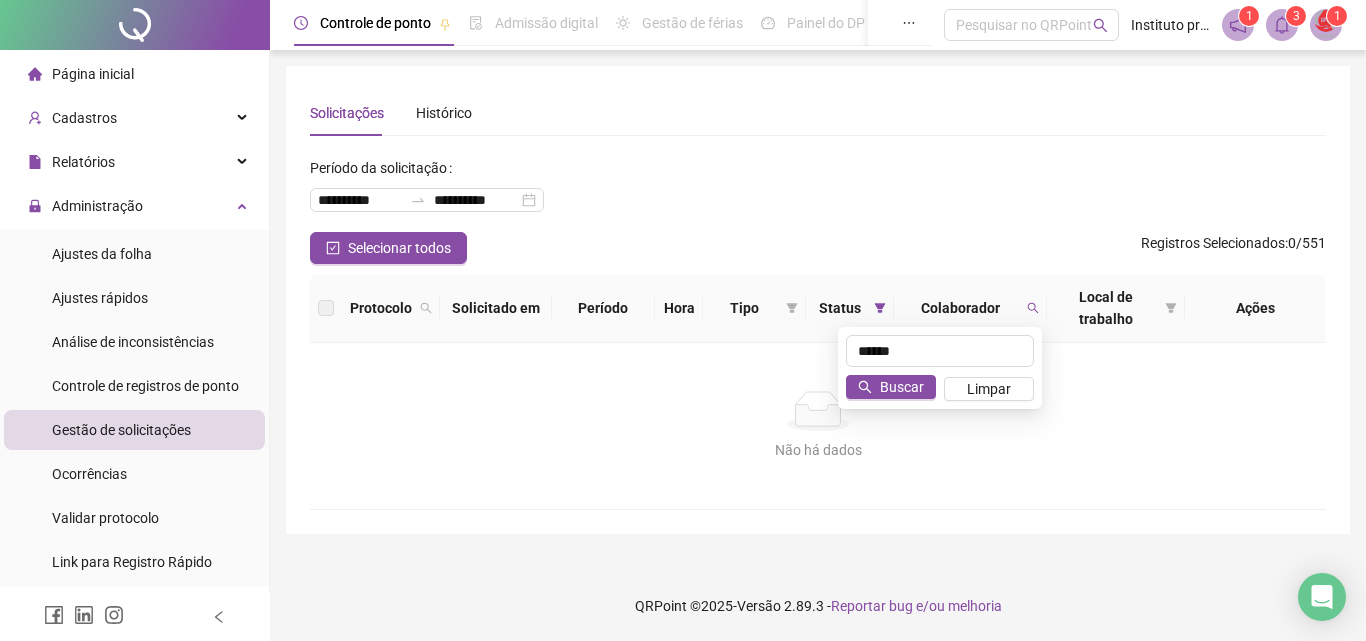 click on "Status" at bounding box center [850, 308] 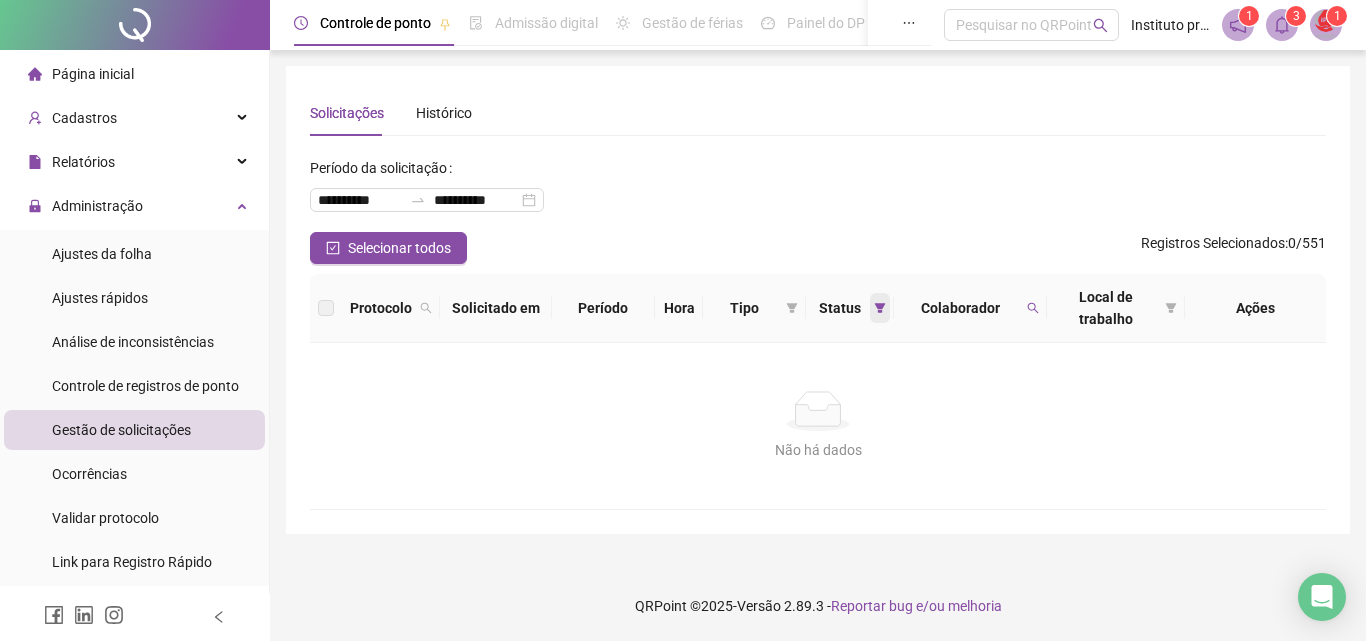 click at bounding box center (880, 308) 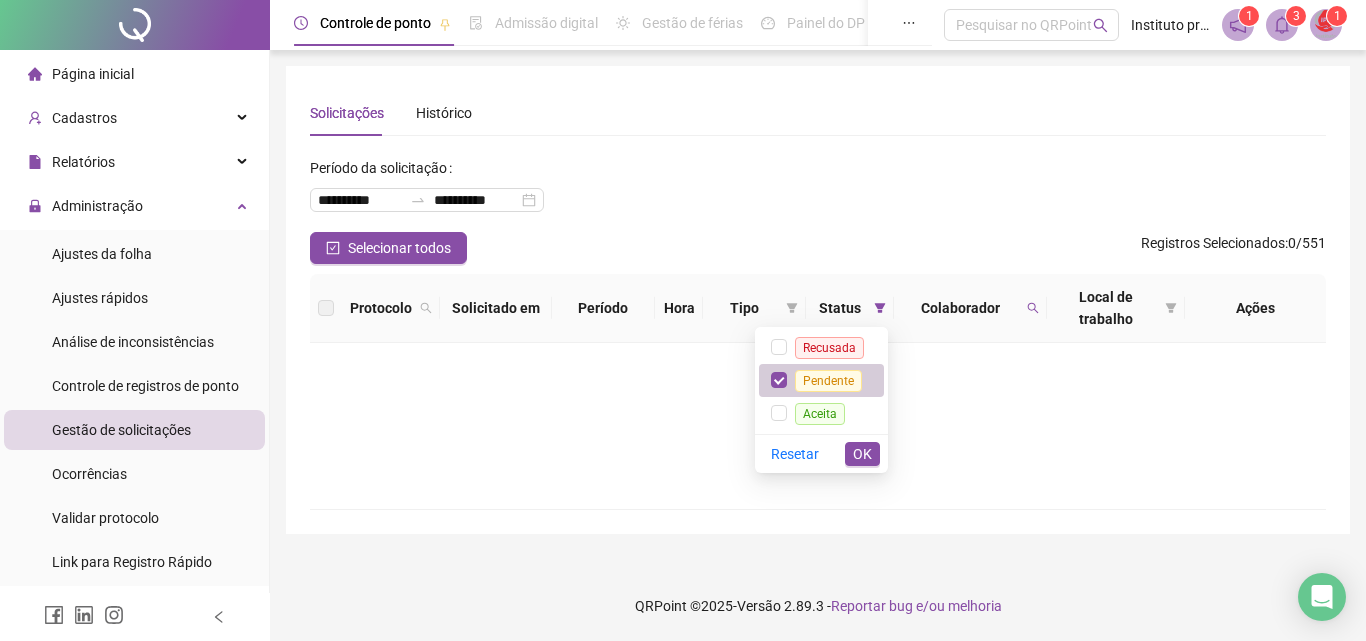 click on "Pendente" at bounding box center [828, 381] 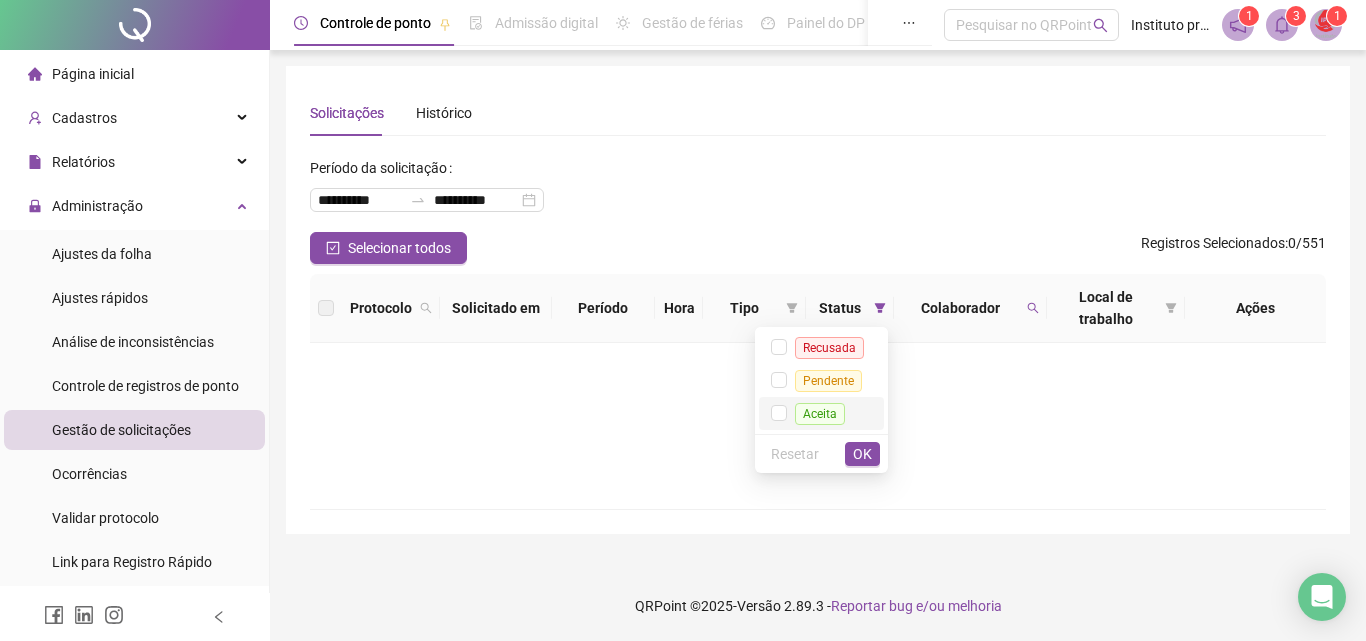 click on "Aceita" at bounding box center (820, 414) 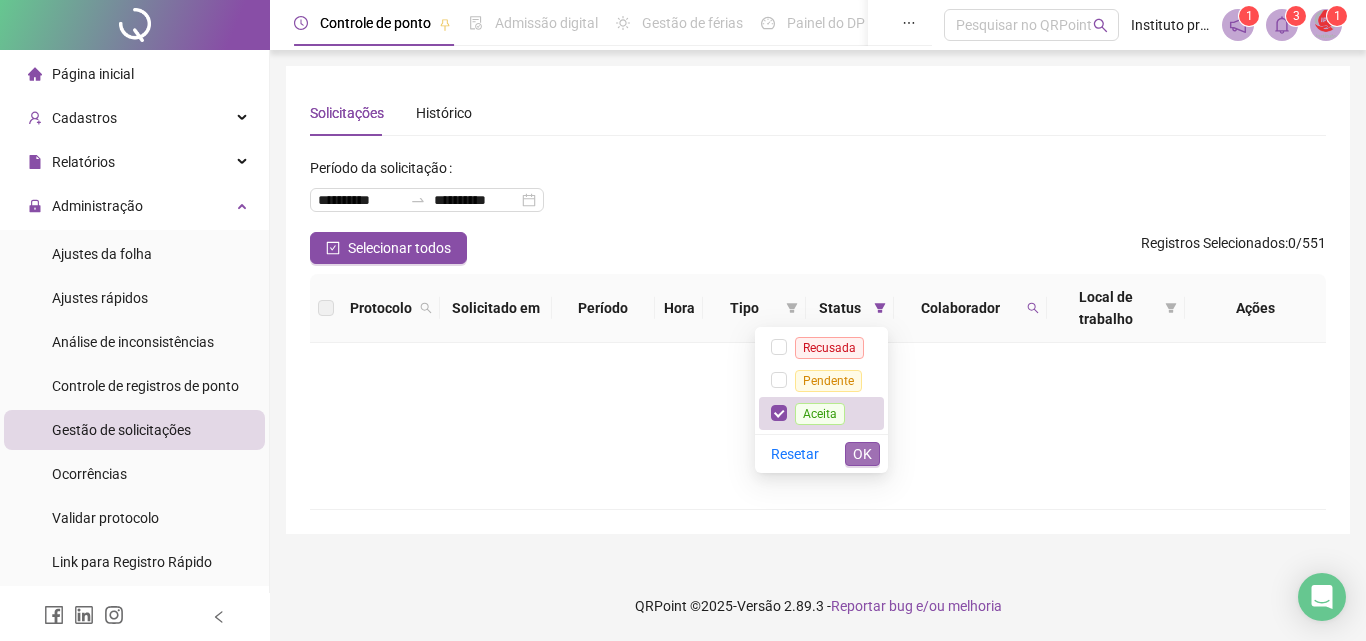click on "OK" at bounding box center [862, 454] 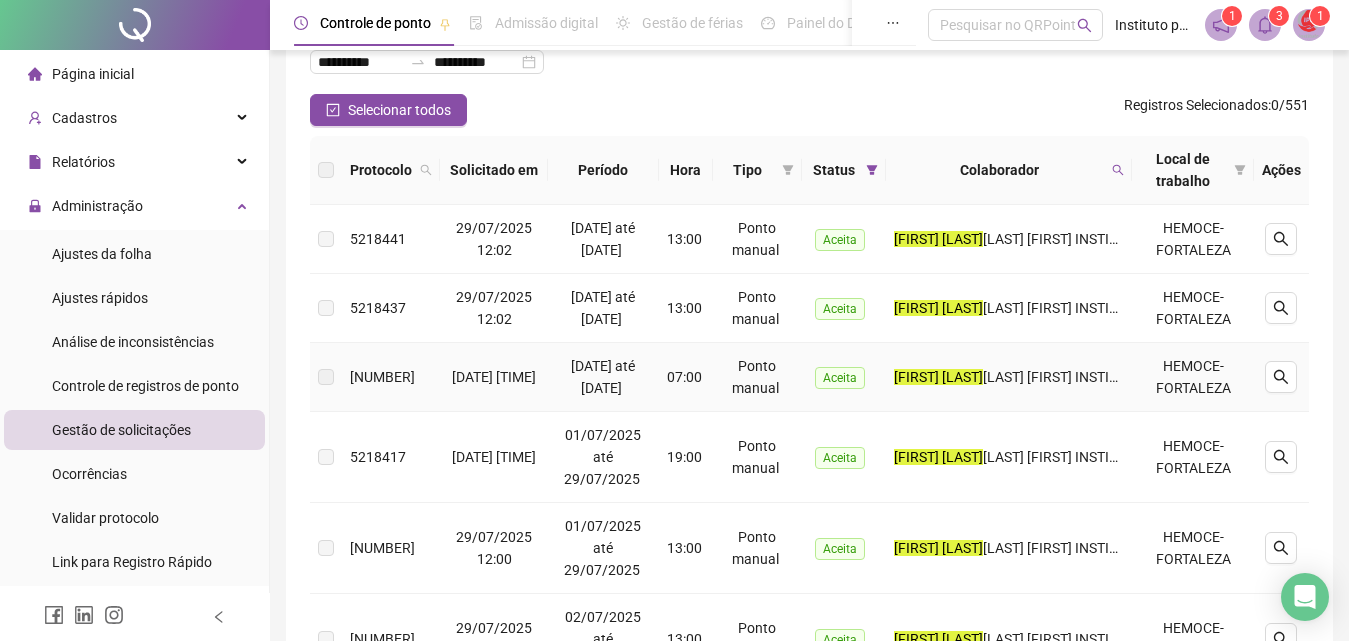 scroll, scrollTop: 200, scrollLeft: 0, axis: vertical 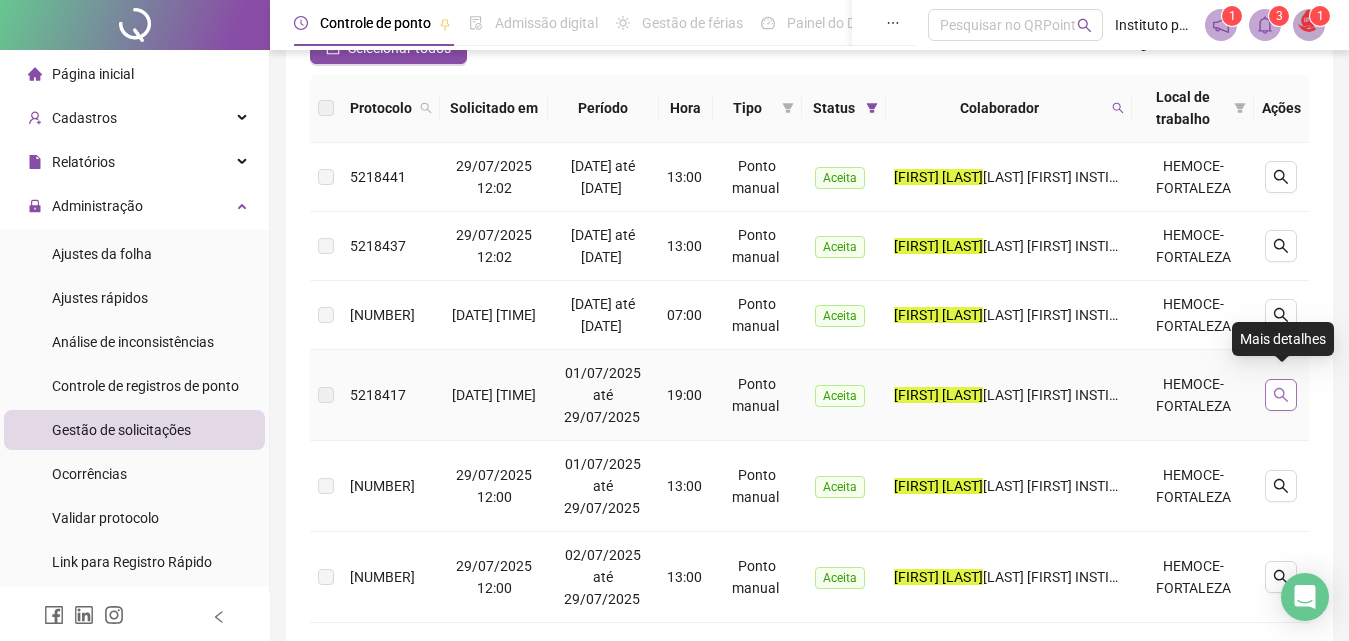 click 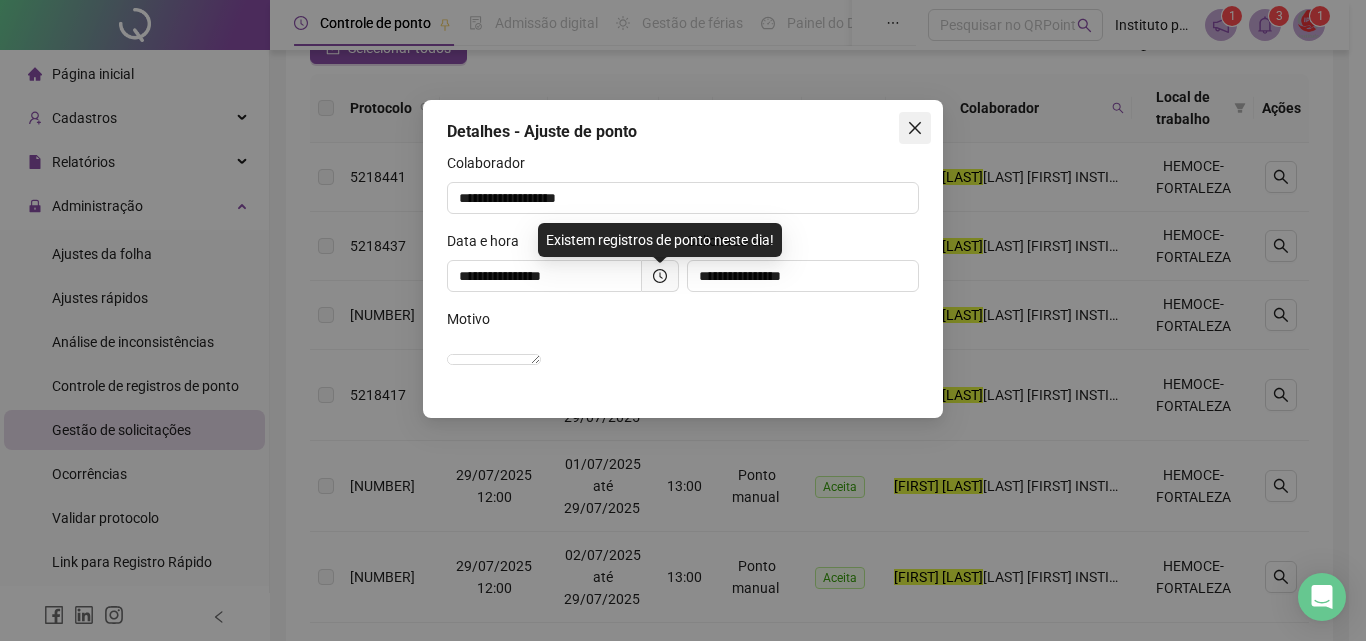 click 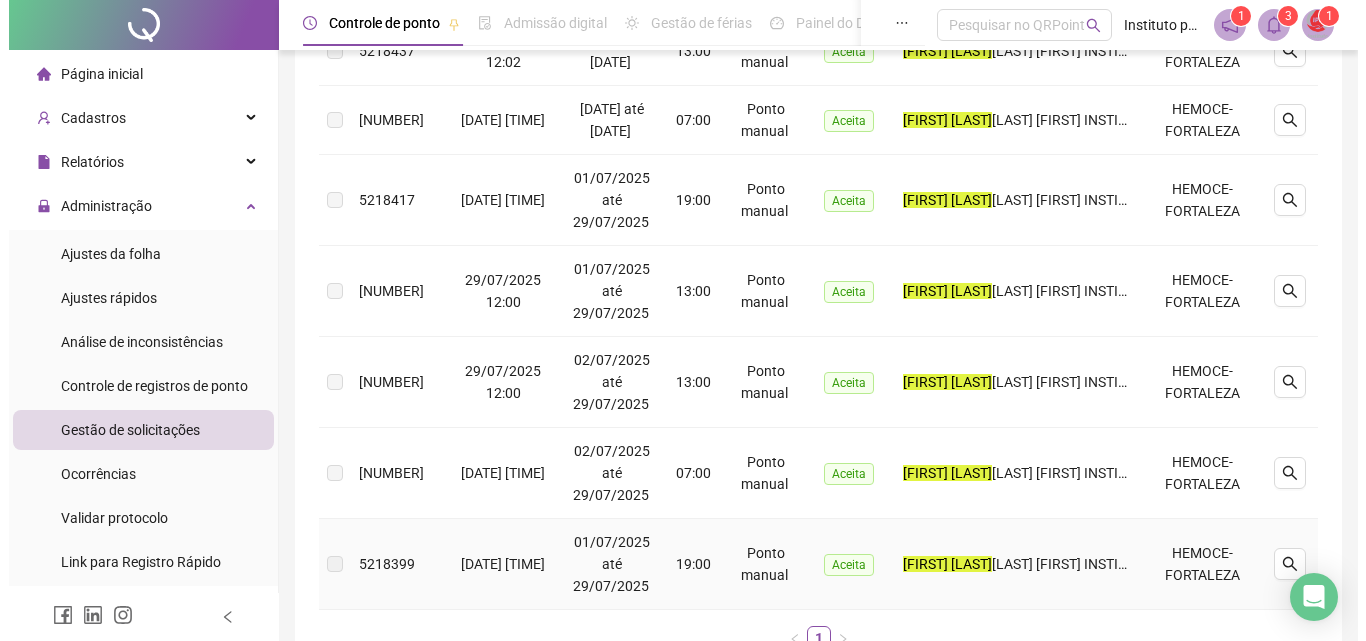 scroll, scrollTop: 420, scrollLeft: 0, axis: vertical 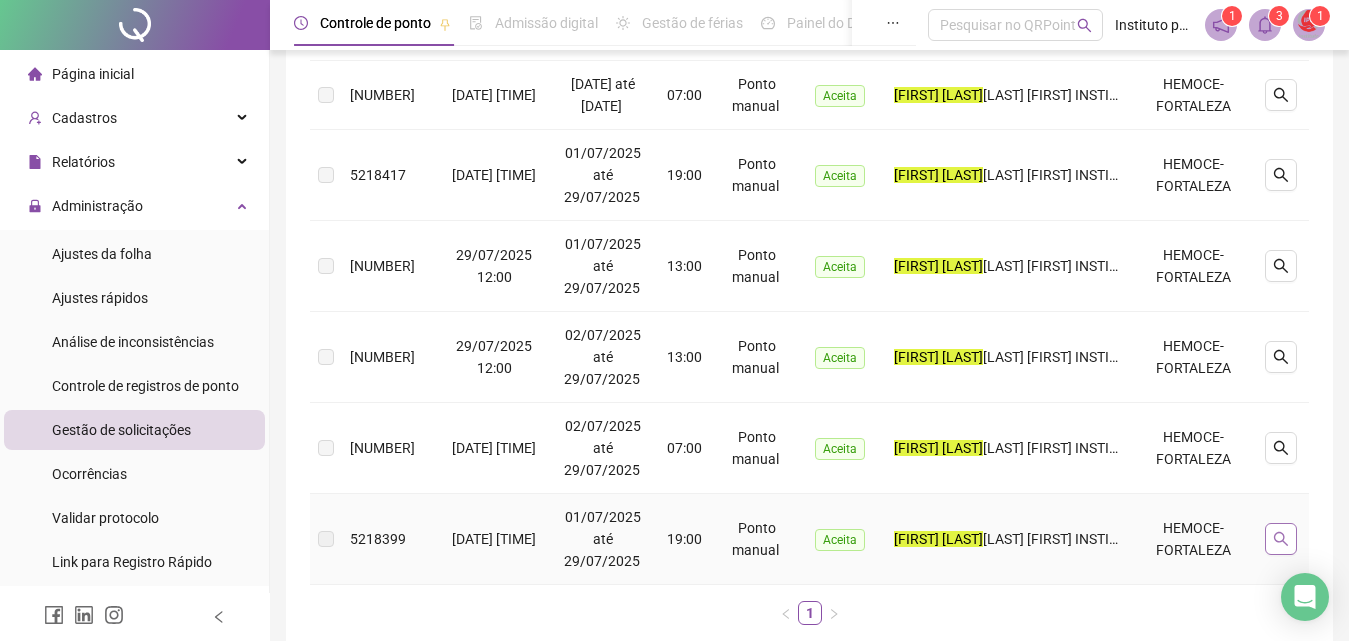 click 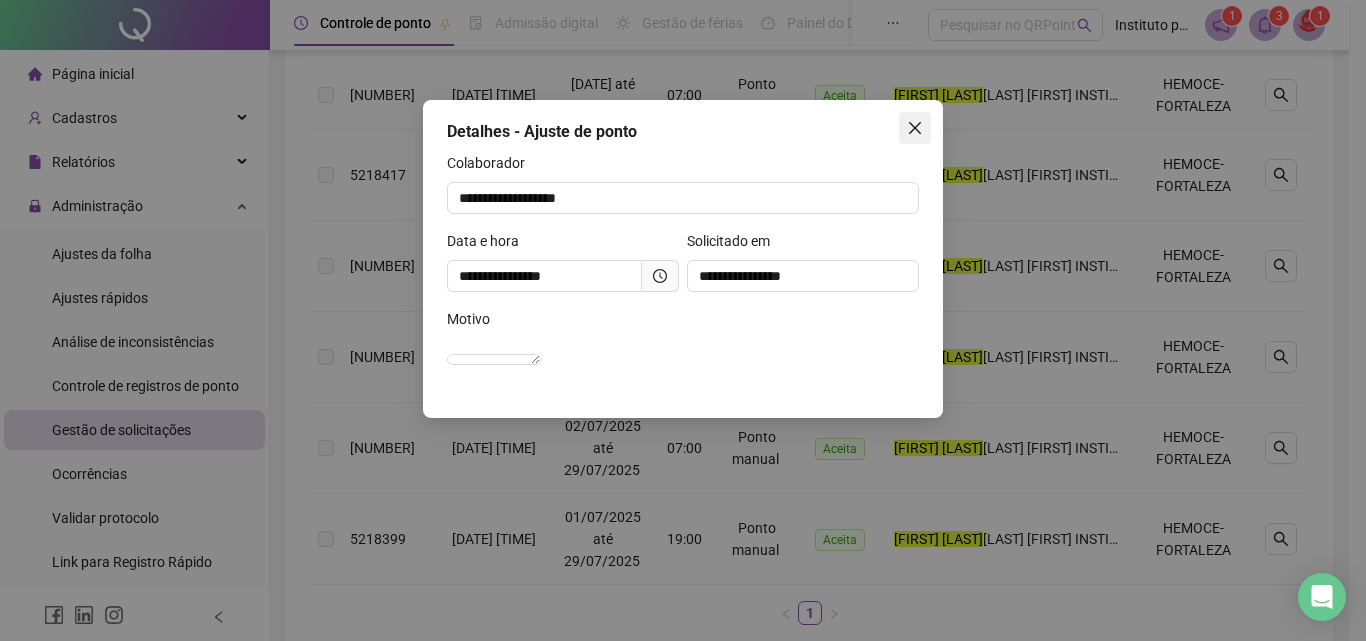 click 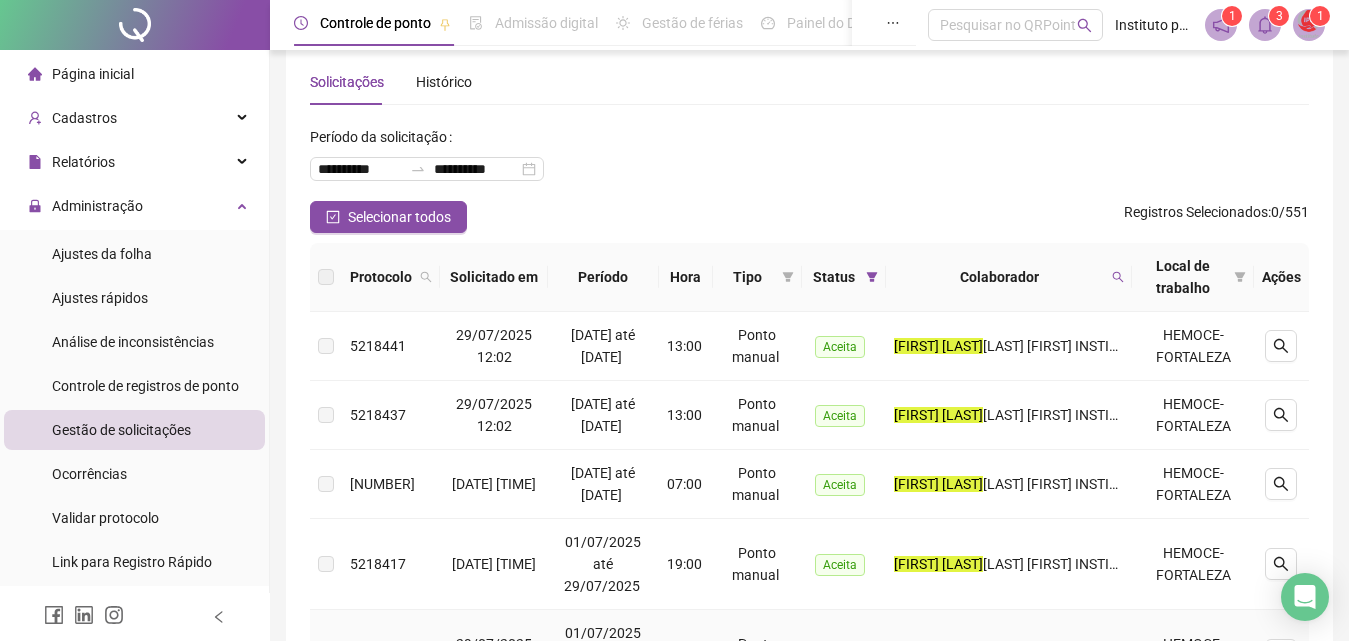 scroll, scrollTop: 0, scrollLeft: 0, axis: both 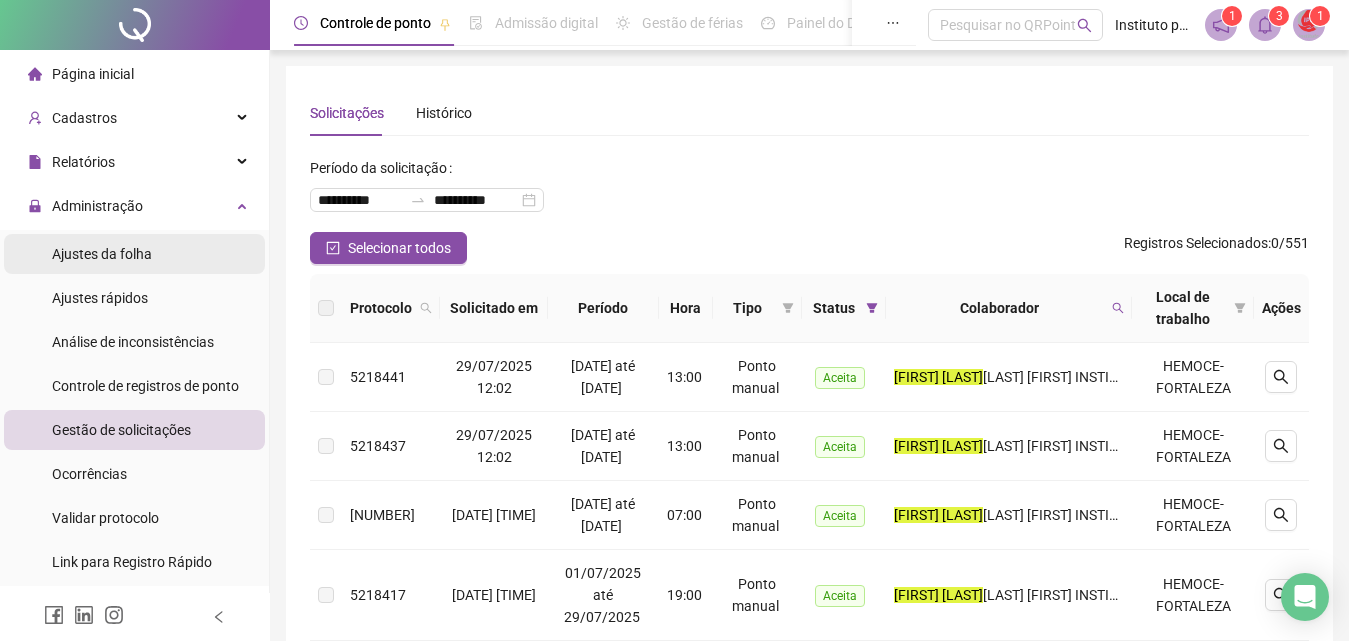 click on "Ajustes da folha" at bounding box center [134, 254] 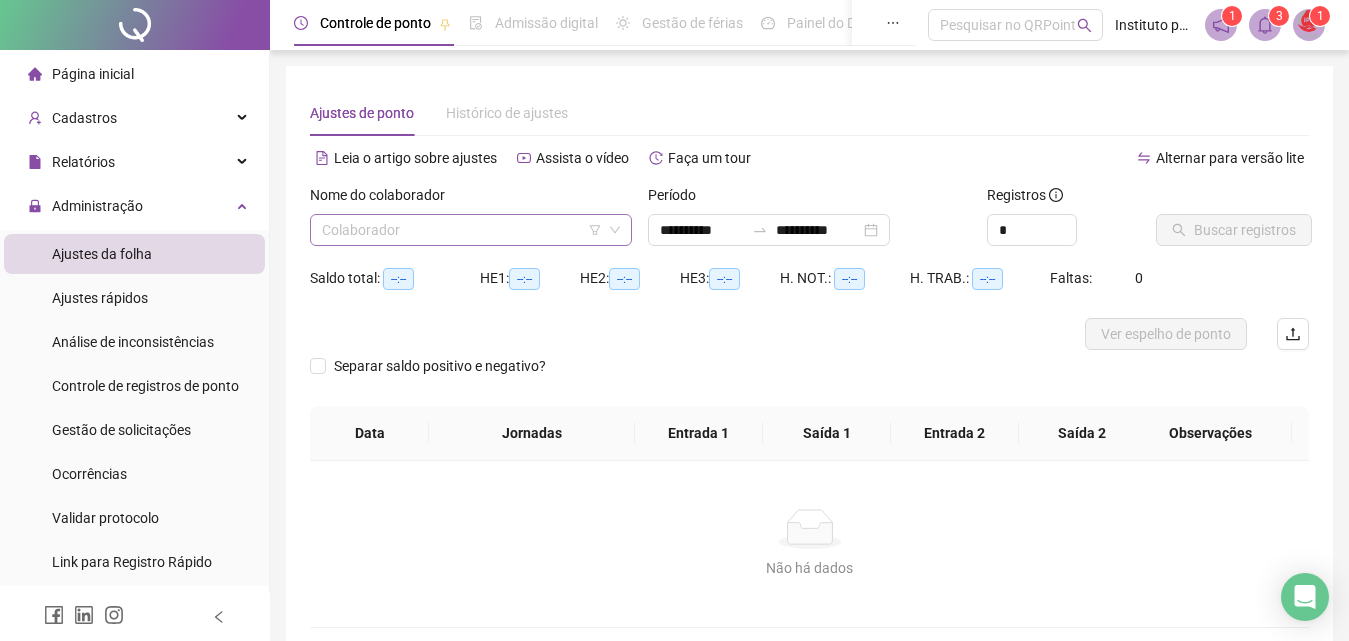 click at bounding box center (462, 230) 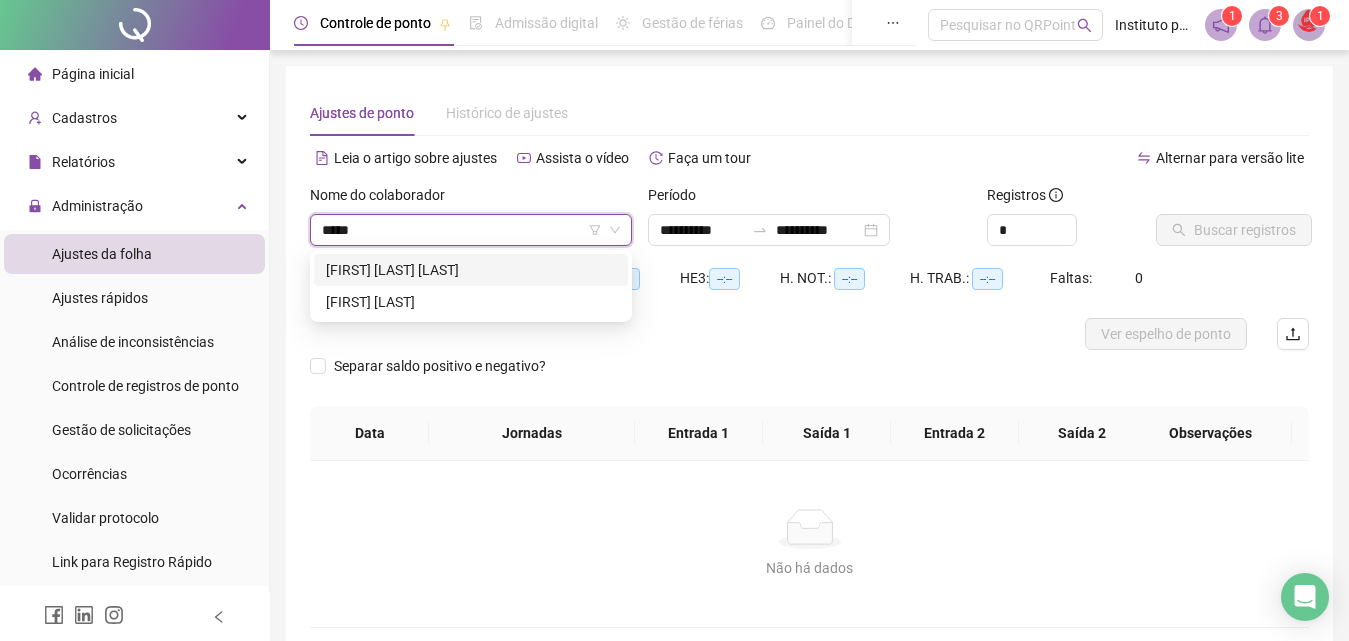type on "******" 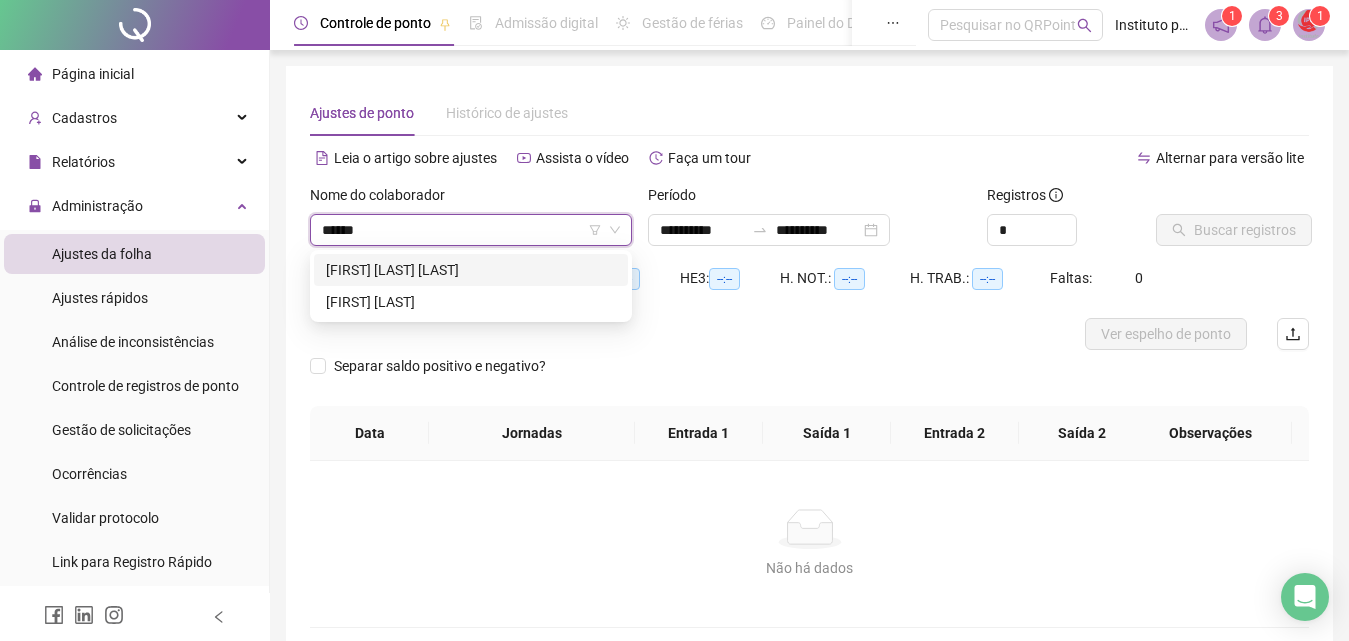 type 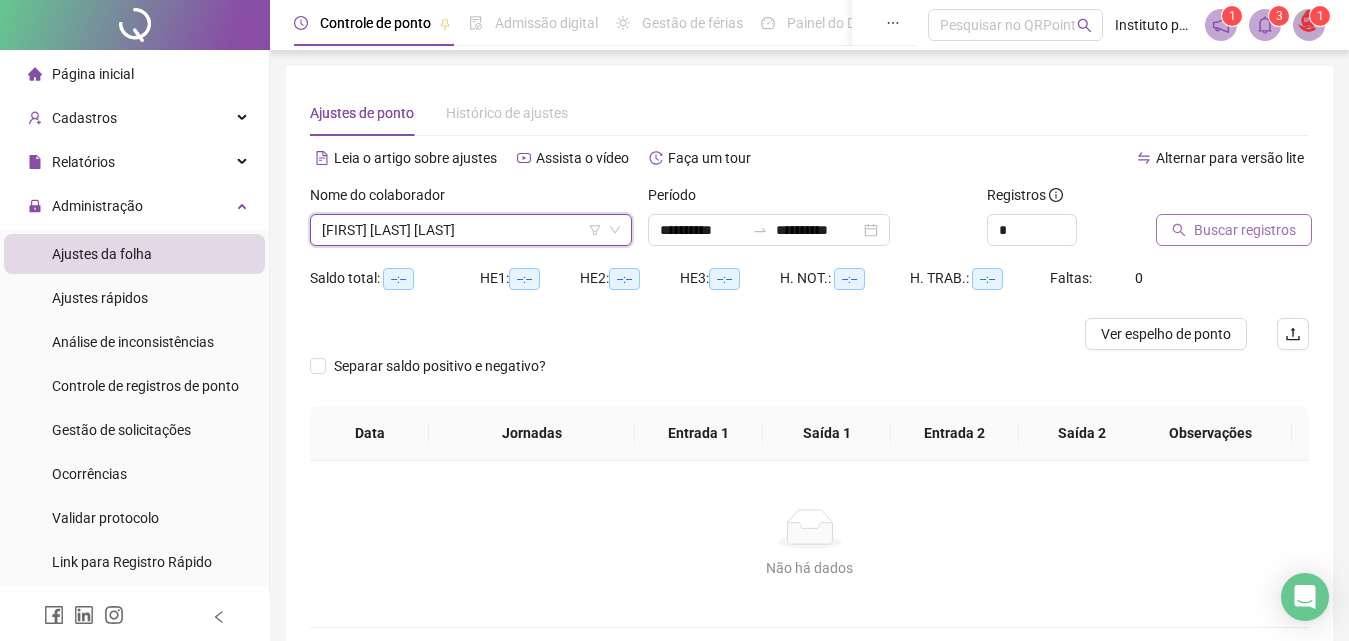 click on "Buscar registros" at bounding box center (1245, 230) 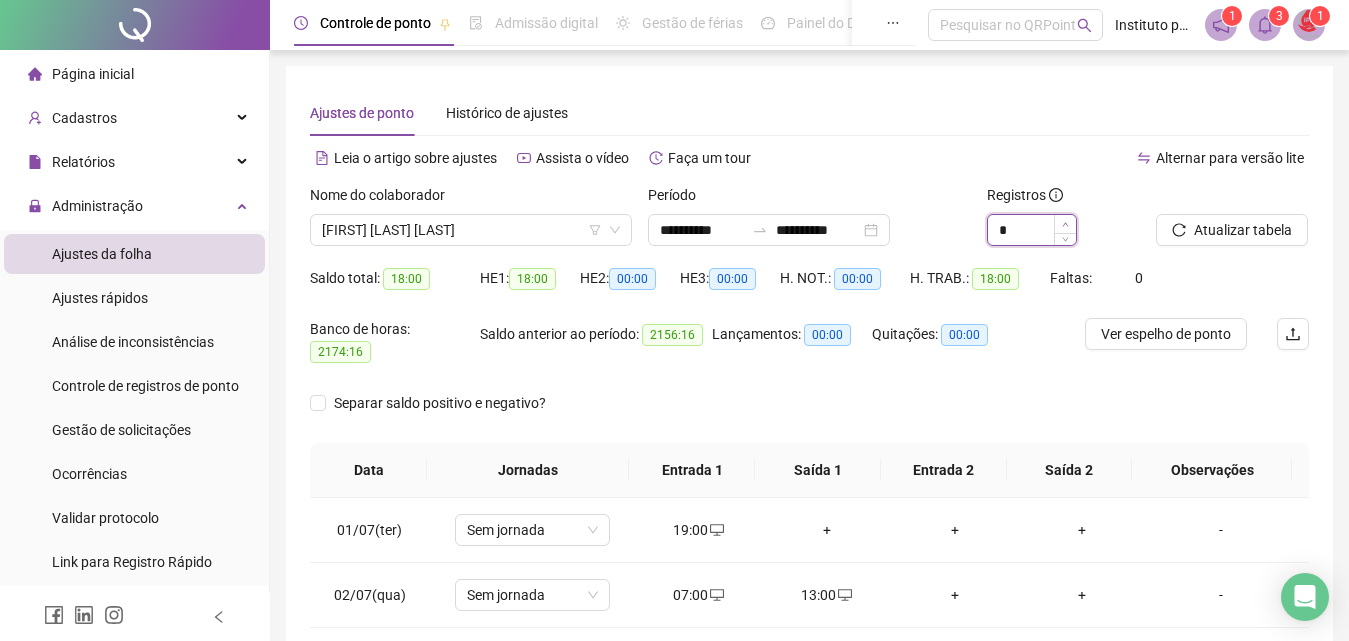 click 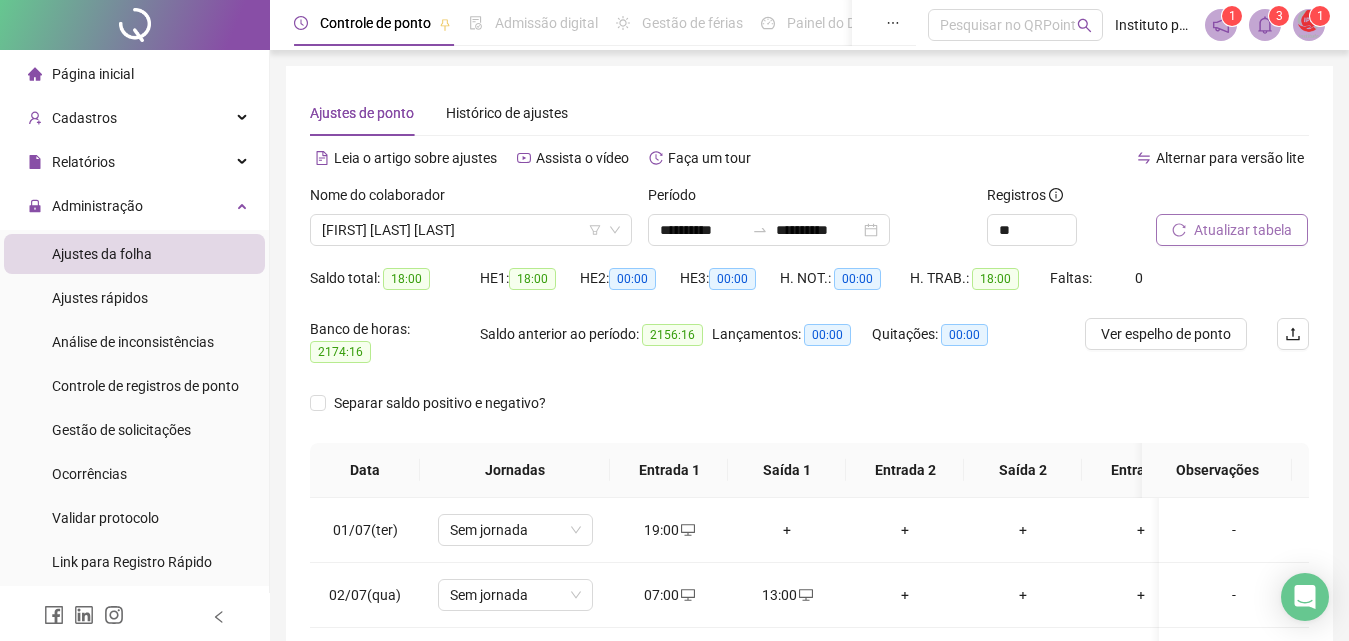 click on "Atualizar tabela" at bounding box center (1243, 230) 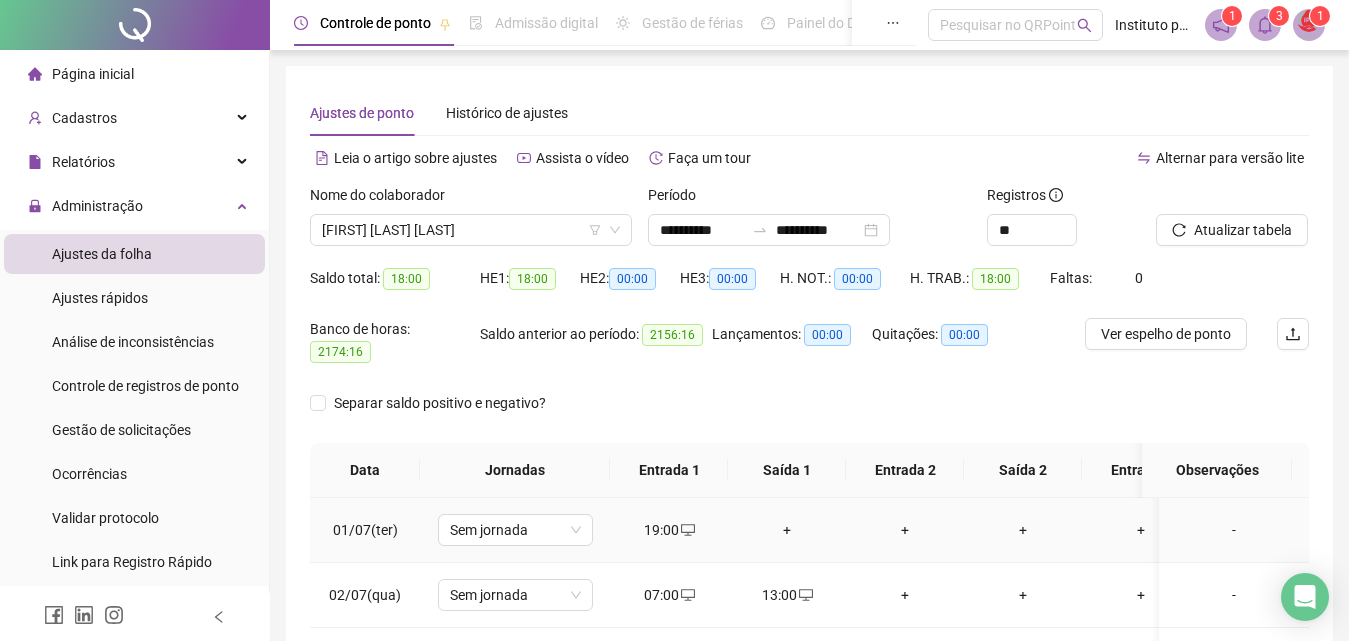 click on "+" at bounding box center [787, 530] 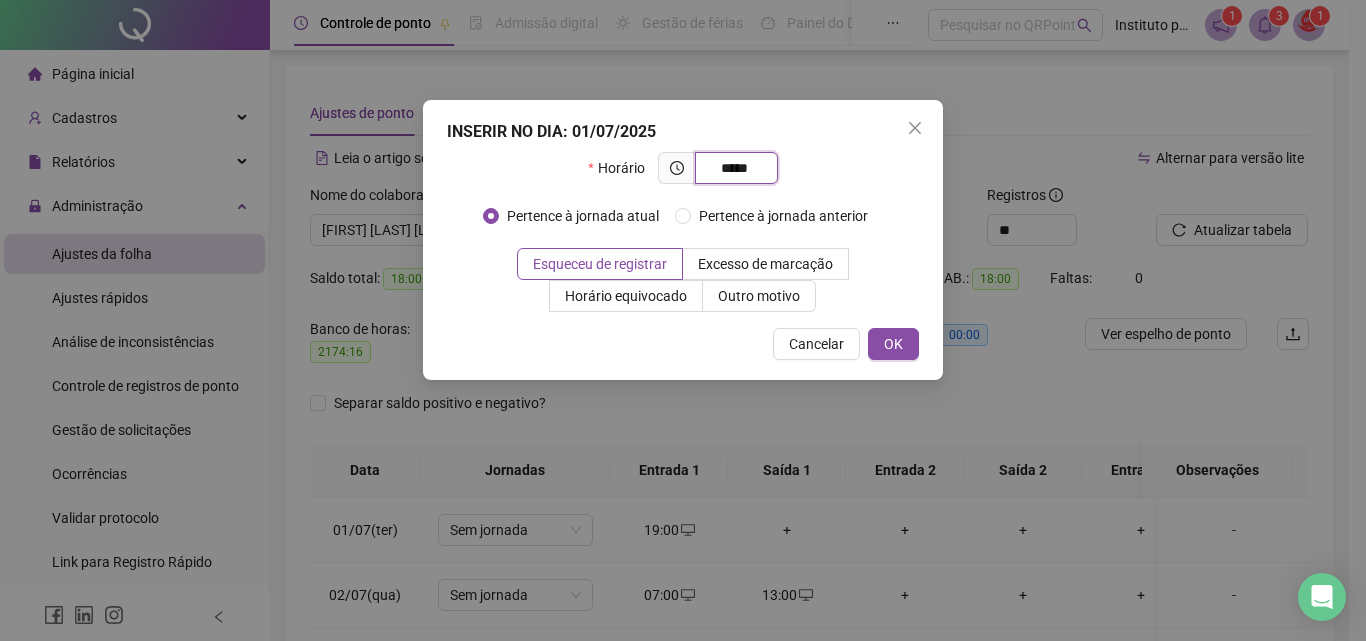 type on "*****" 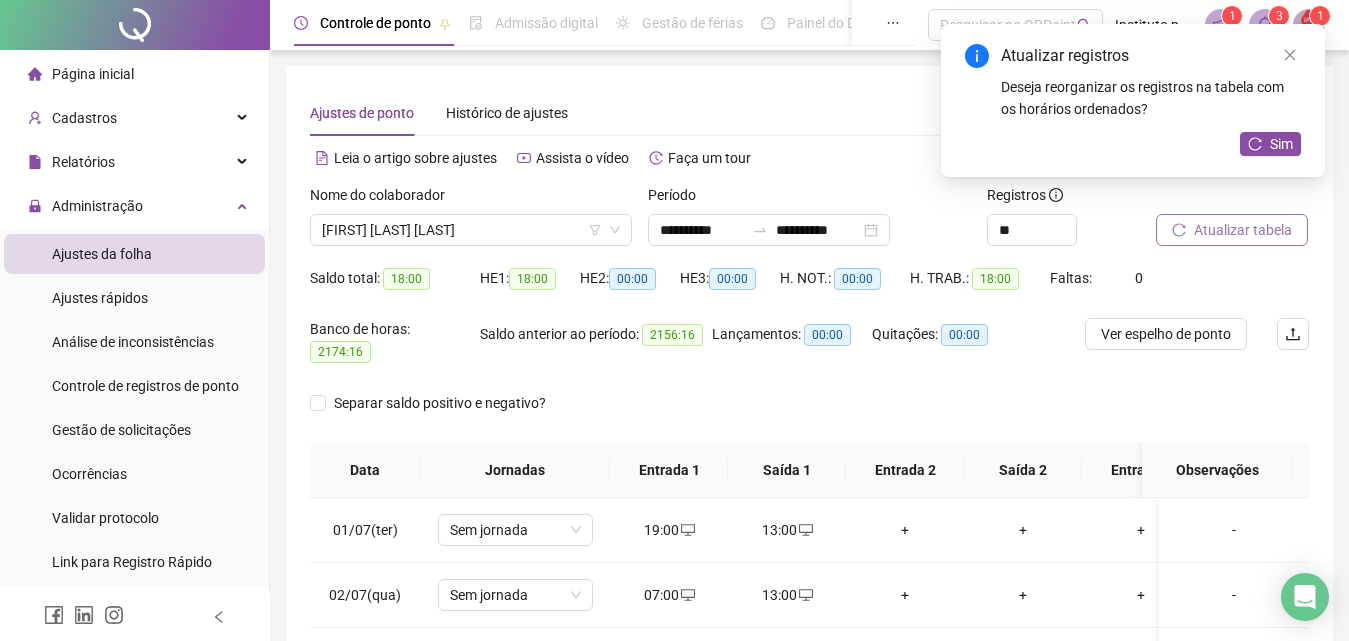 click on "Atualizar tabela" at bounding box center (1243, 230) 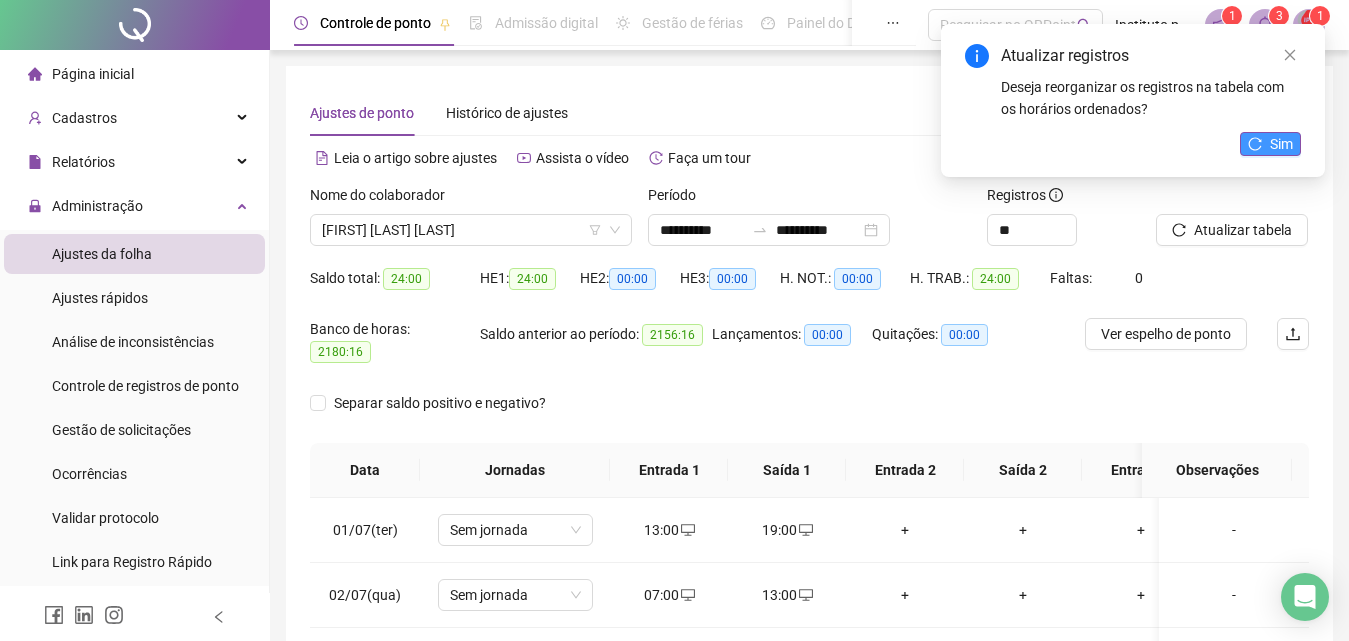 click 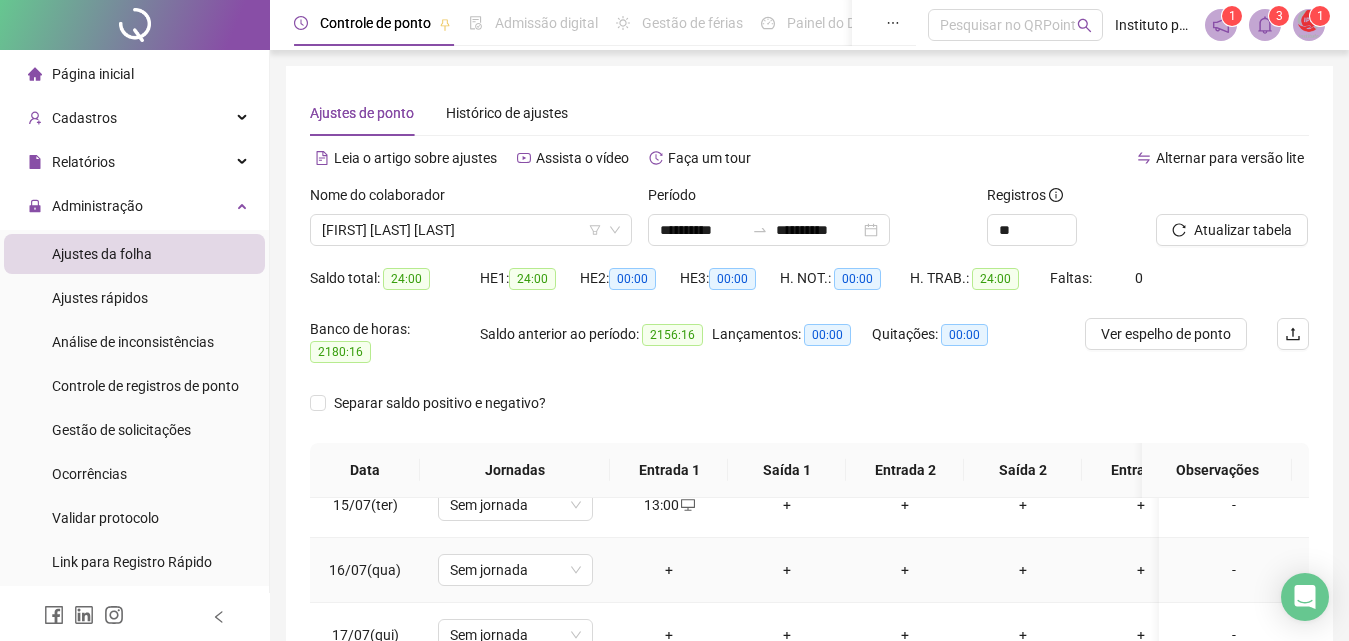 scroll, scrollTop: 900, scrollLeft: 0, axis: vertical 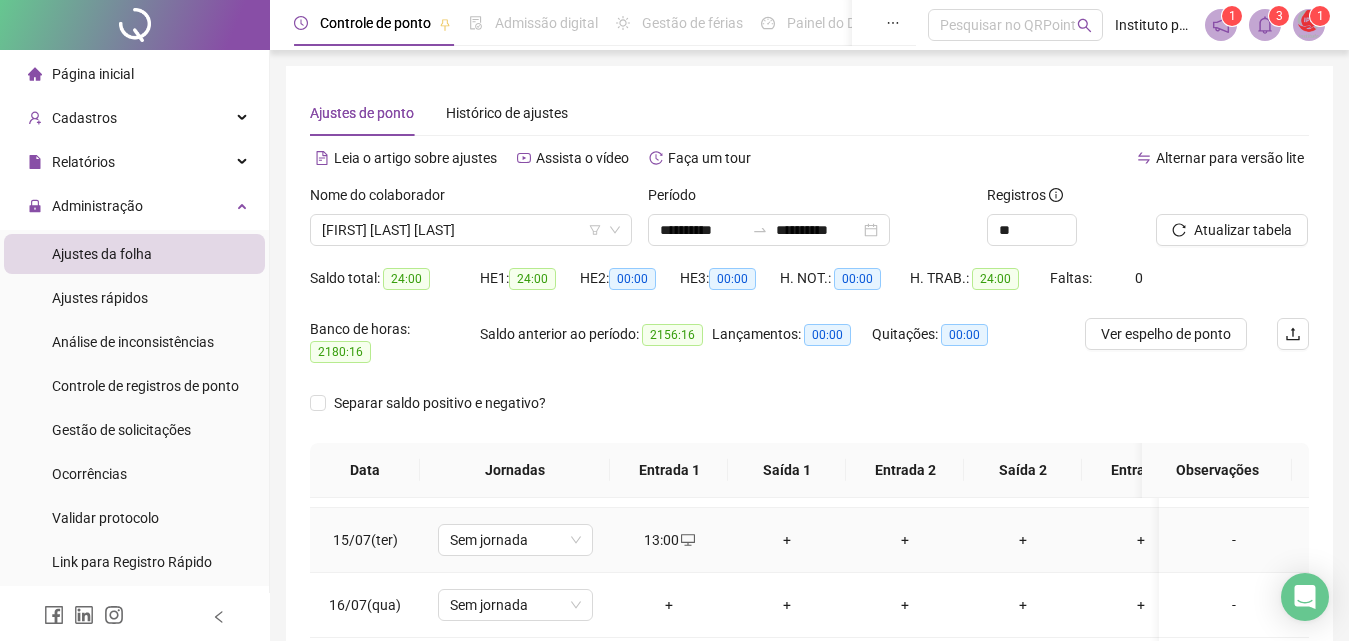 click on "+" at bounding box center [787, 540] 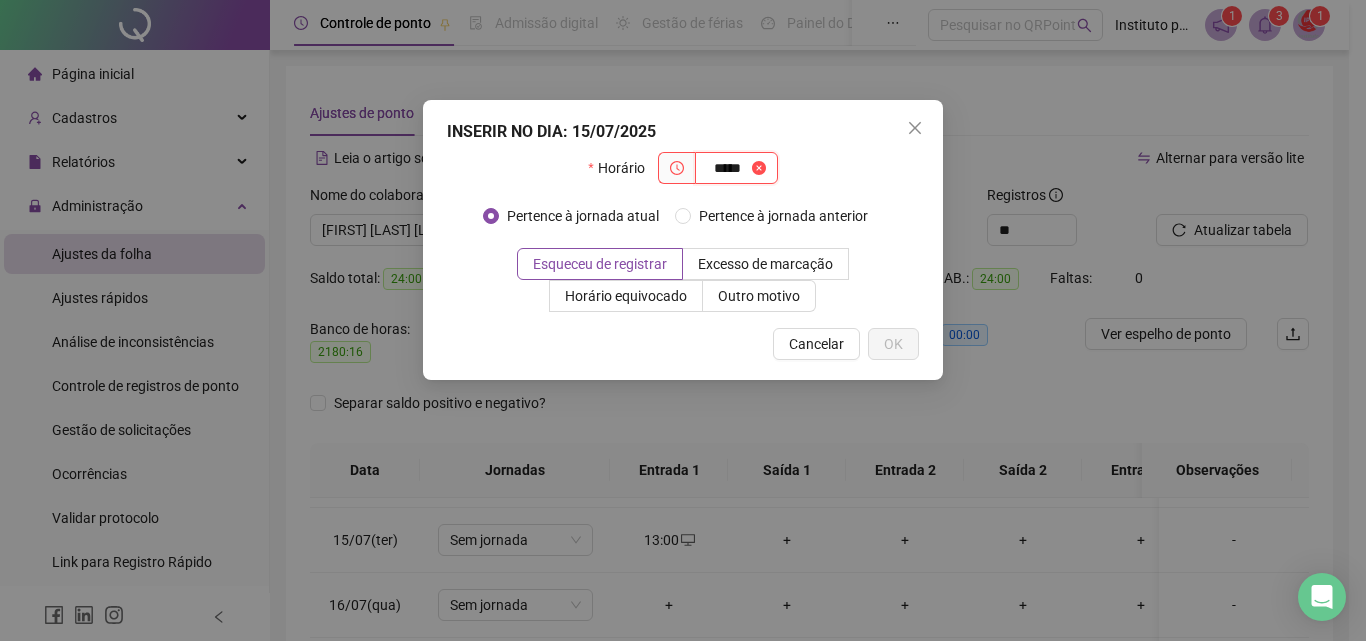 type on "*****" 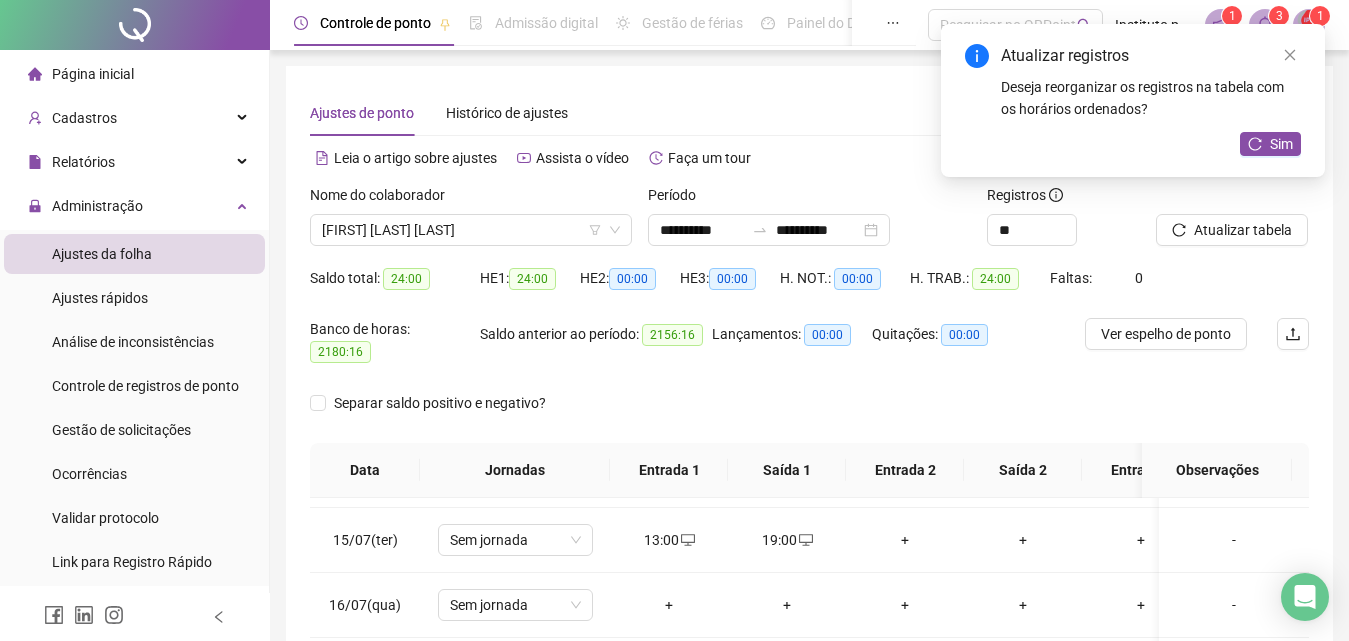 click on "Atualizar tabela" at bounding box center [1243, 230] 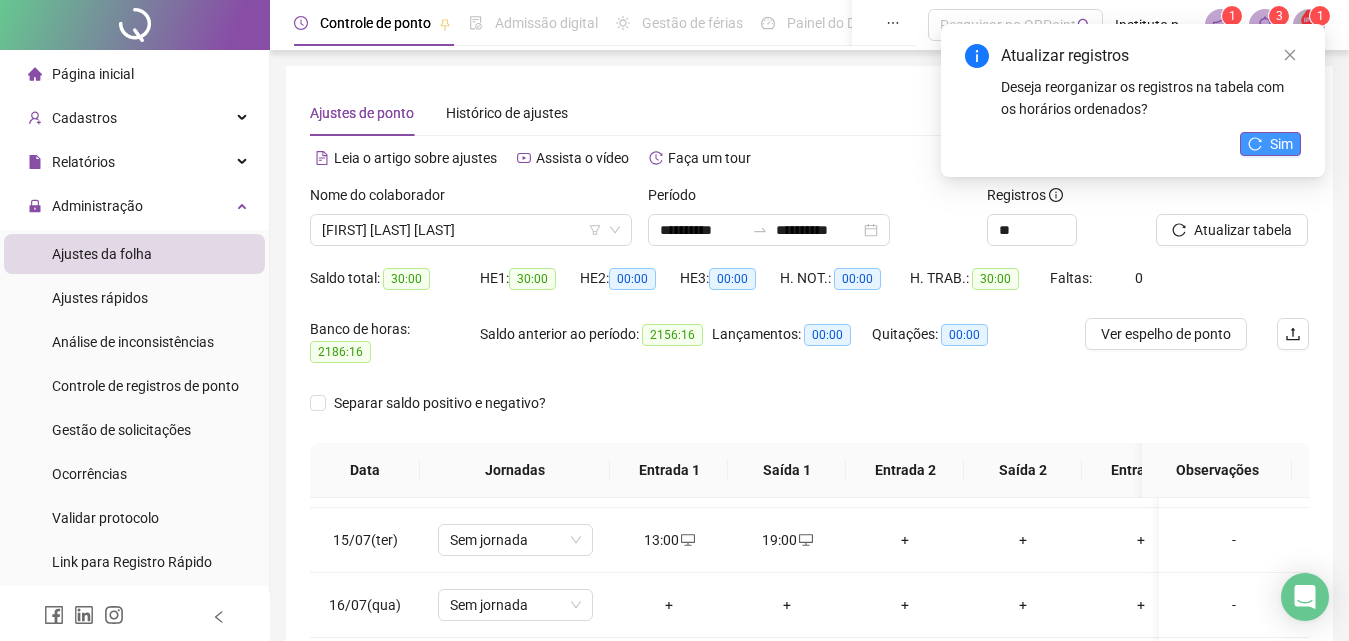 click on "Sim" at bounding box center (1281, 144) 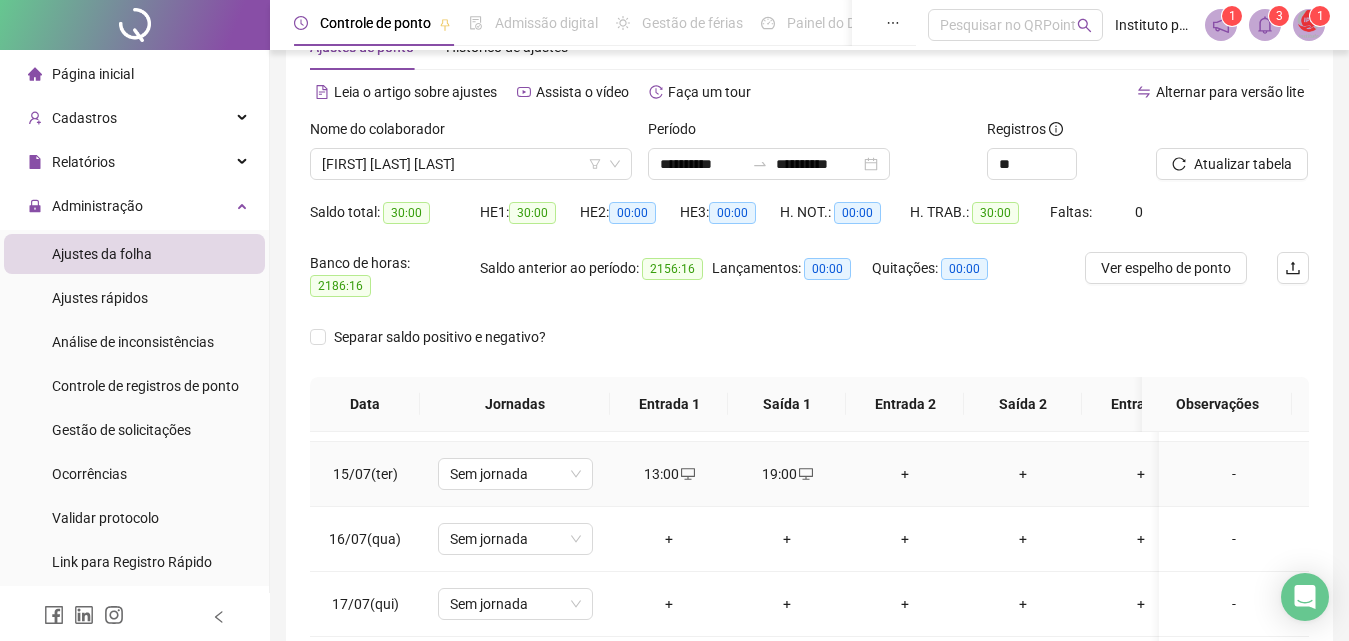 scroll, scrollTop: 381, scrollLeft: 0, axis: vertical 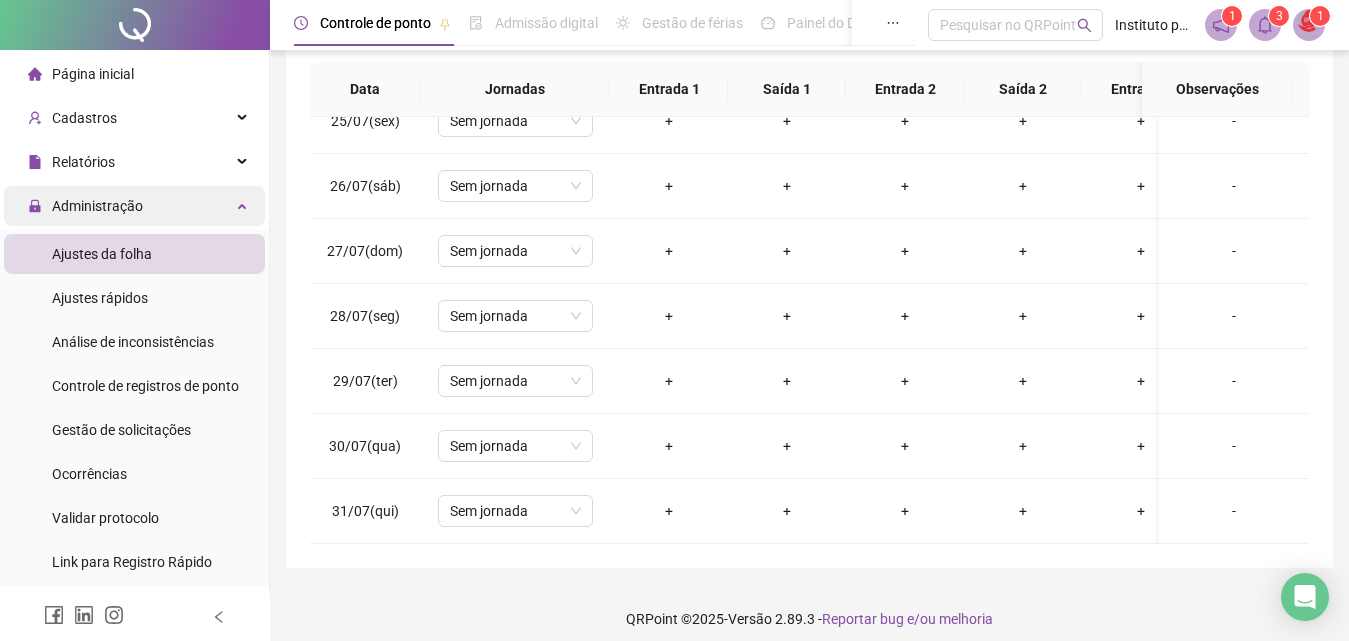 click on "Administração" at bounding box center [134, 206] 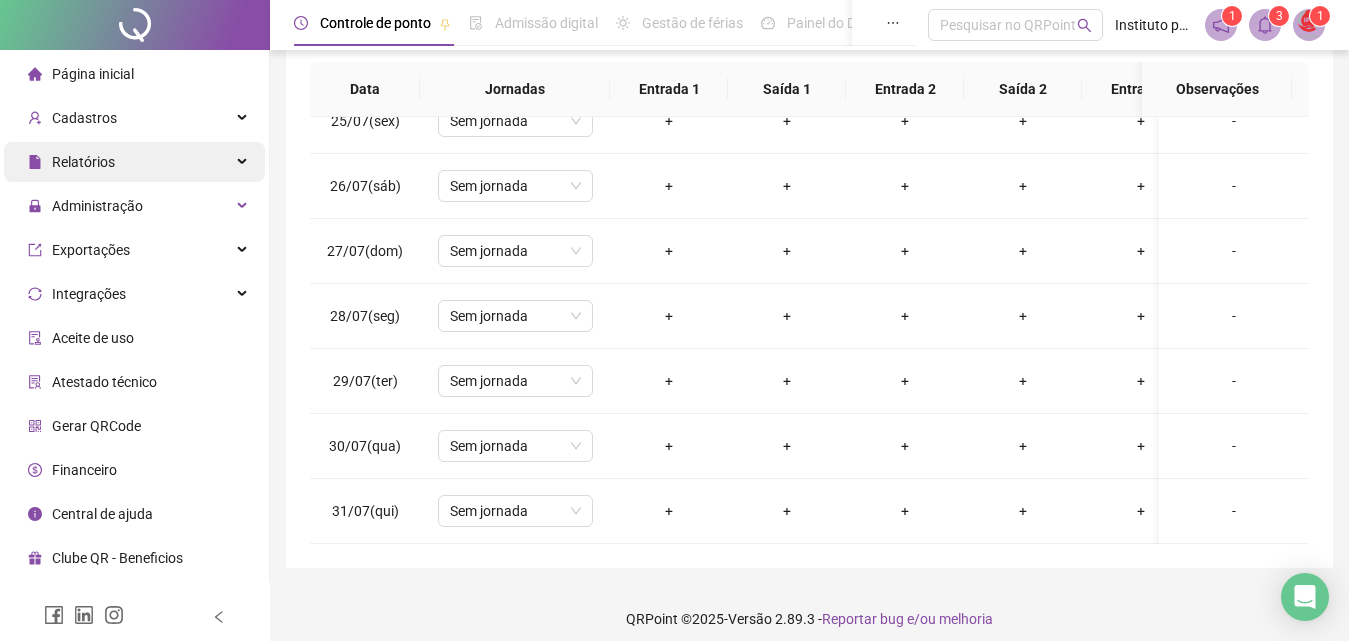 click on "Relatórios" at bounding box center (134, 162) 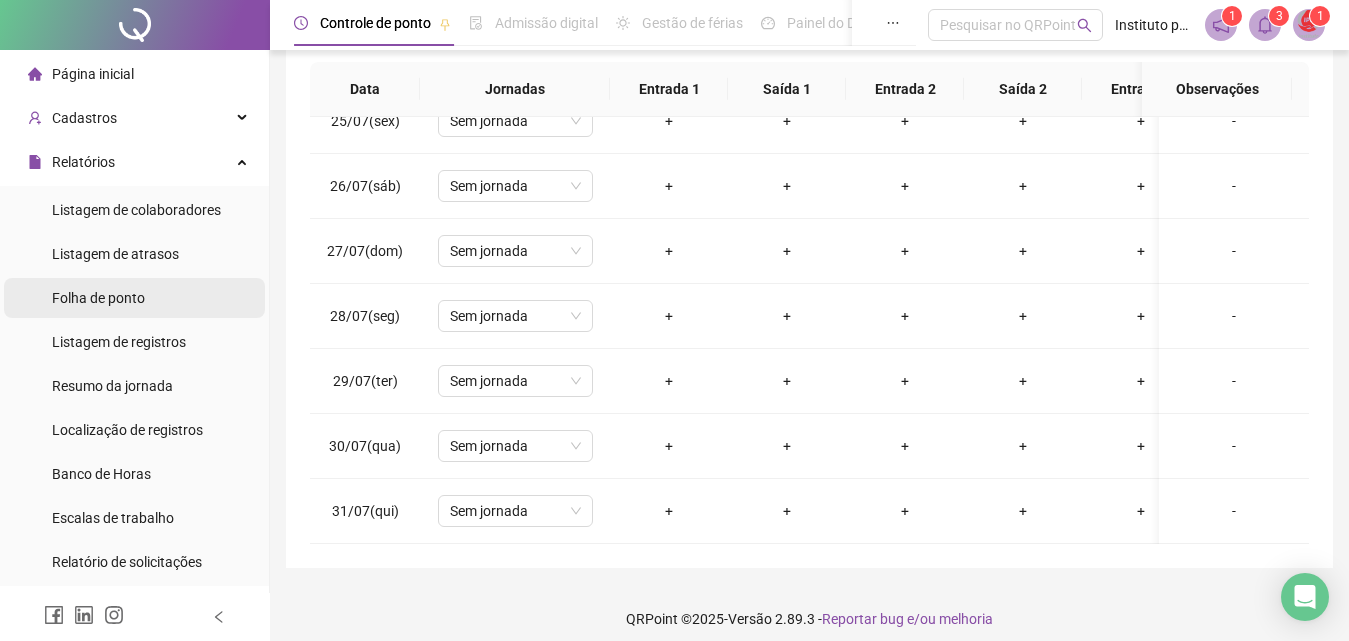 click on "Folha de ponto" at bounding box center [134, 298] 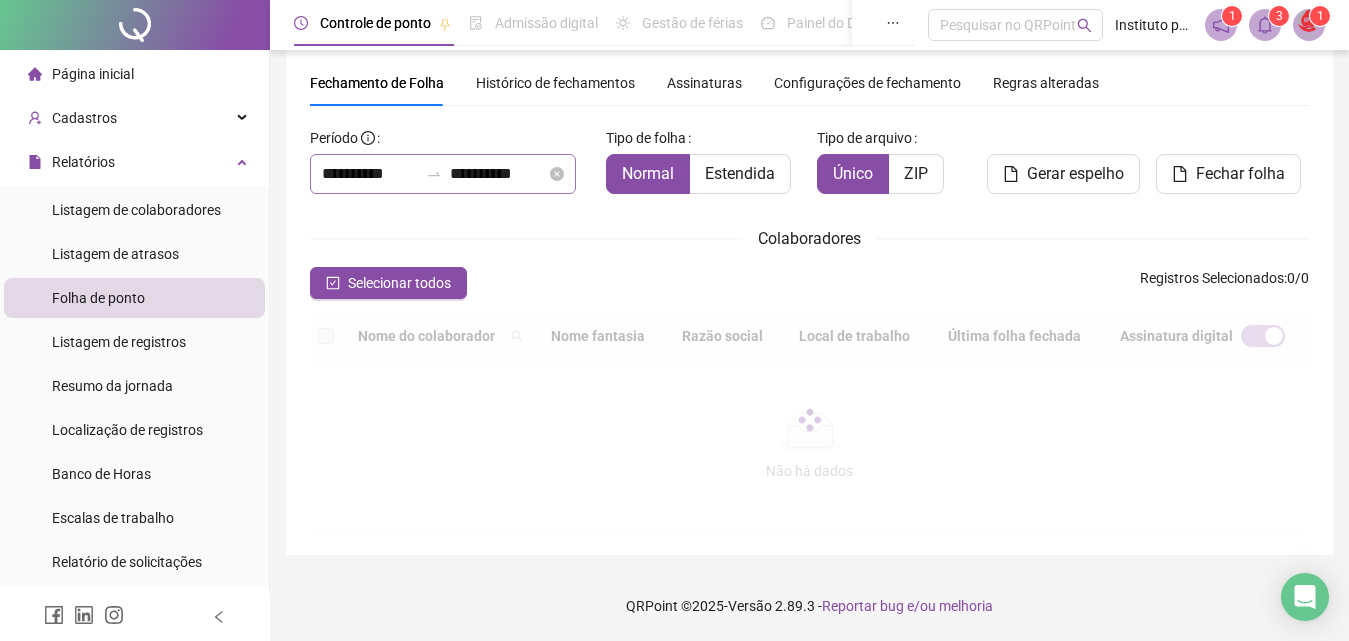 scroll, scrollTop: 89, scrollLeft: 0, axis: vertical 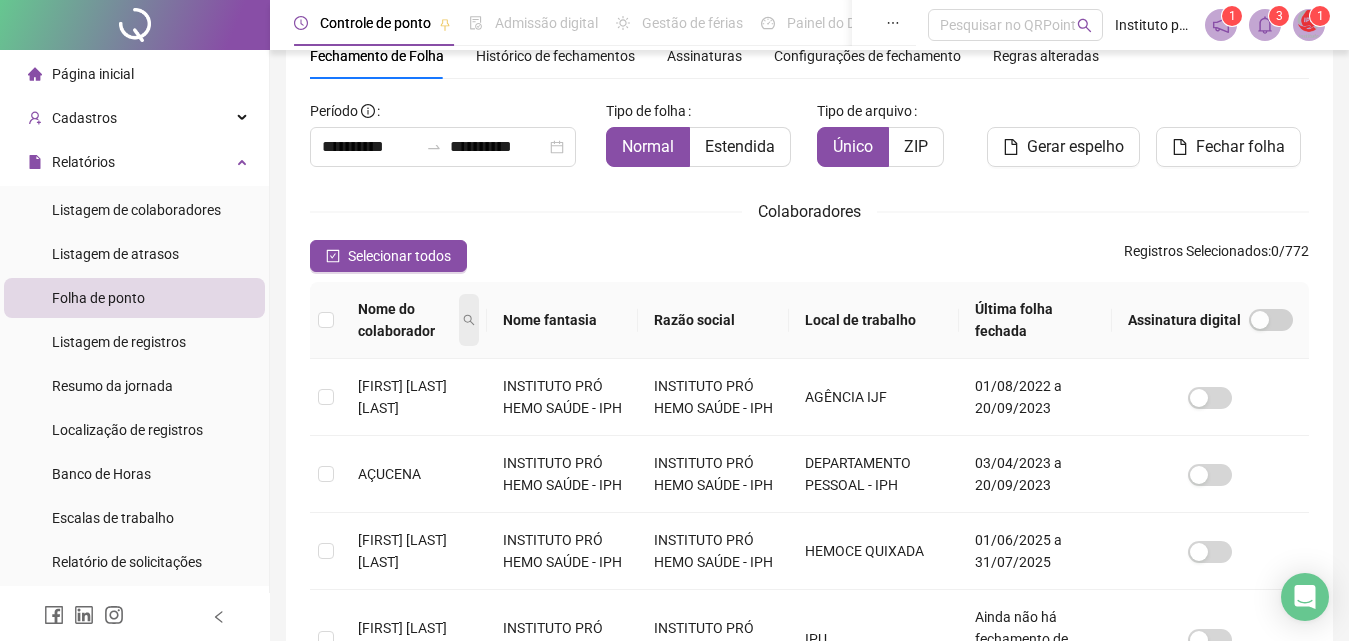 click 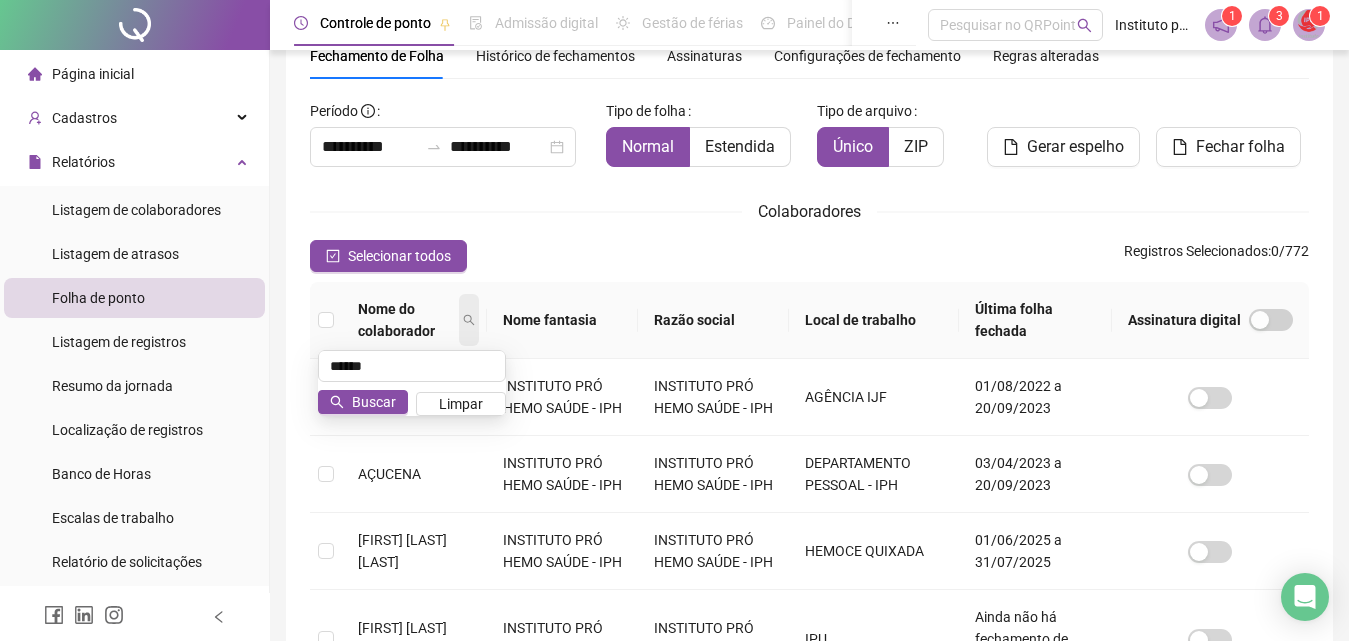 type on "******" 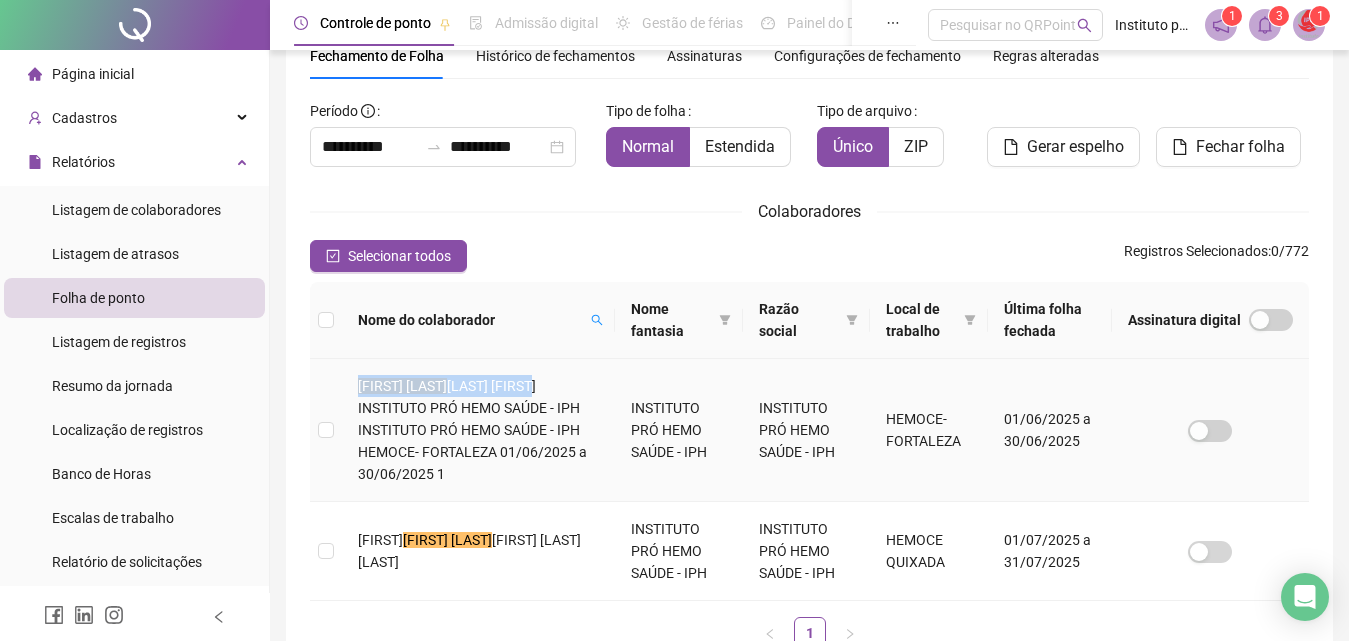 drag, startPoint x: 474, startPoint y: 401, endPoint x: 347, endPoint y: 402, distance: 127.00394 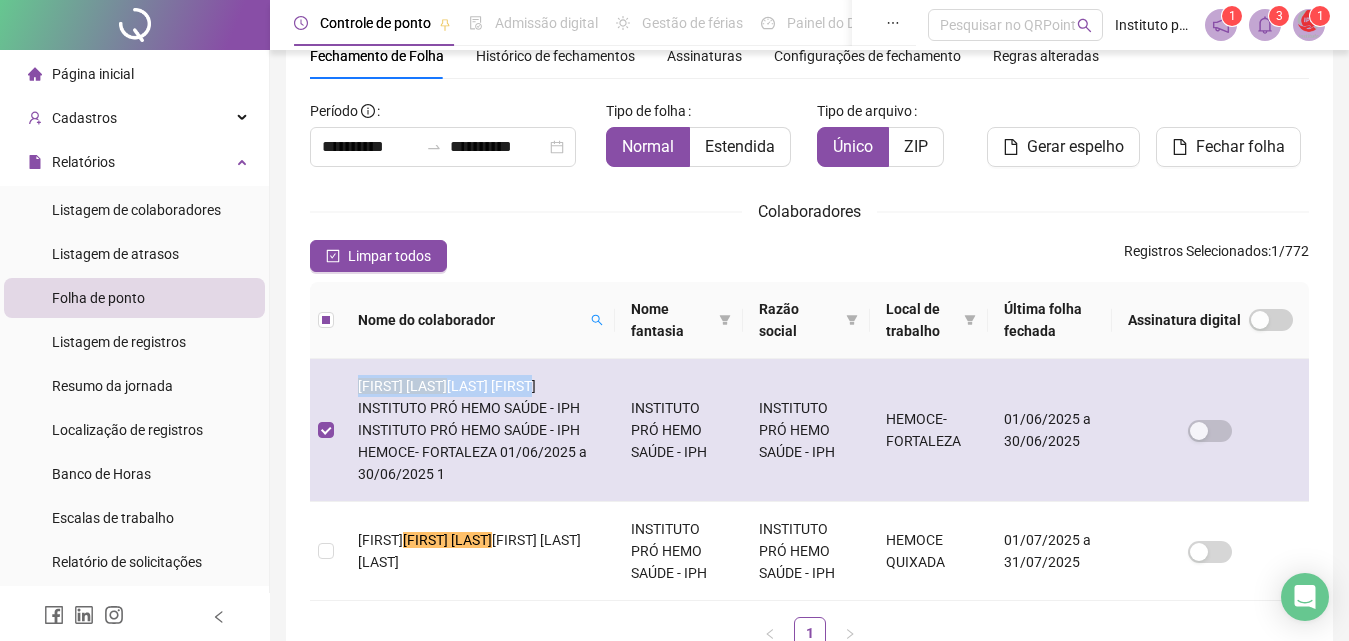 copy on "[FIRST] [LAST] [LAST]" 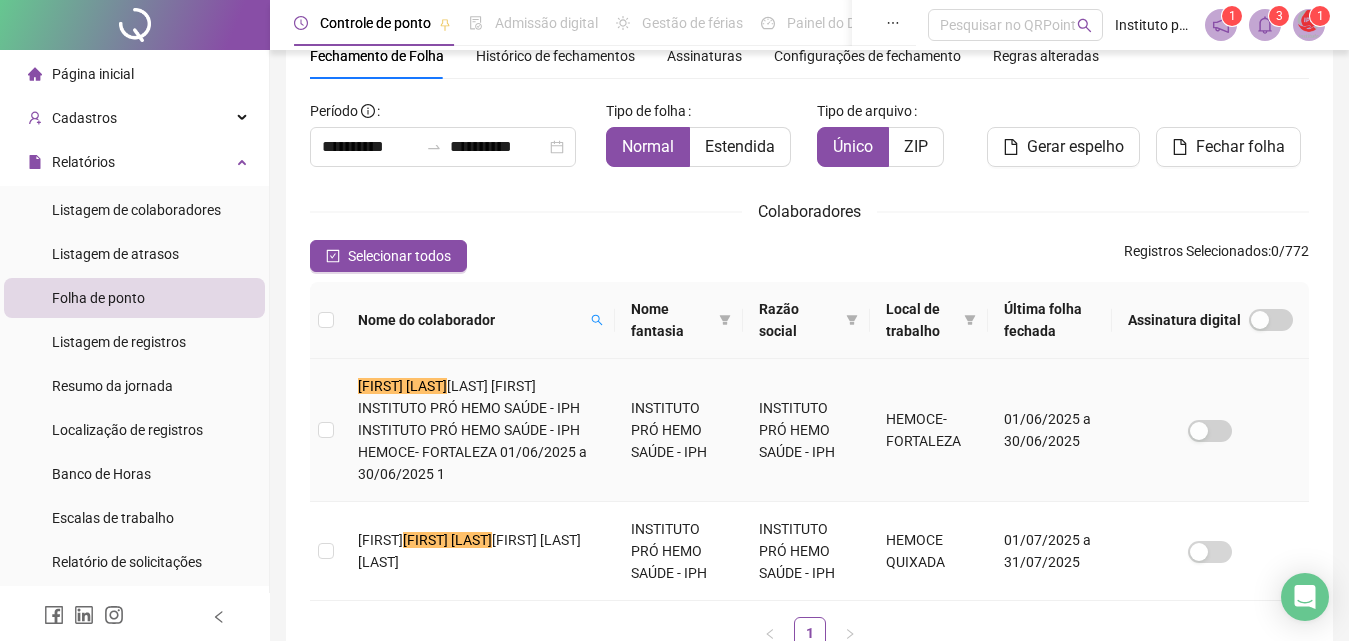 click on "[FIRST] [LAST] [LAST]" at bounding box center [478, 430] 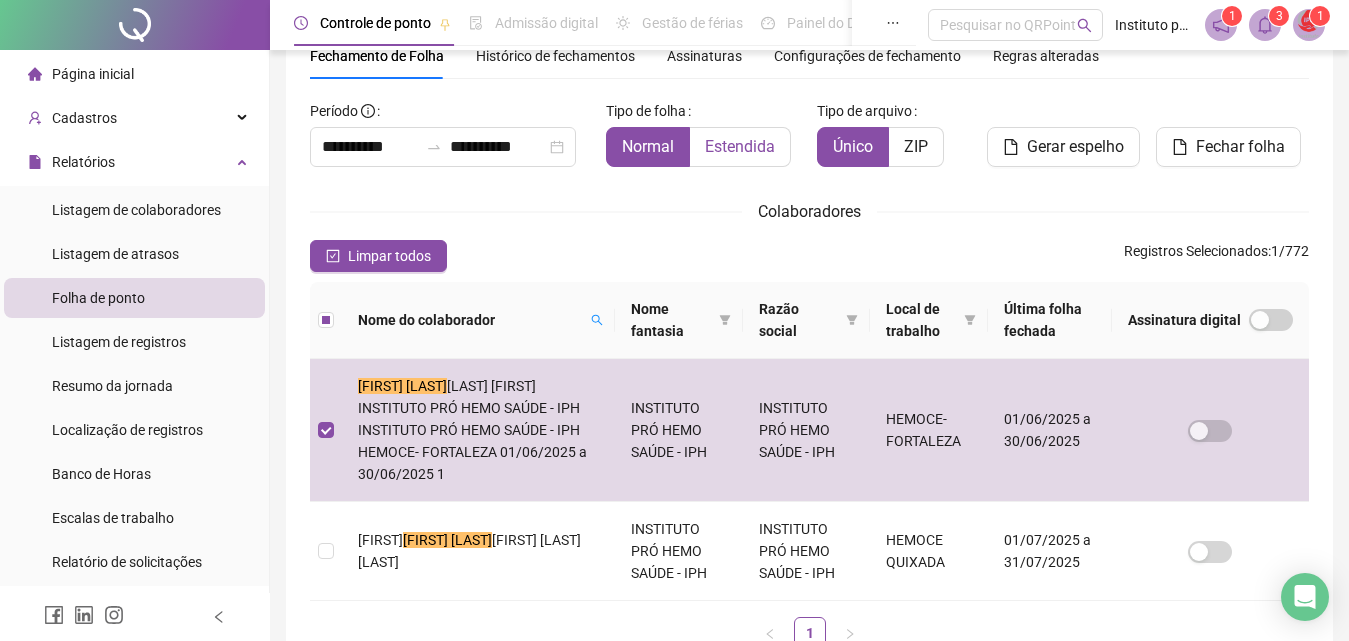 click on "Estendida" at bounding box center [740, 146] 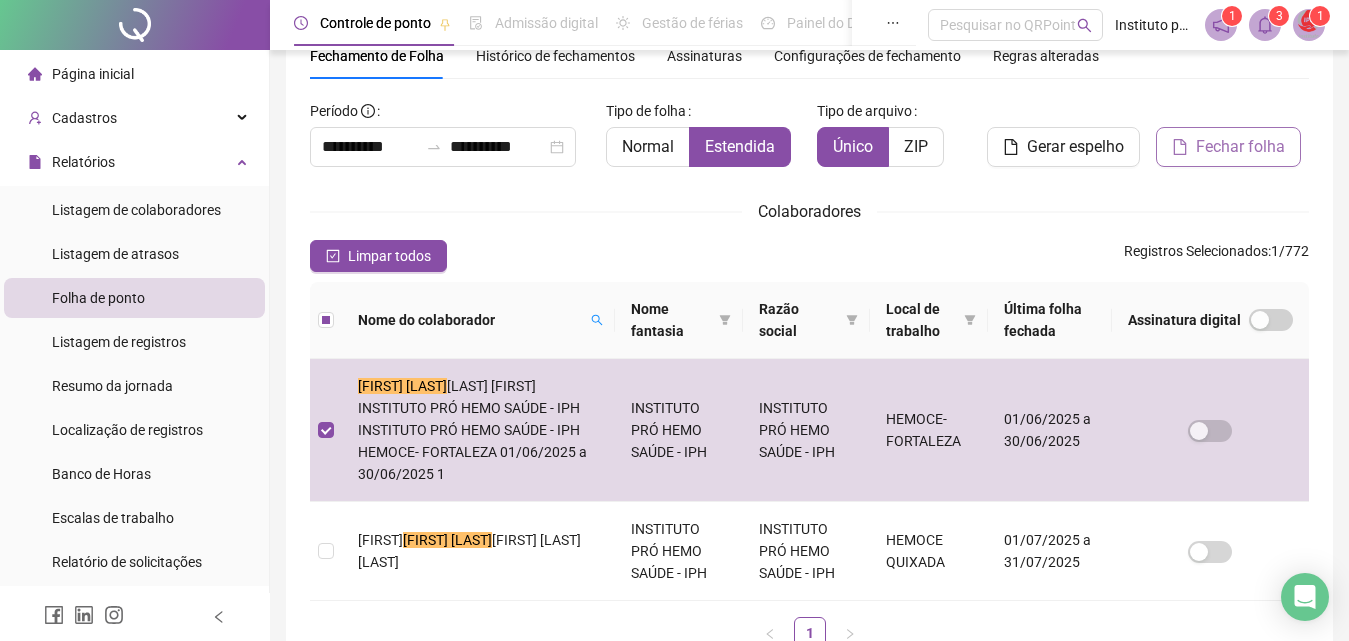 click on "Fechar folha" at bounding box center [1240, 147] 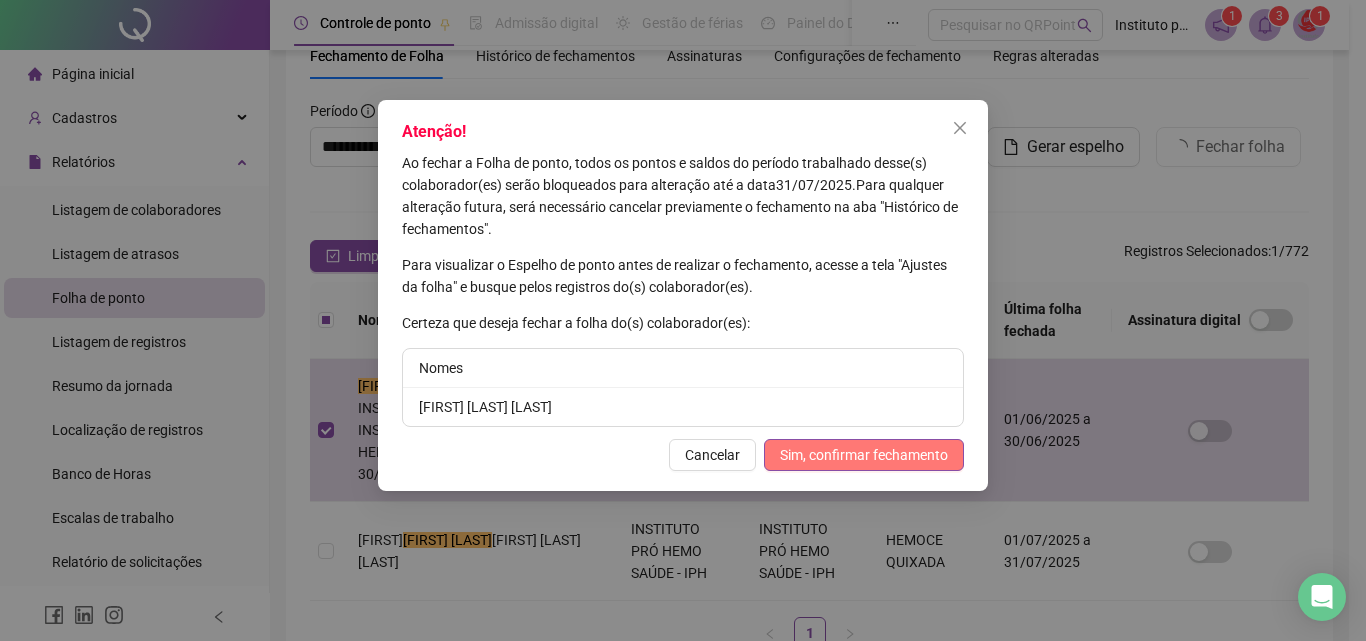 click on "Sim, confirmar fechamento" at bounding box center [864, 455] 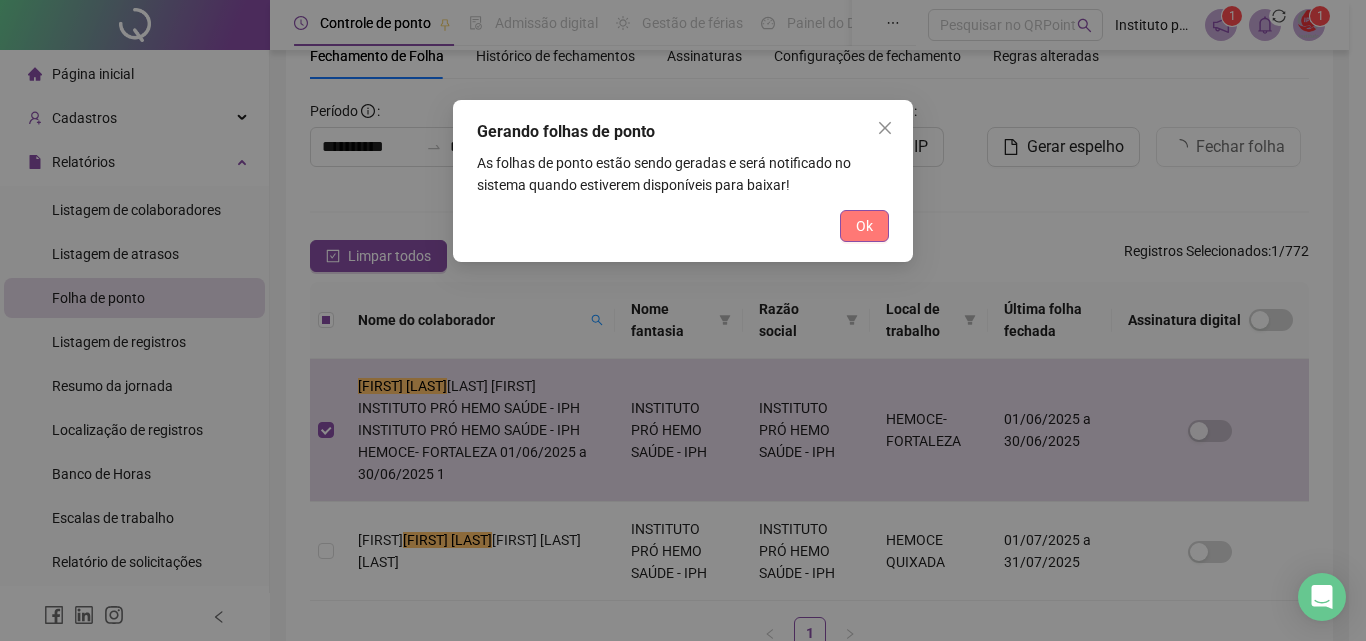 click on "Ok" at bounding box center (864, 226) 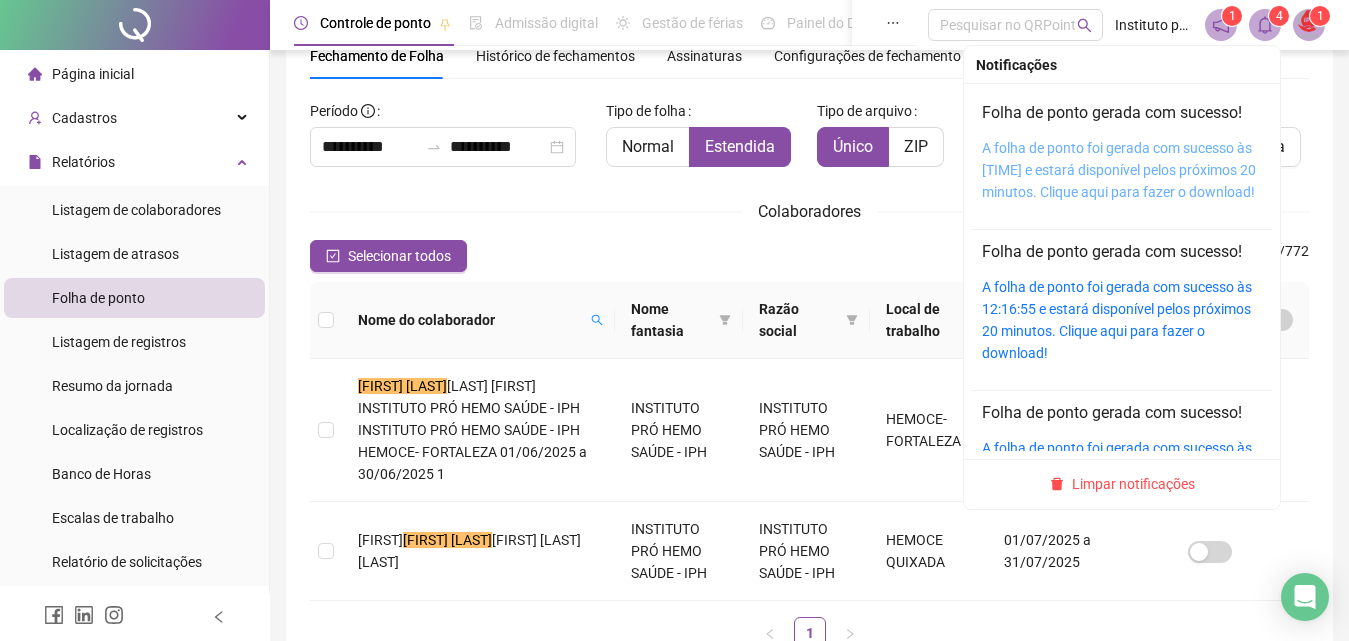click on "A folha de ponto foi gerada com sucesso às [TIME] e estará disponível pelos próximos 20 minutos.
Clique aqui para fazer o download!" at bounding box center [1119, 170] 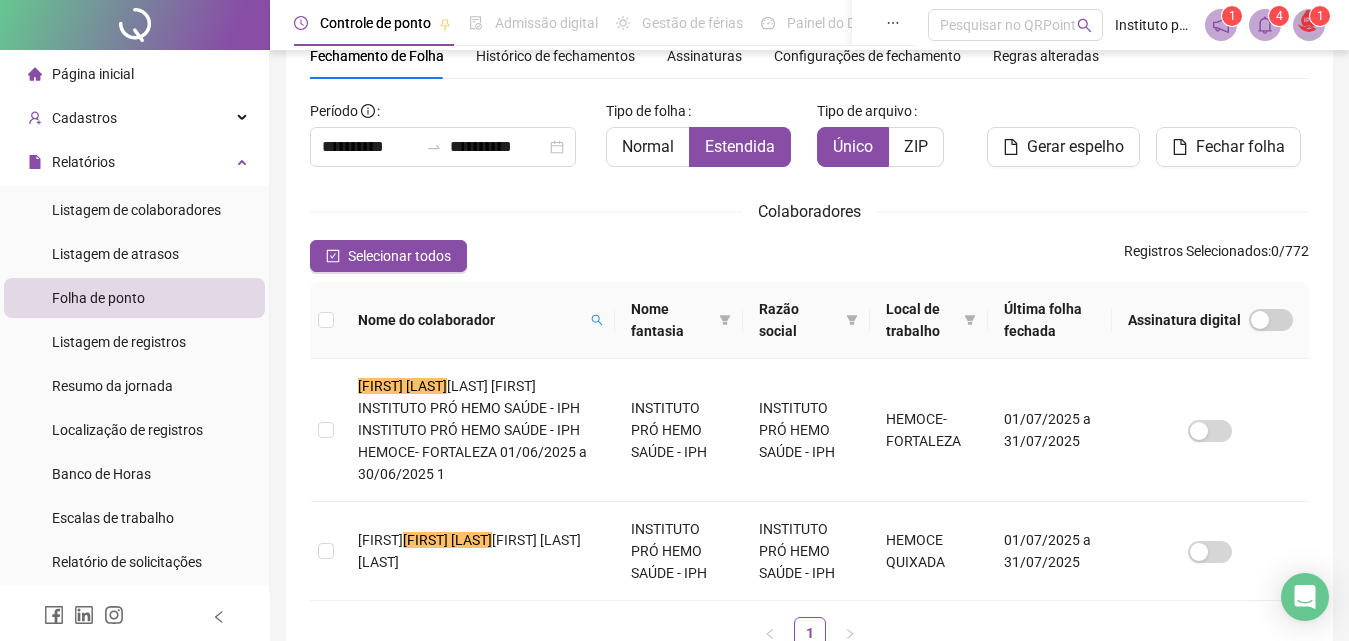 click on "Histórico de fechamentos" at bounding box center [555, 56] 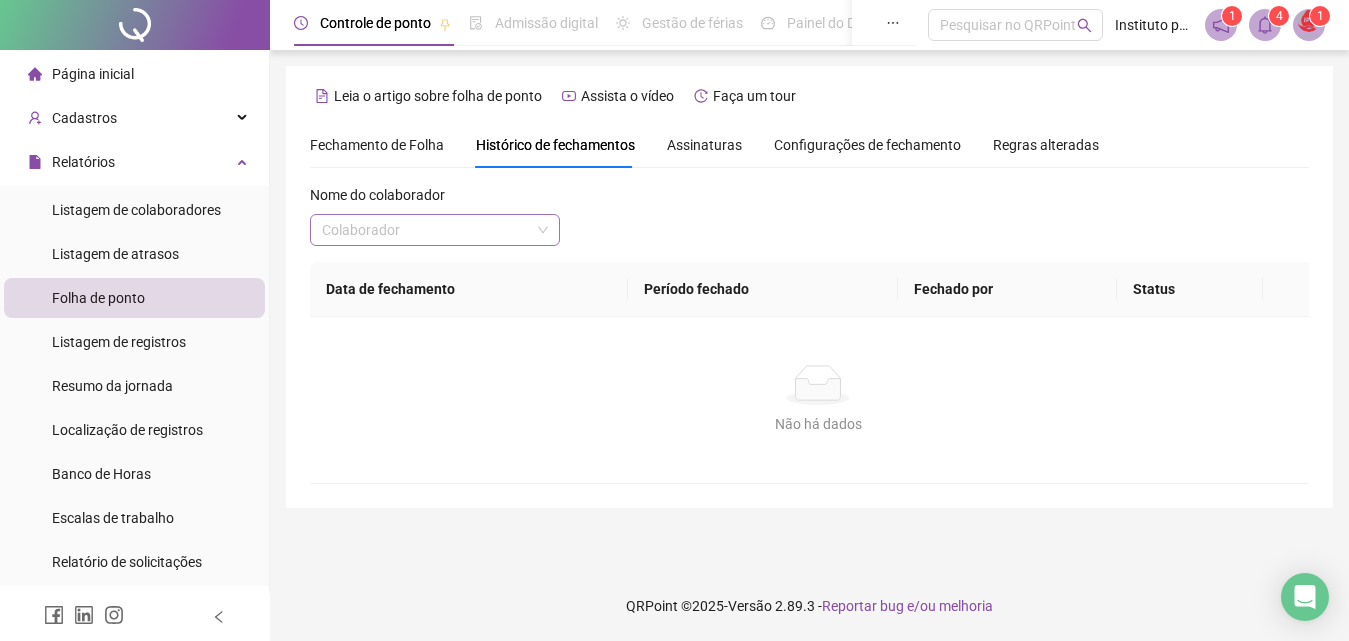 scroll, scrollTop: 0, scrollLeft: 0, axis: both 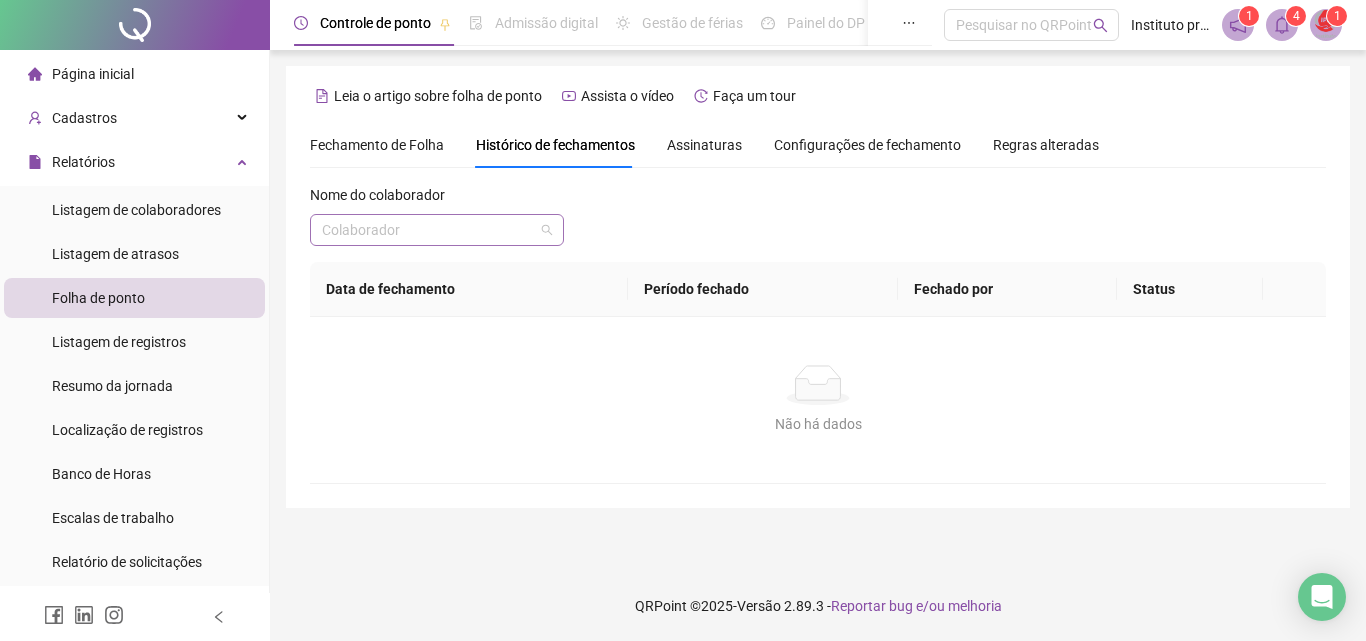 click at bounding box center (428, 230) 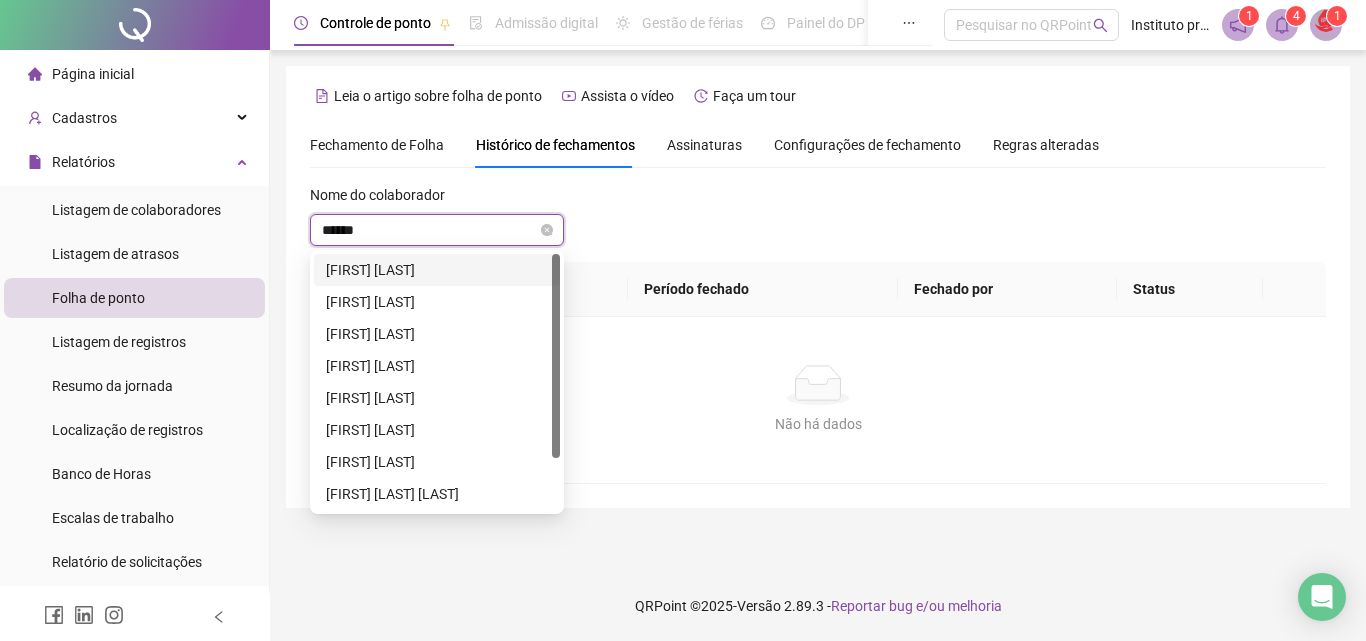 type on "*******" 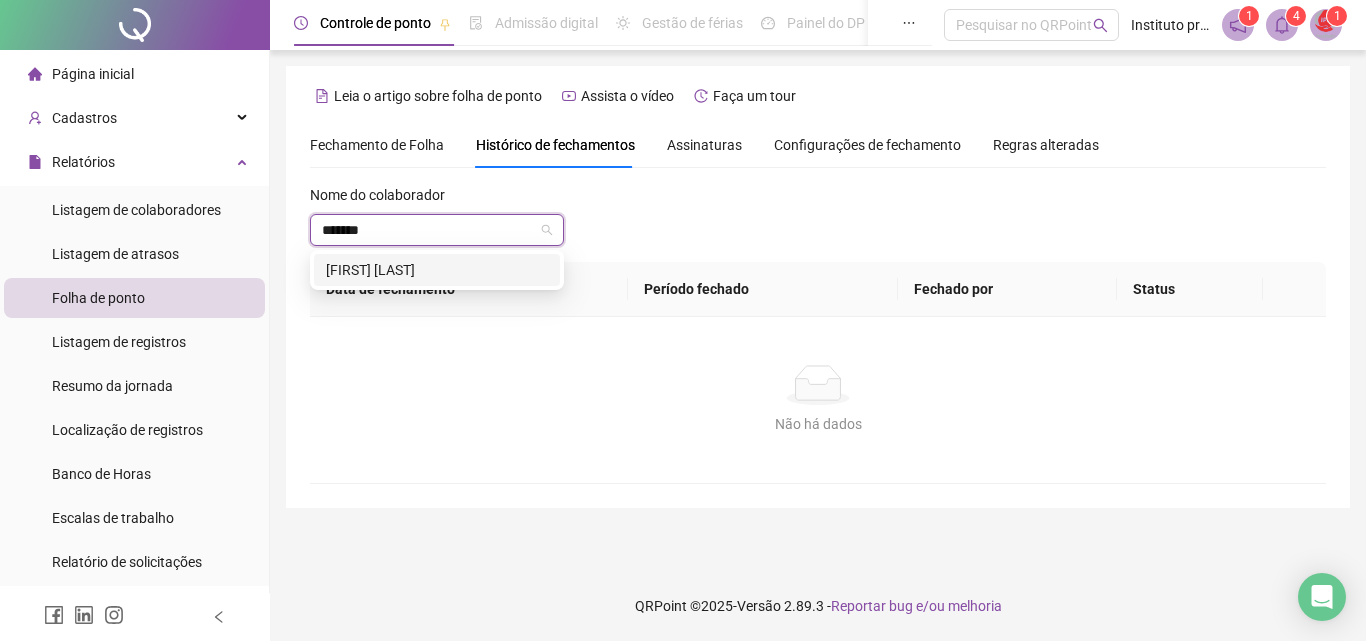 click on "[FIRST] [LAST]" at bounding box center (437, 270) 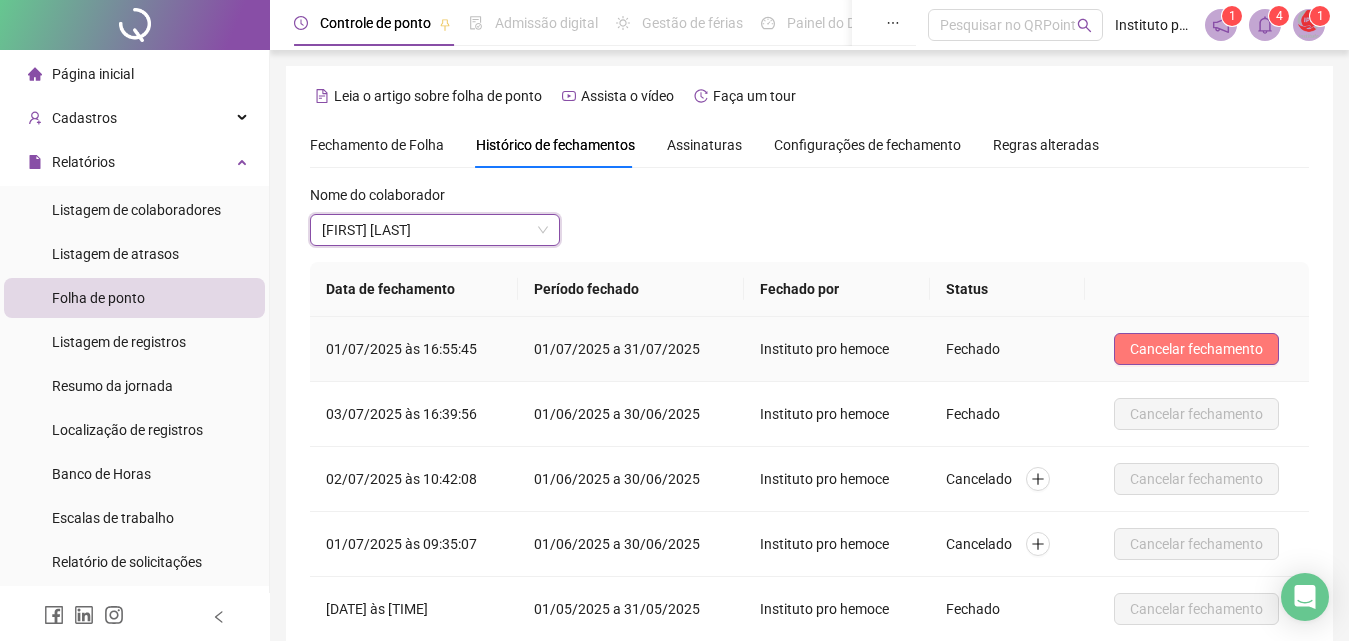 click on "Cancelar fechamento" at bounding box center [1196, 349] 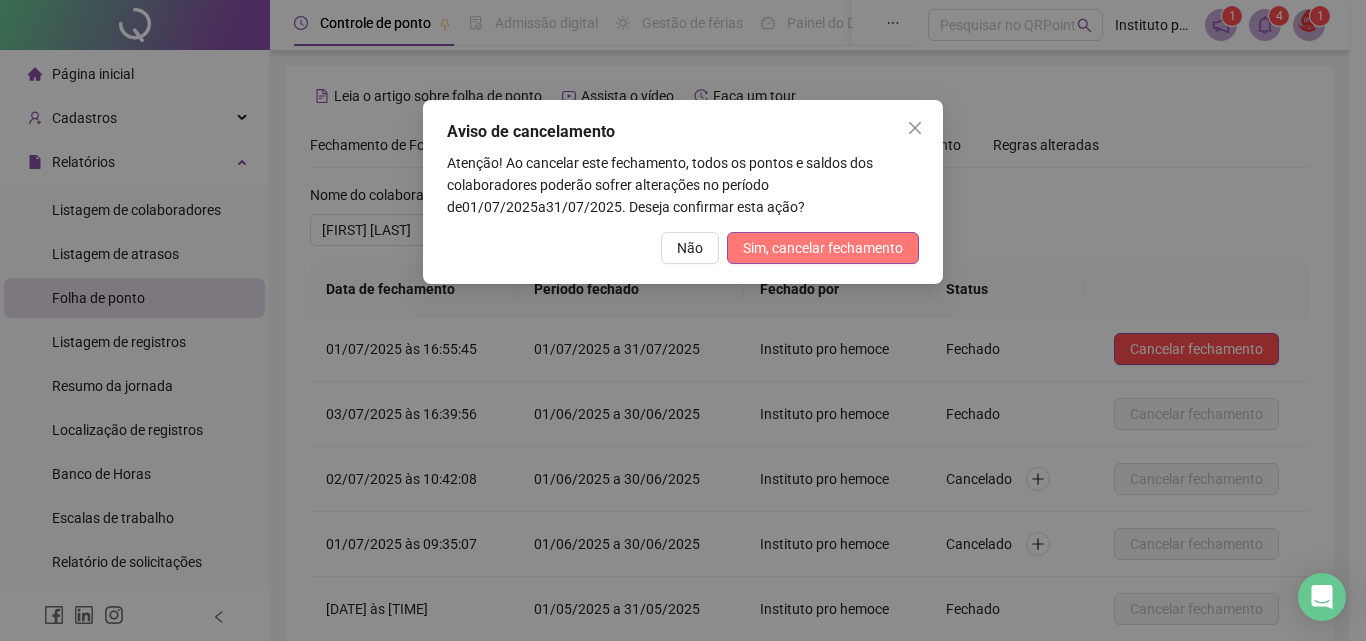 click on "Sim, cancelar fechamento" at bounding box center (823, 248) 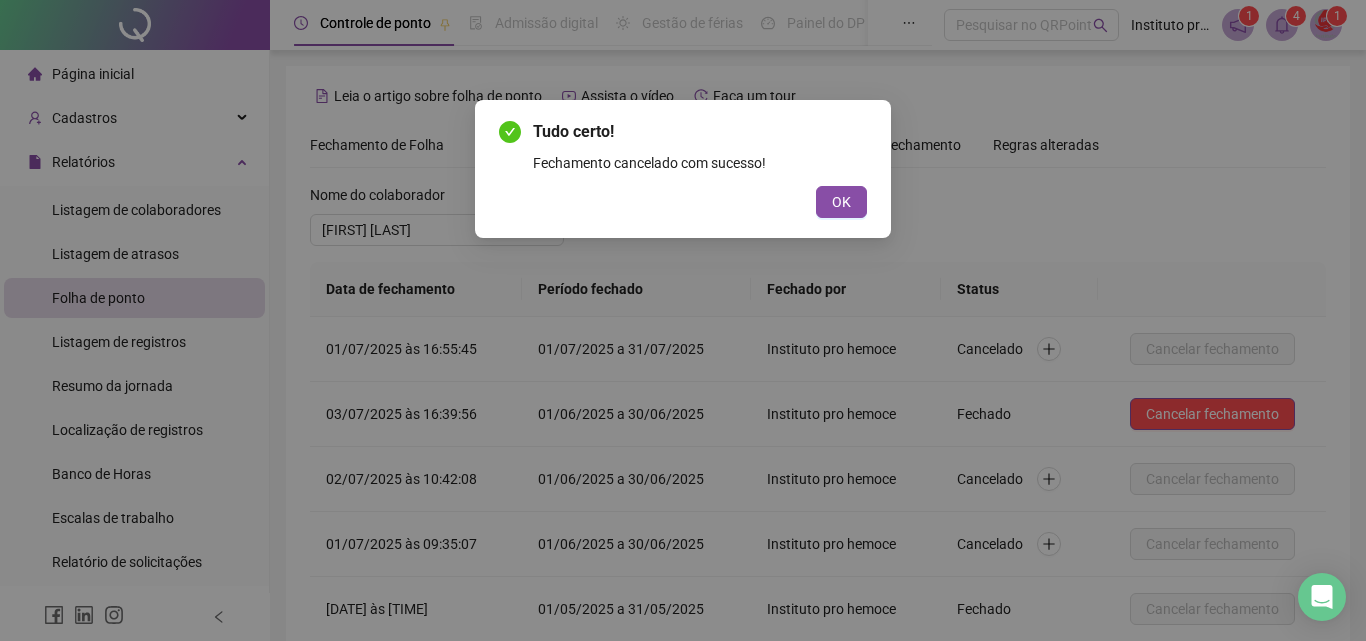 click on "OK" at bounding box center [841, 202] 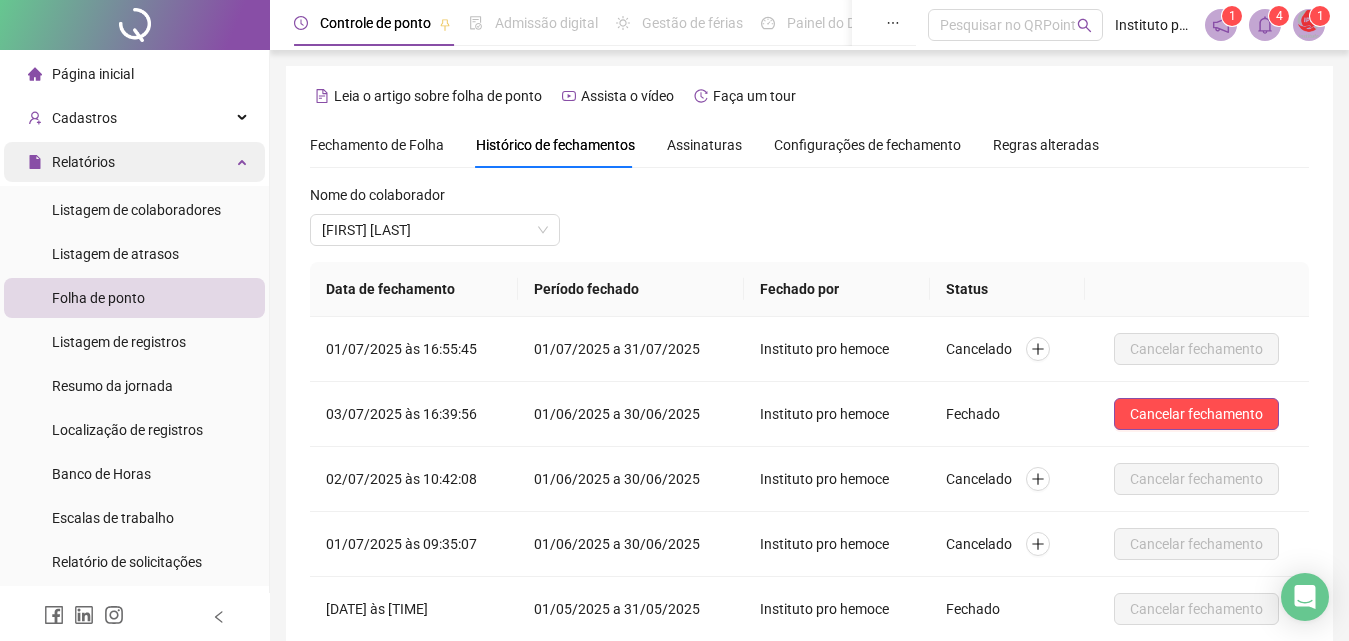 click on "Relatórios" at bounding box center [83, 162] 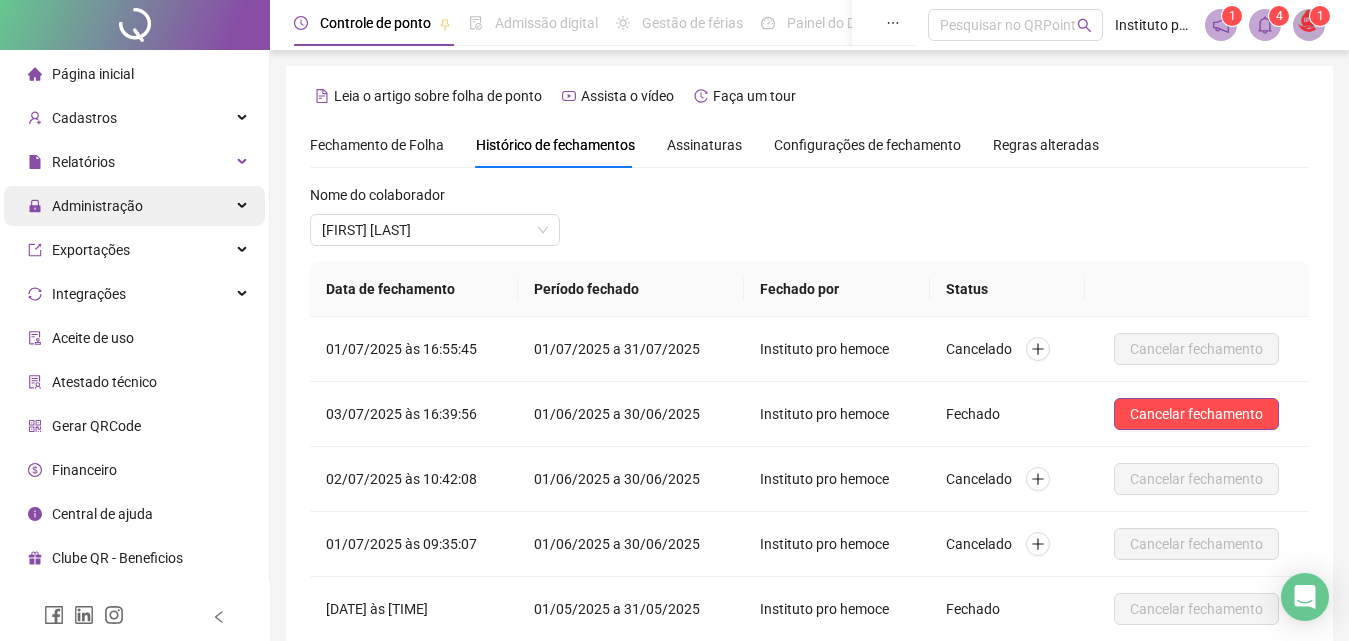 click on "Administração" at bounding box center (85, 206) 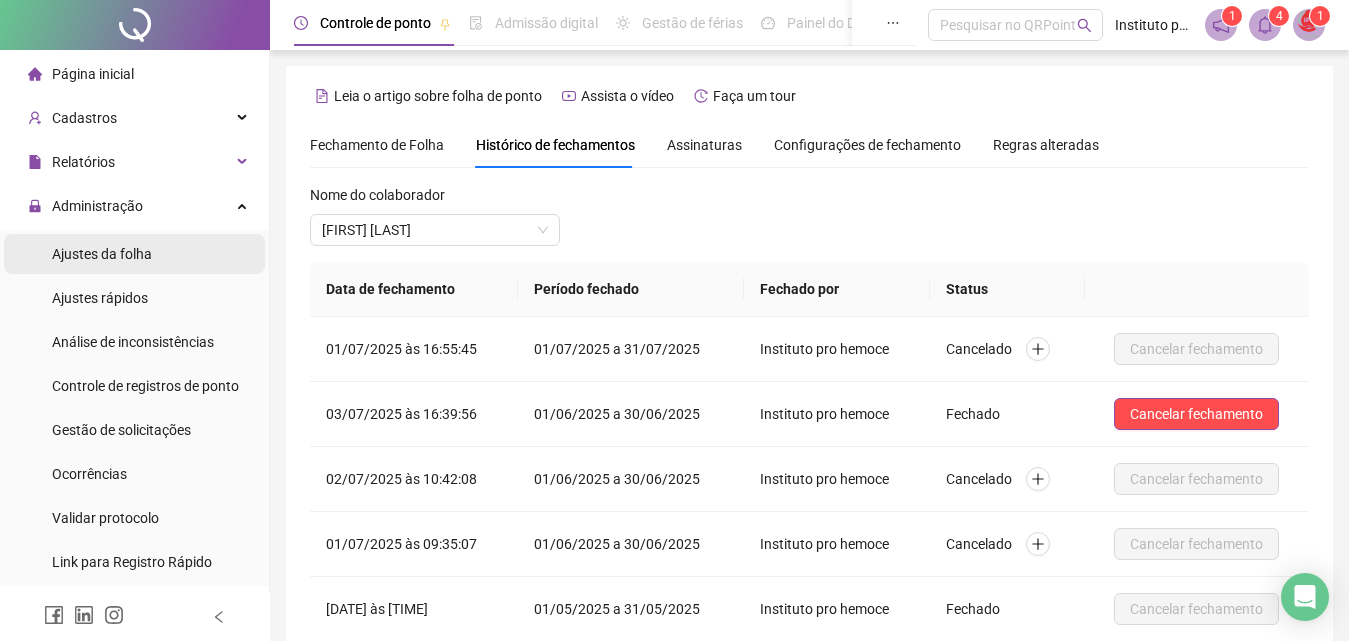 click on "Ajustes da folha" at bounding box center [134, 254] 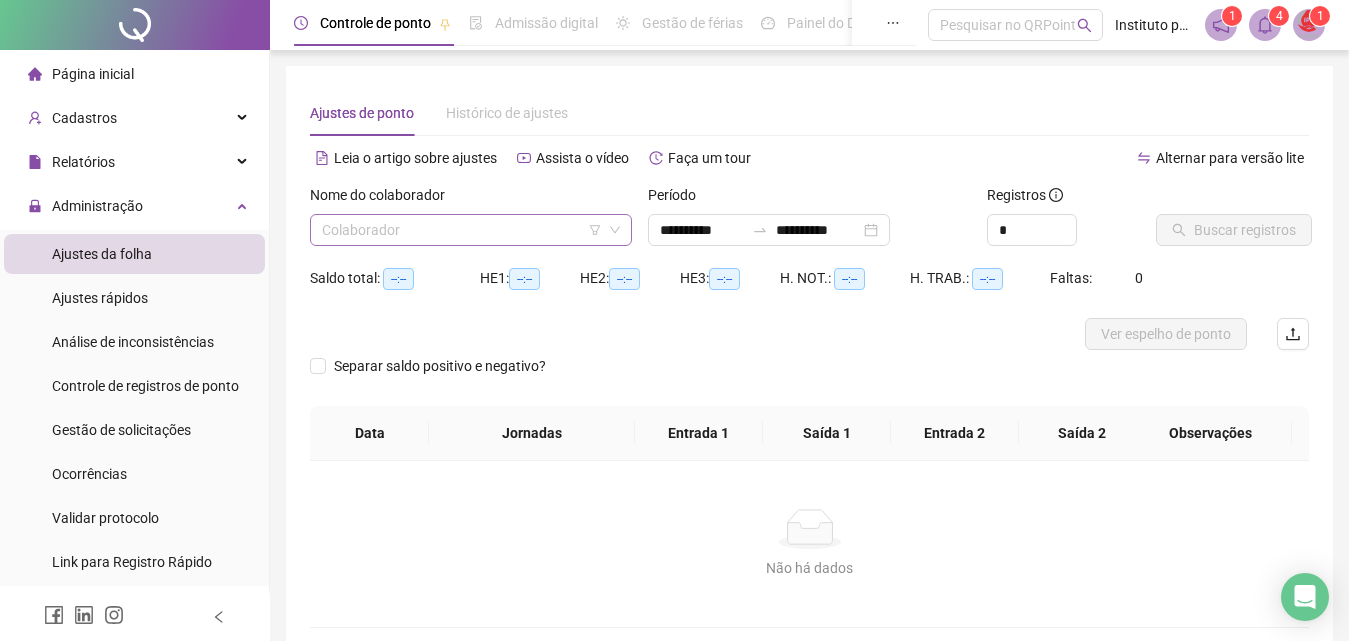 click at bounding box center (462, 230) 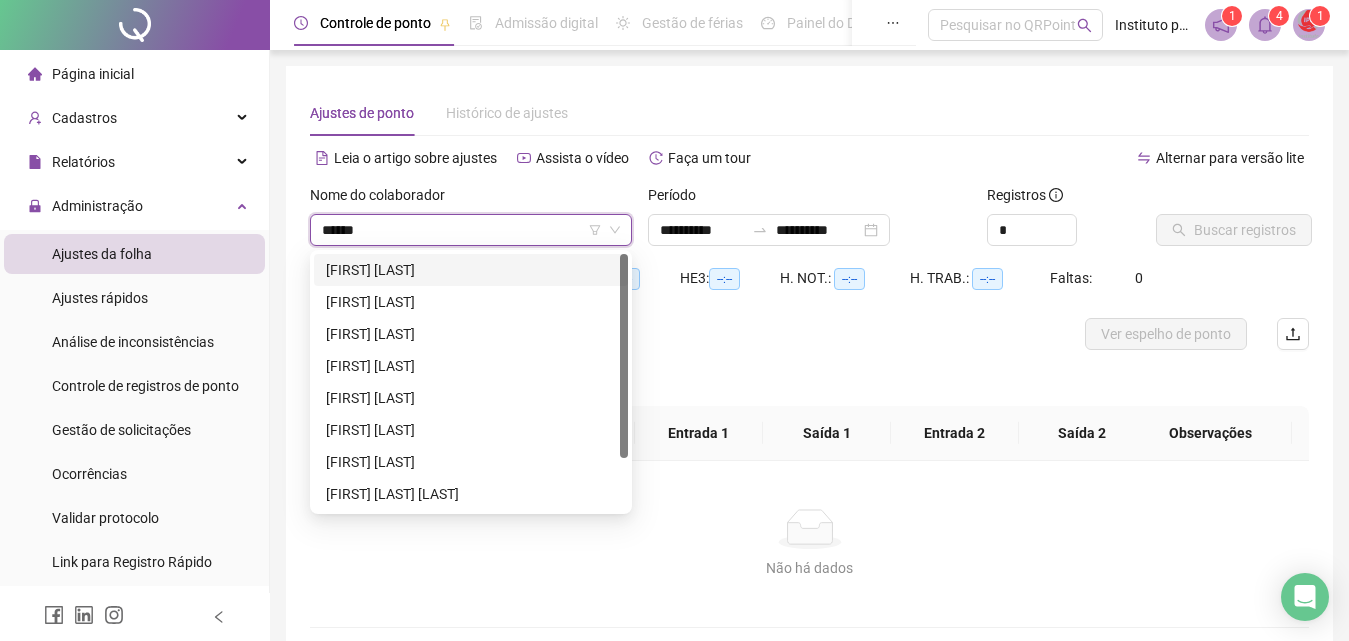 type on "*******" 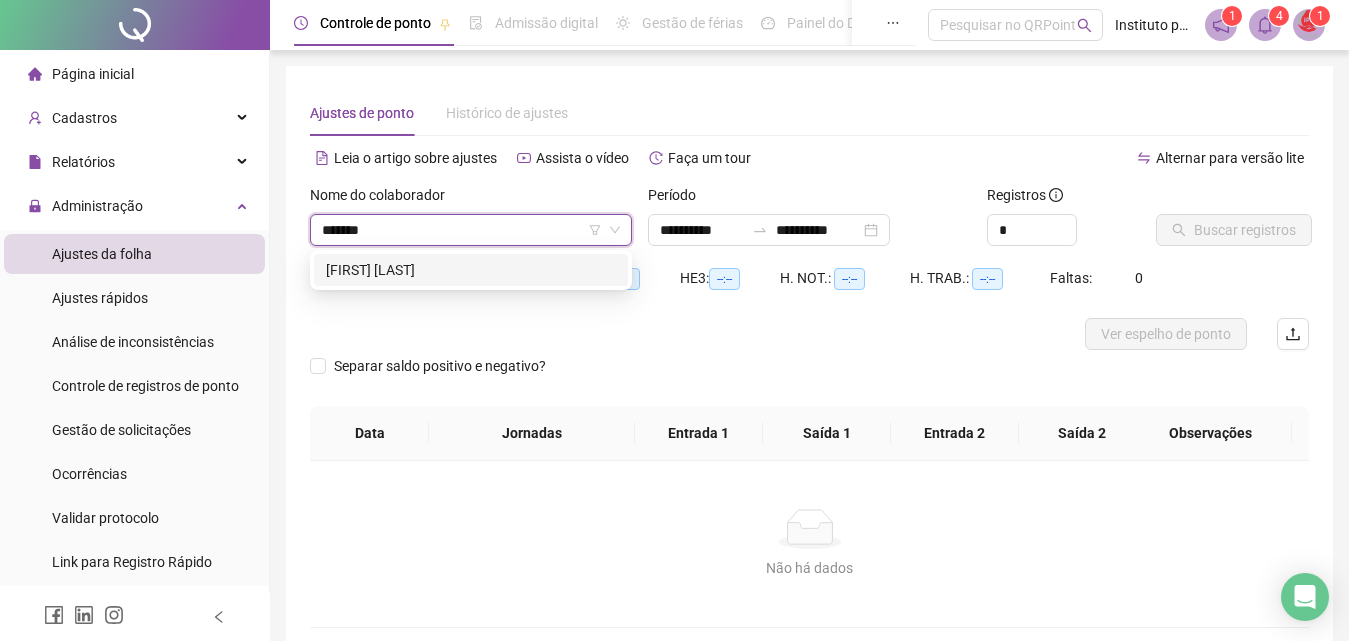 type 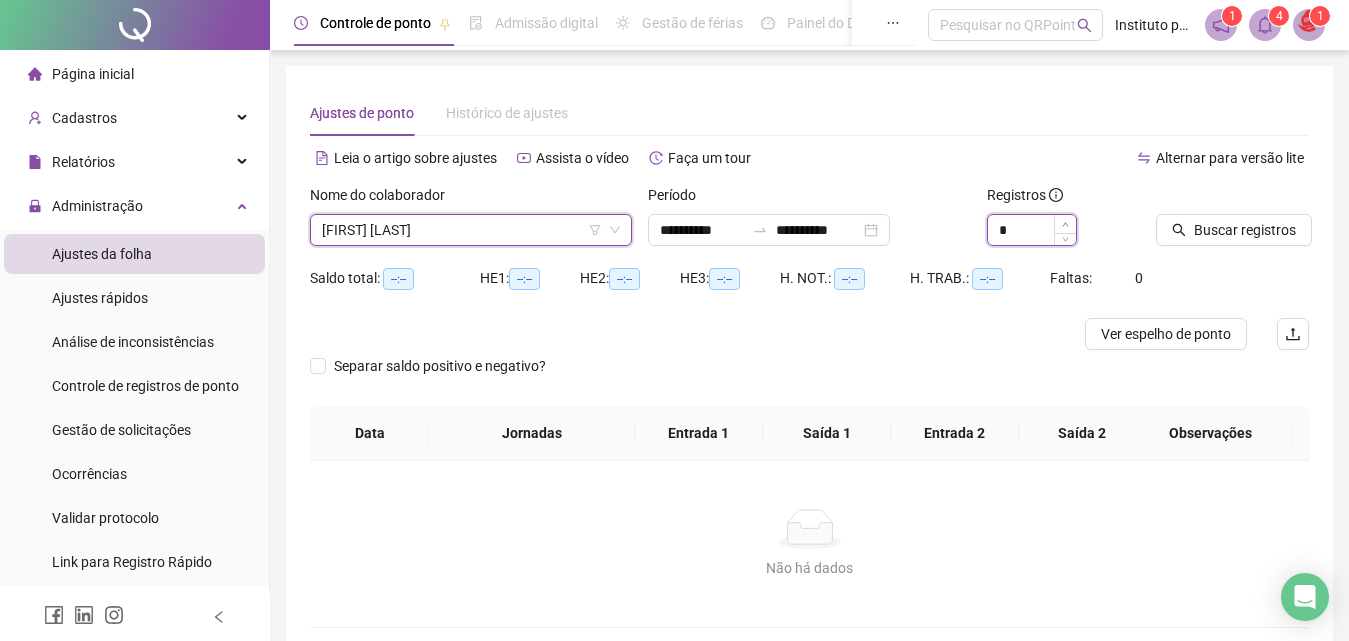 click at bounding box center (1065, 224) 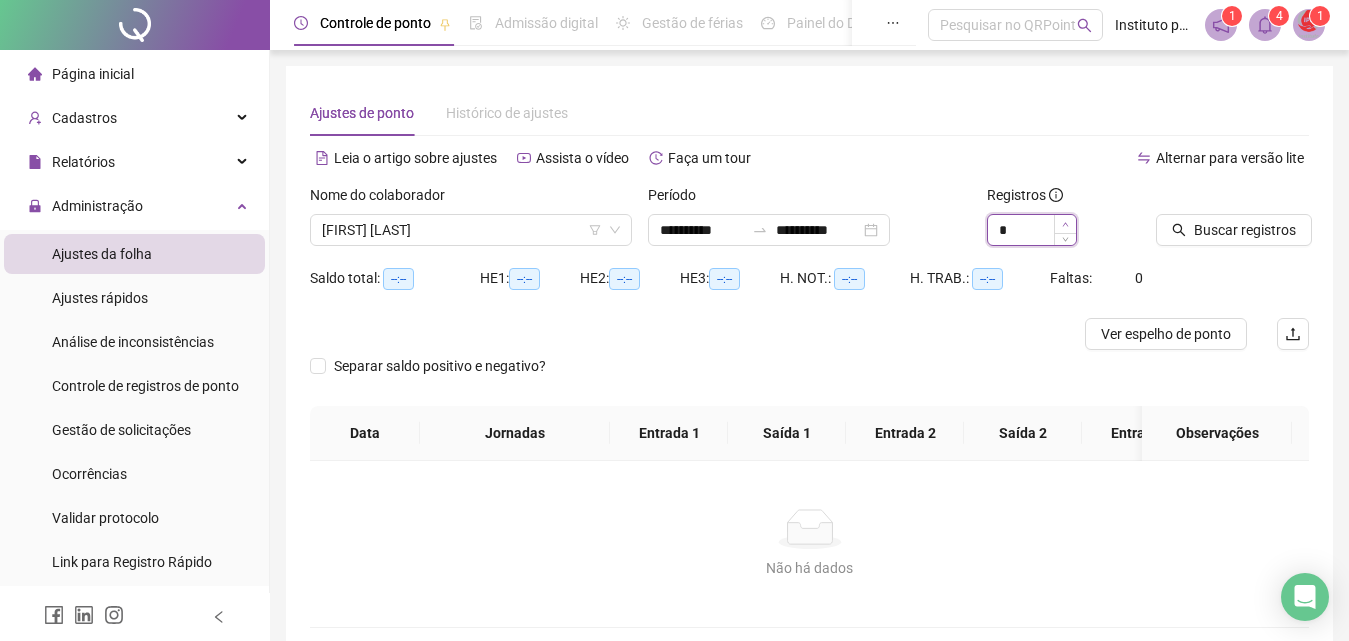 click at bounding box center (1065, 224) 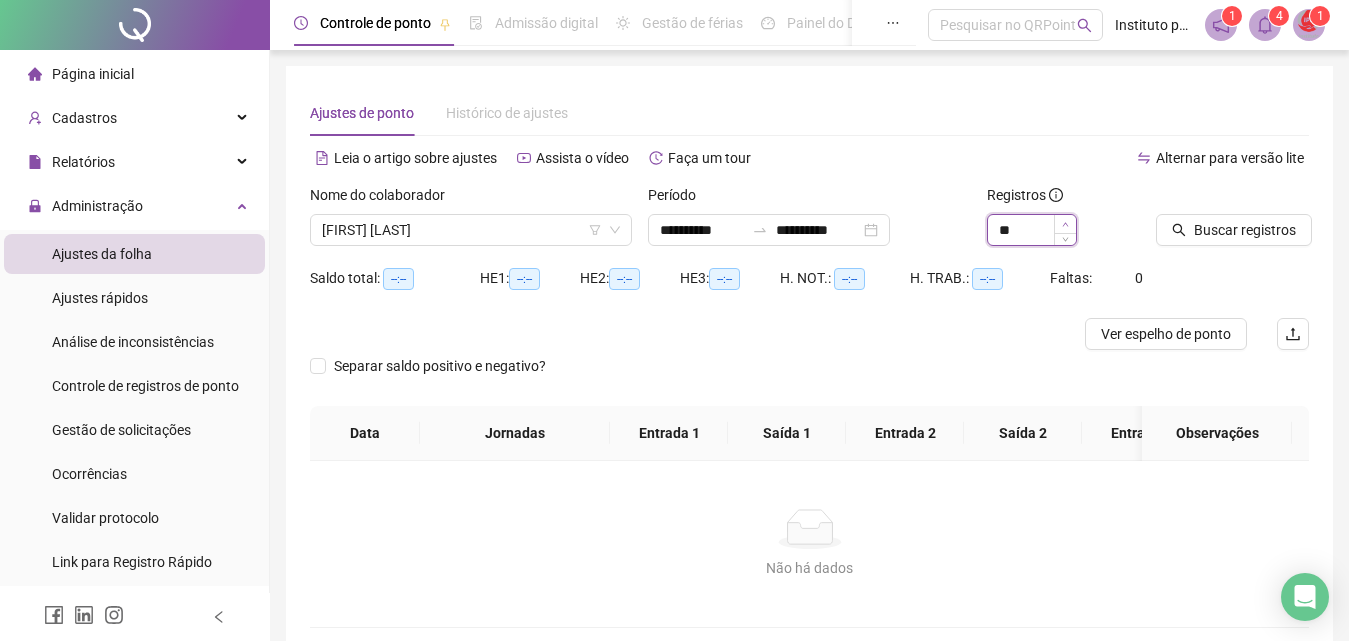 click at bounding box center (1065, 224) 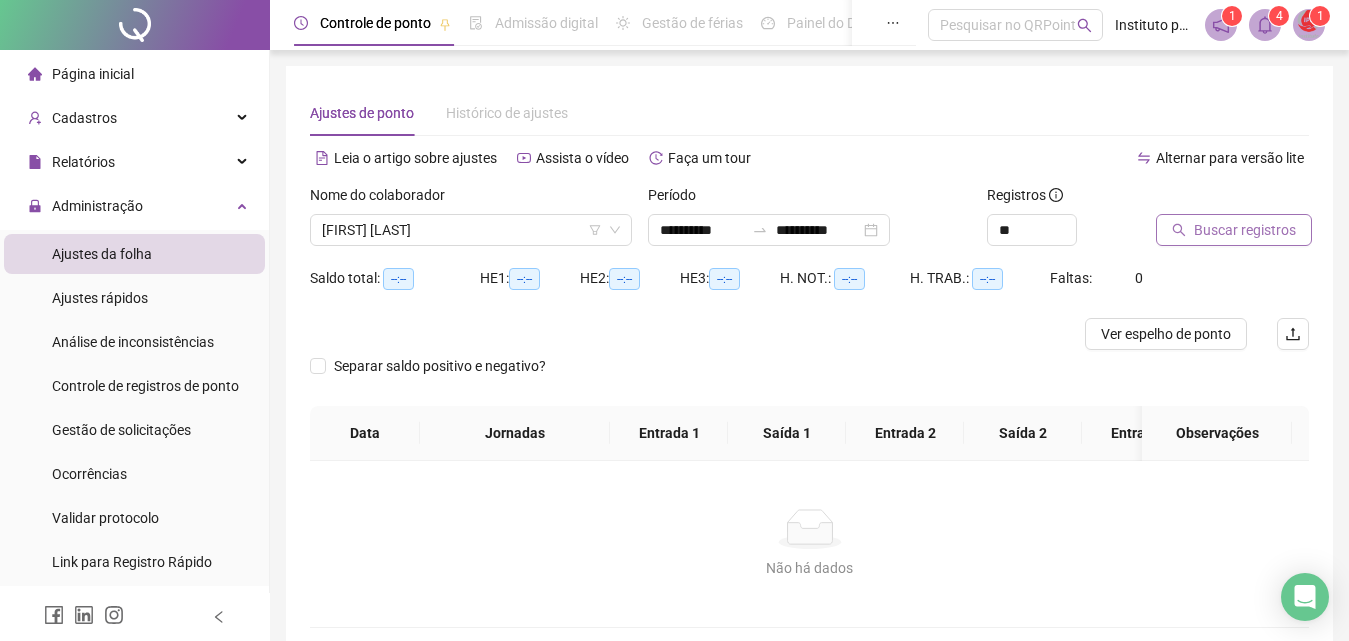 click on "Buscar registros" at bounding box center (1245, 230) 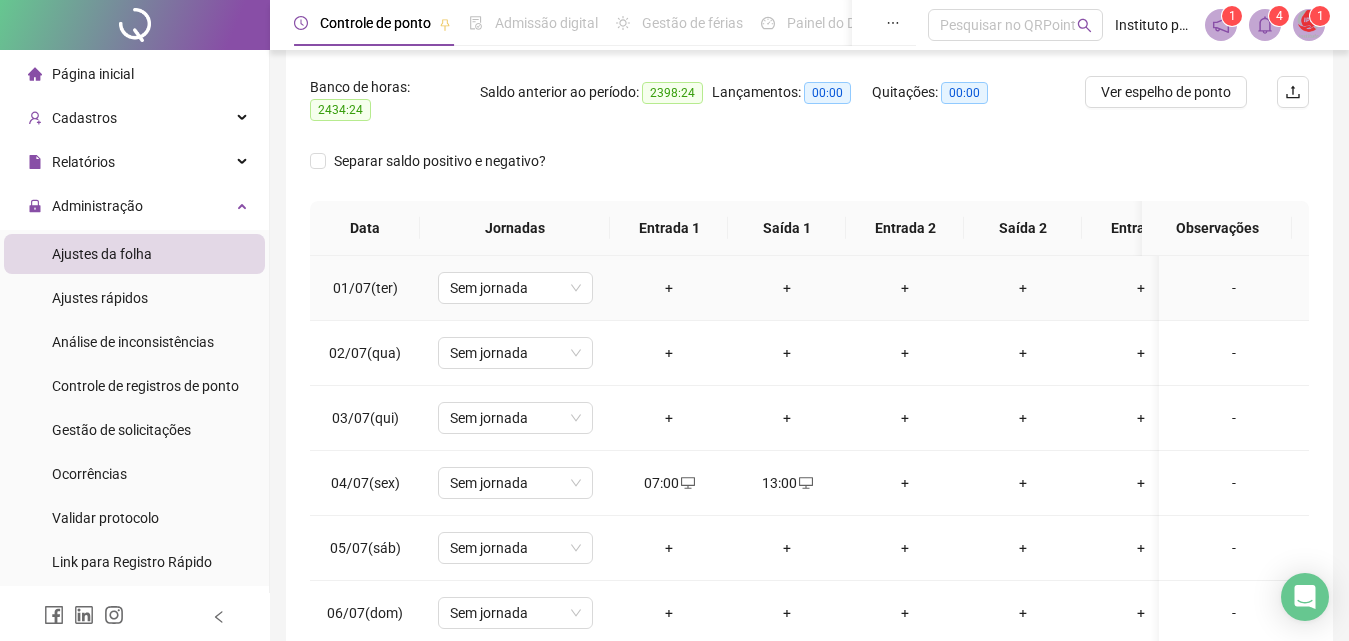 scroll, scrollTop: 300, scrollLeft: 0, axis: vertical 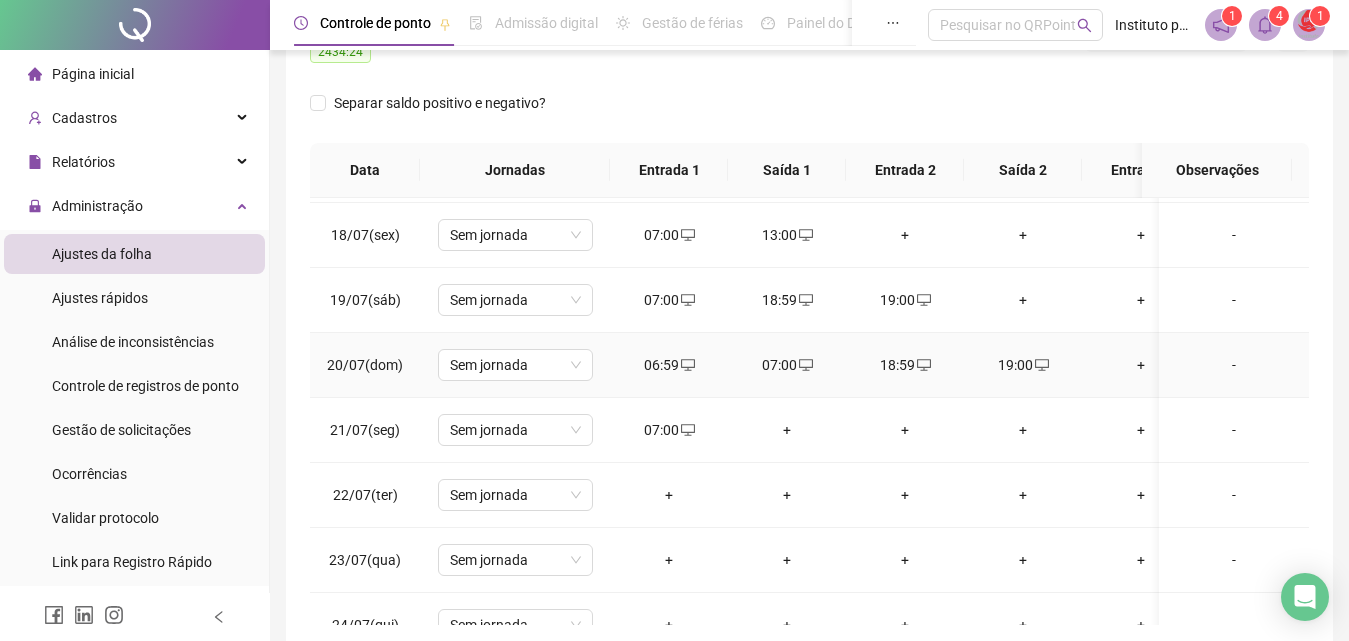 click 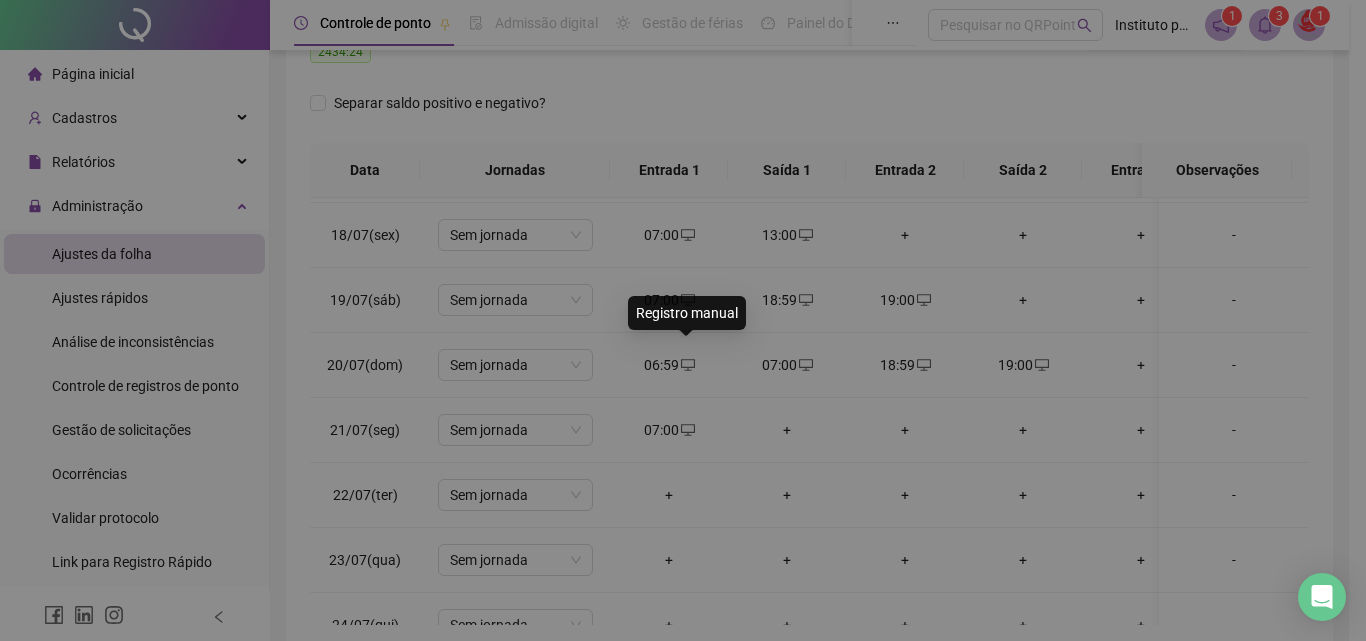 type on "**********" 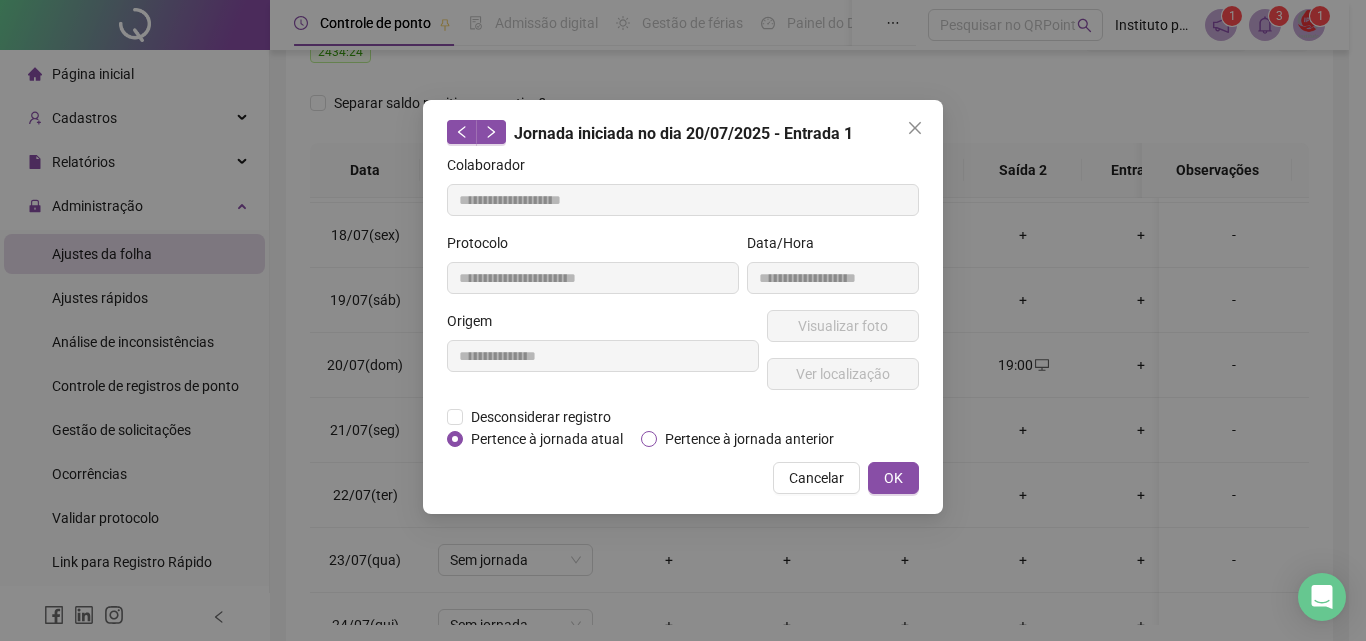 click on "Pertence à jornada anterior" at bounding box center [749, 439] 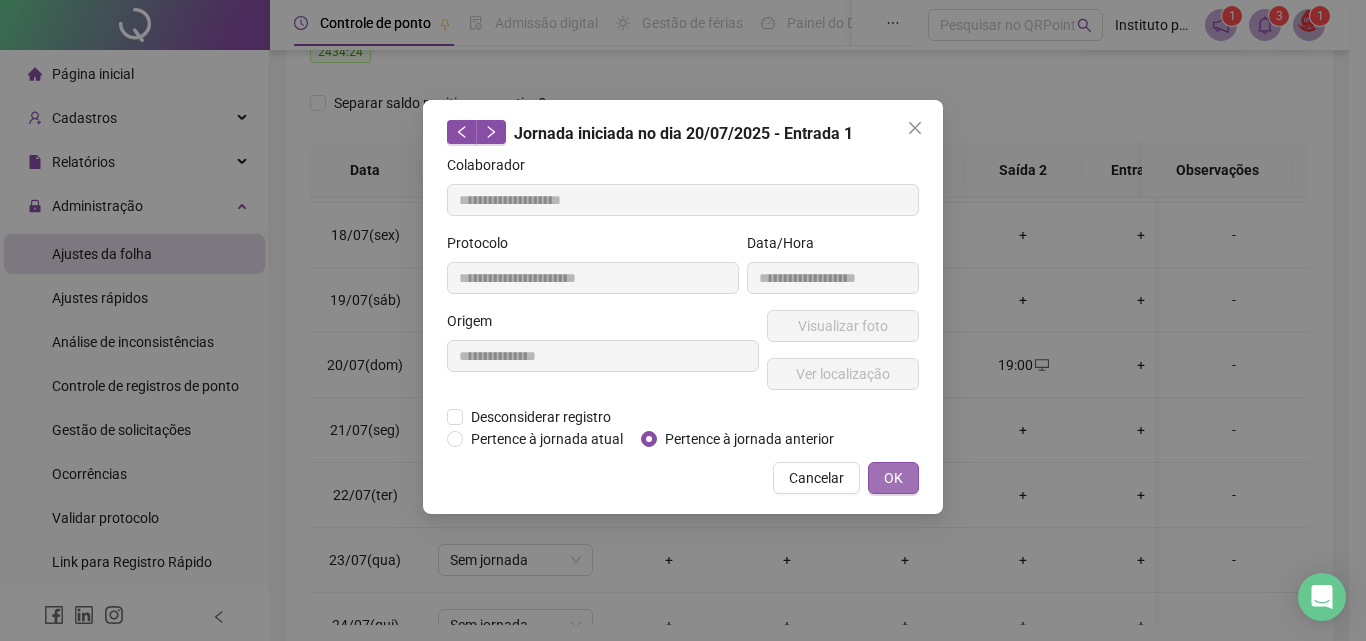 click on "OK" at bounding box center (893, 478) 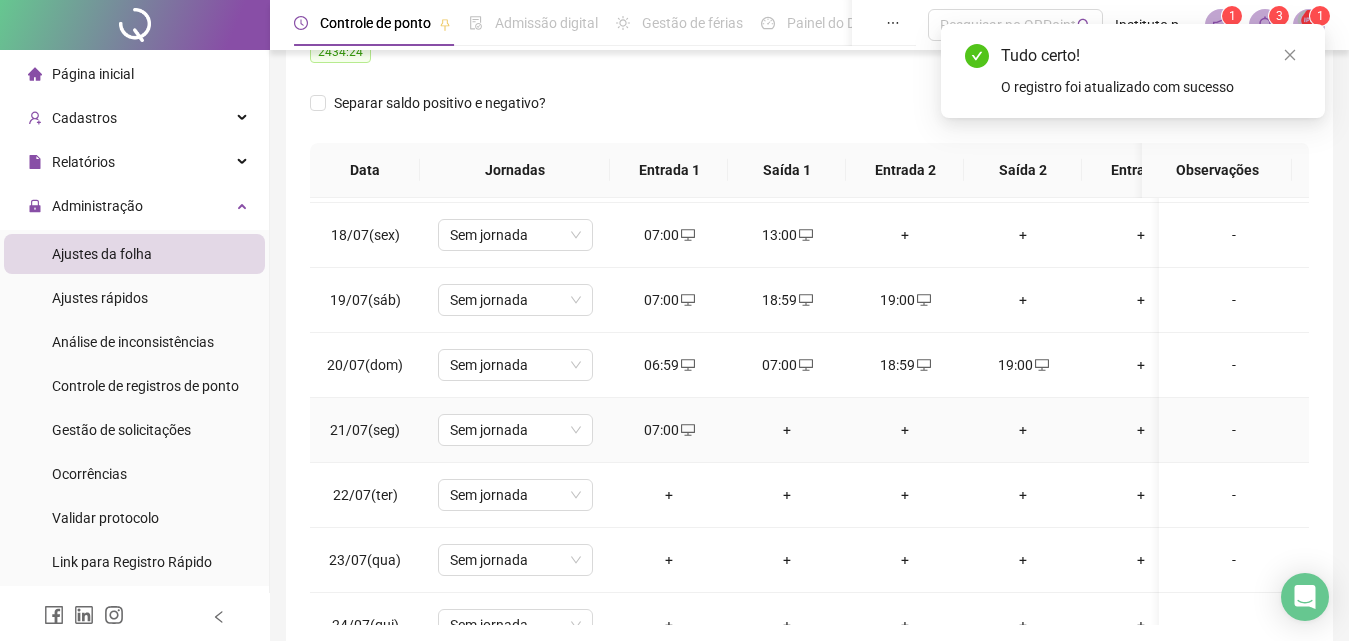 click 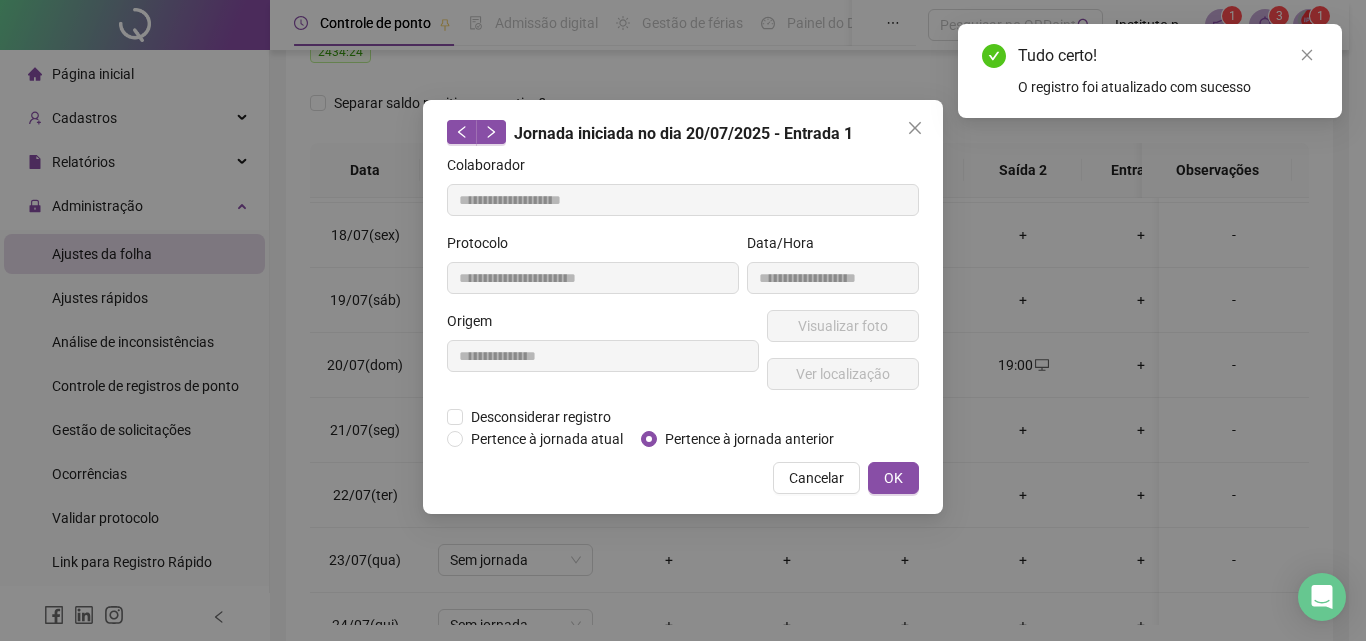 type on "**********" 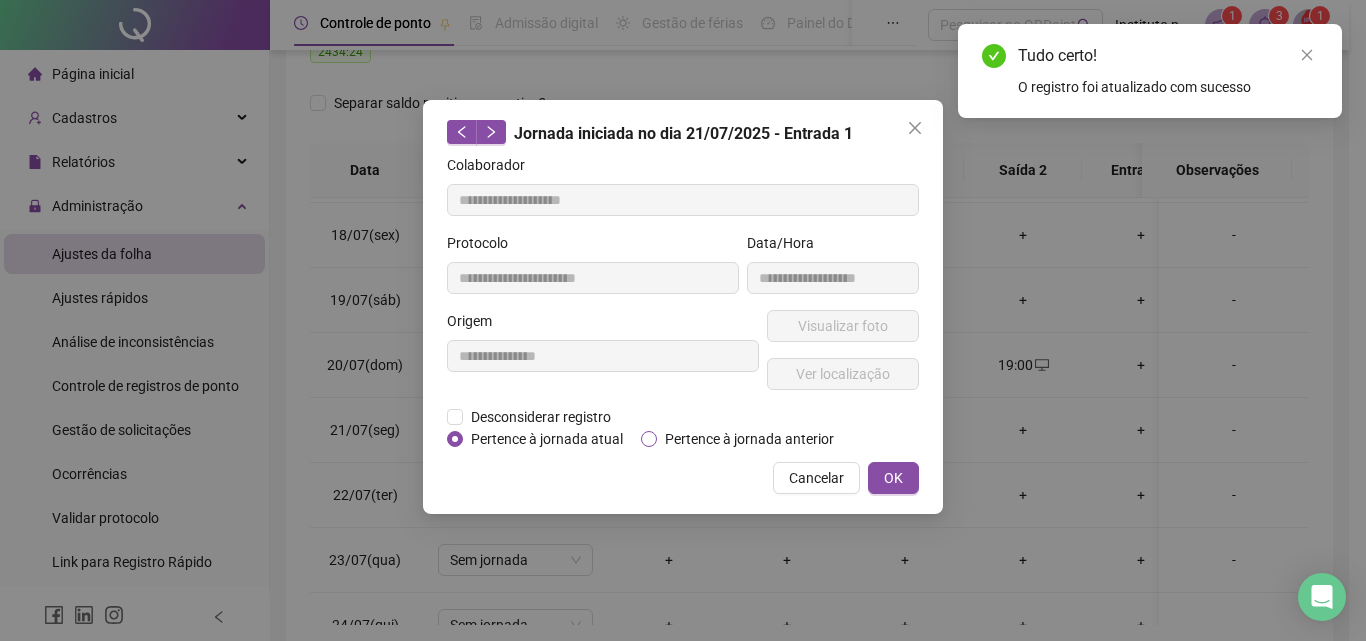 click on "Pertence à jornada anterior" at bounding box center (749, 439) 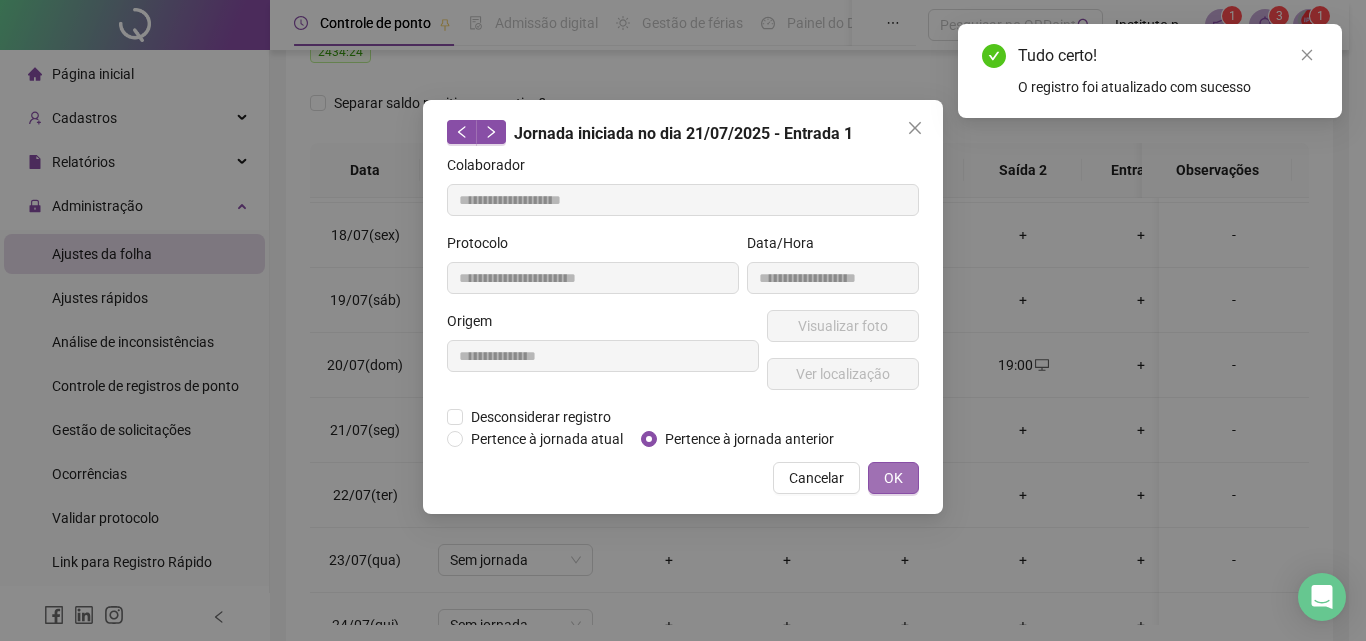click on "OK" at bounding box center [893, 478] 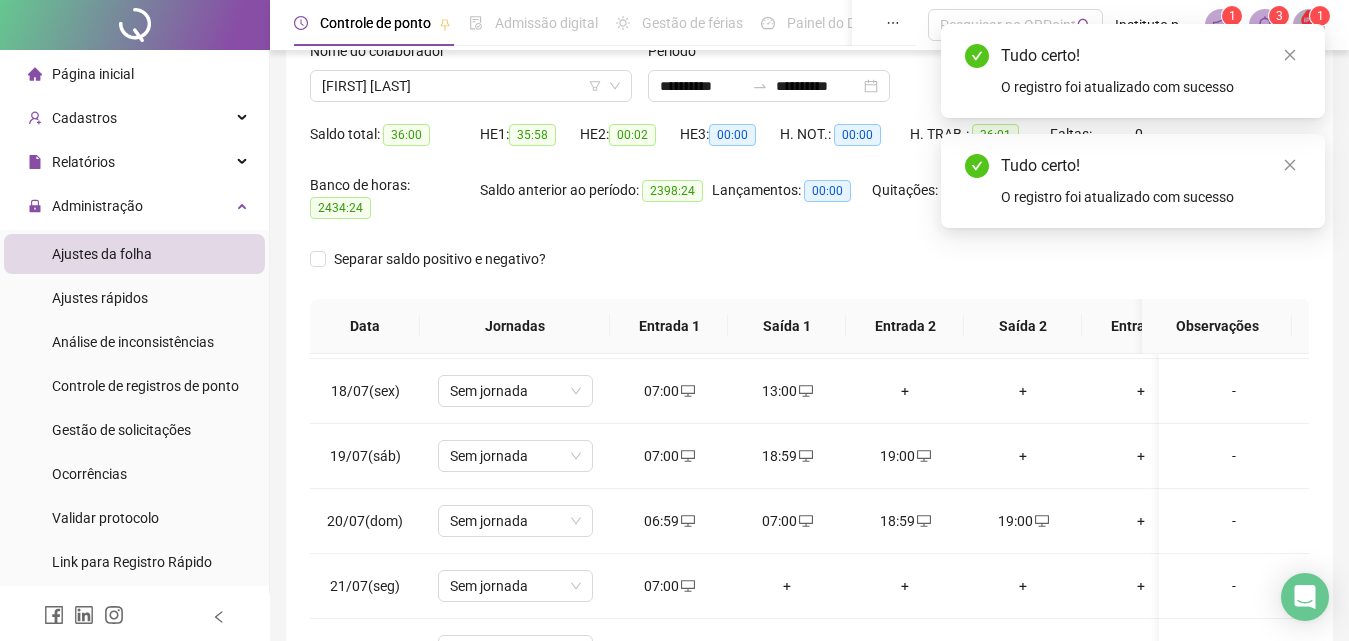 scroll, scrollTop: 0, scrollLeft: 0, axis: both 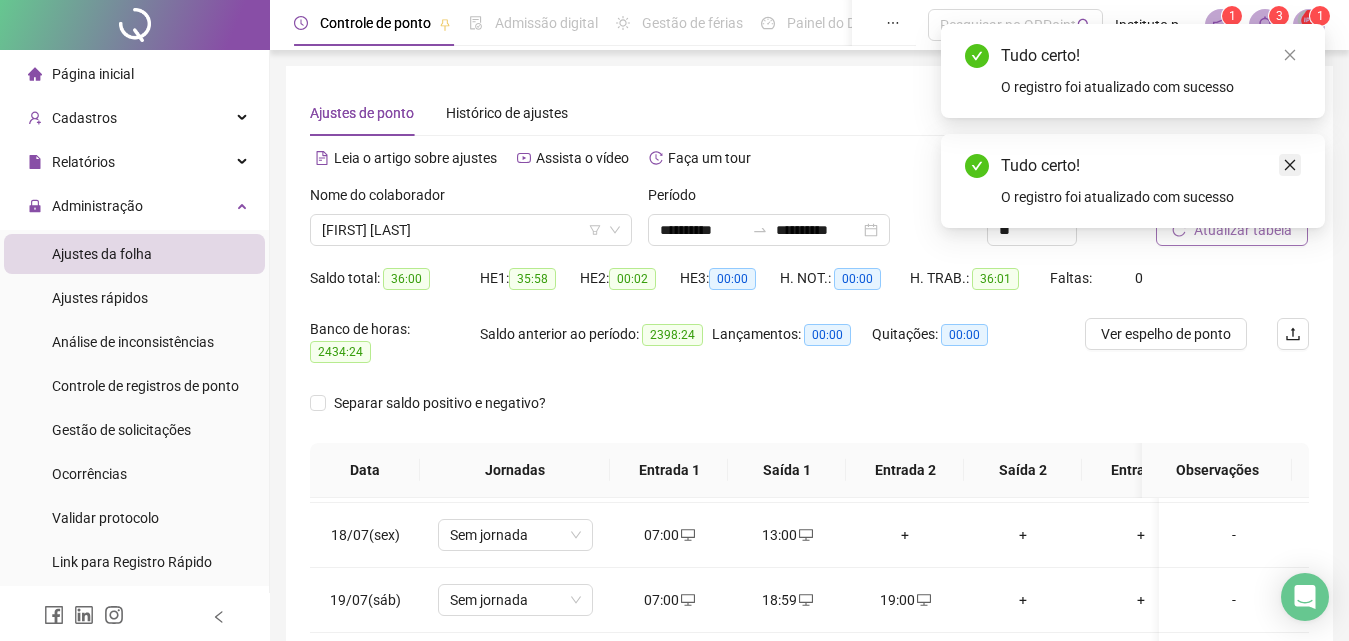 click 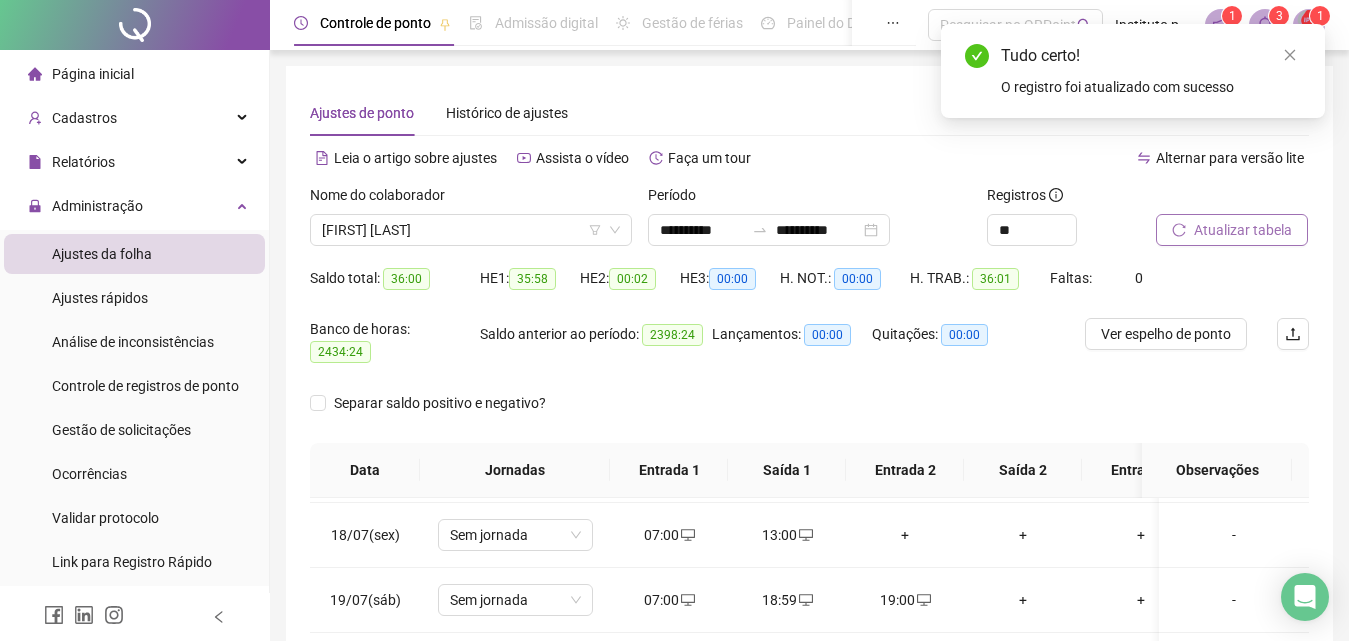 click on "Atualizar tabela" at bounding box center [1243, 230] 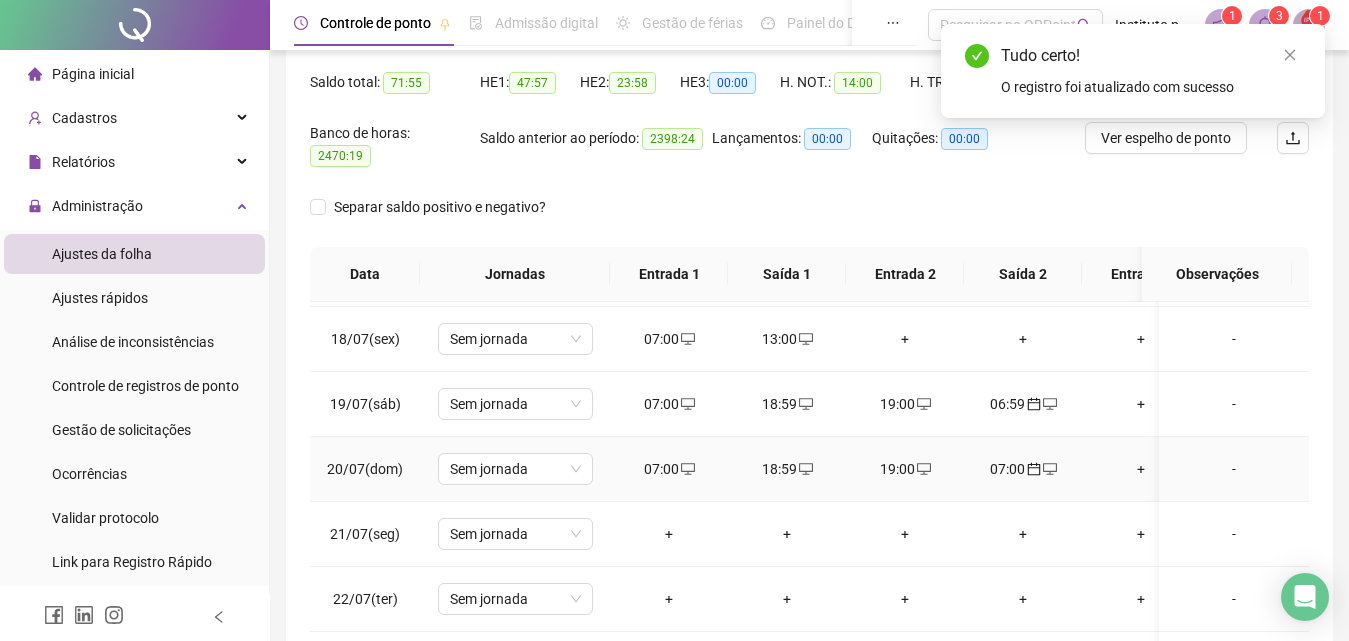 scroll, scrollTop: 381, scrollLeft: 0, axis: vertical 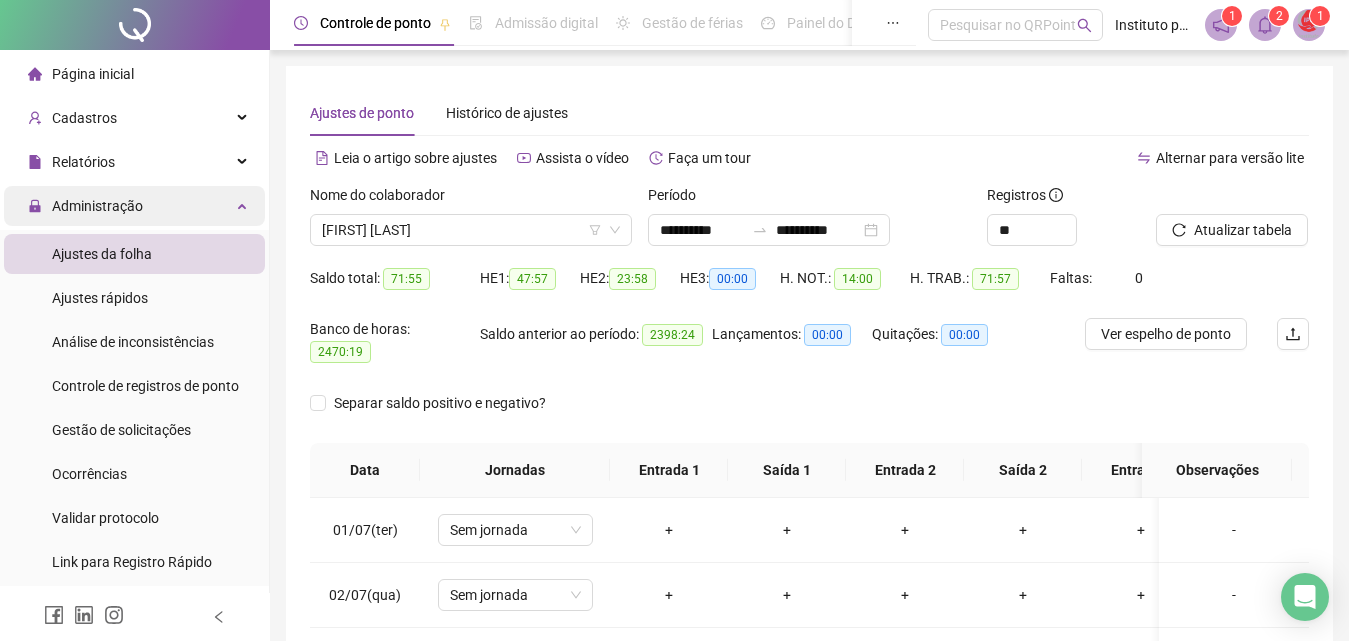 click on "Administração" at bounding box center [97, 206] 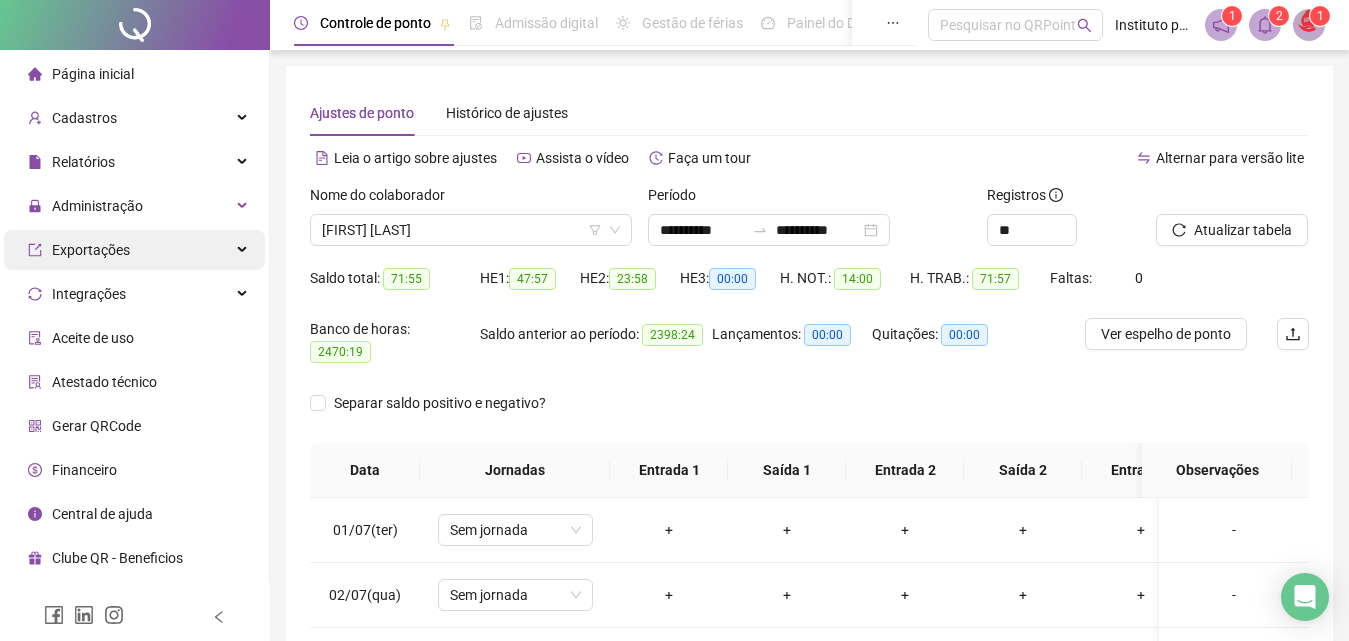 click on "Exportações" at bounding box center (134, 250) 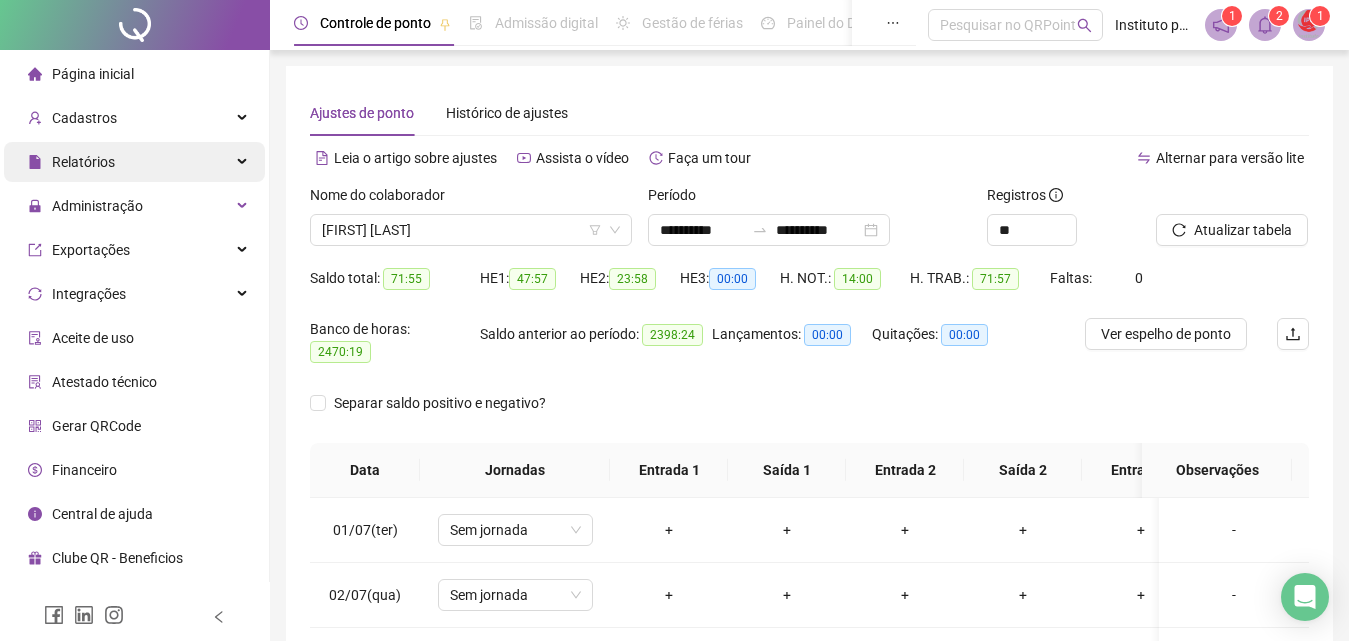 click on "Relatórios" at bounding box center (134, 162) 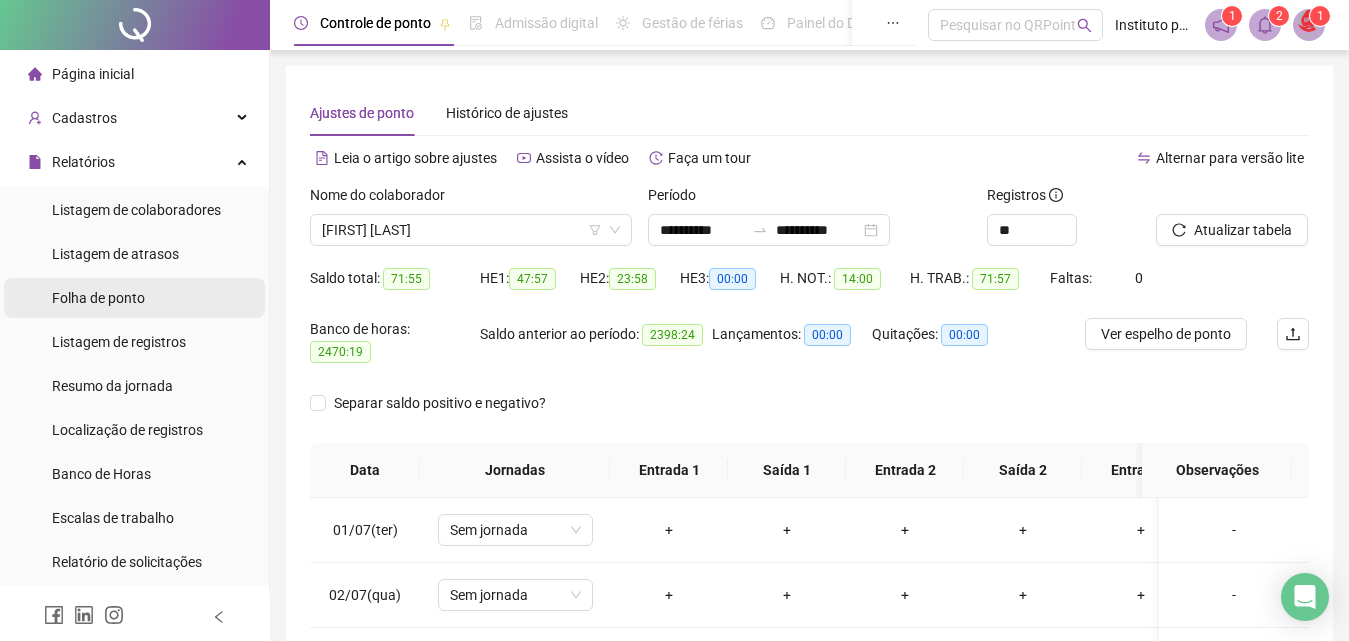 click on "Folha de ponto" at bounding box center (134, 298) 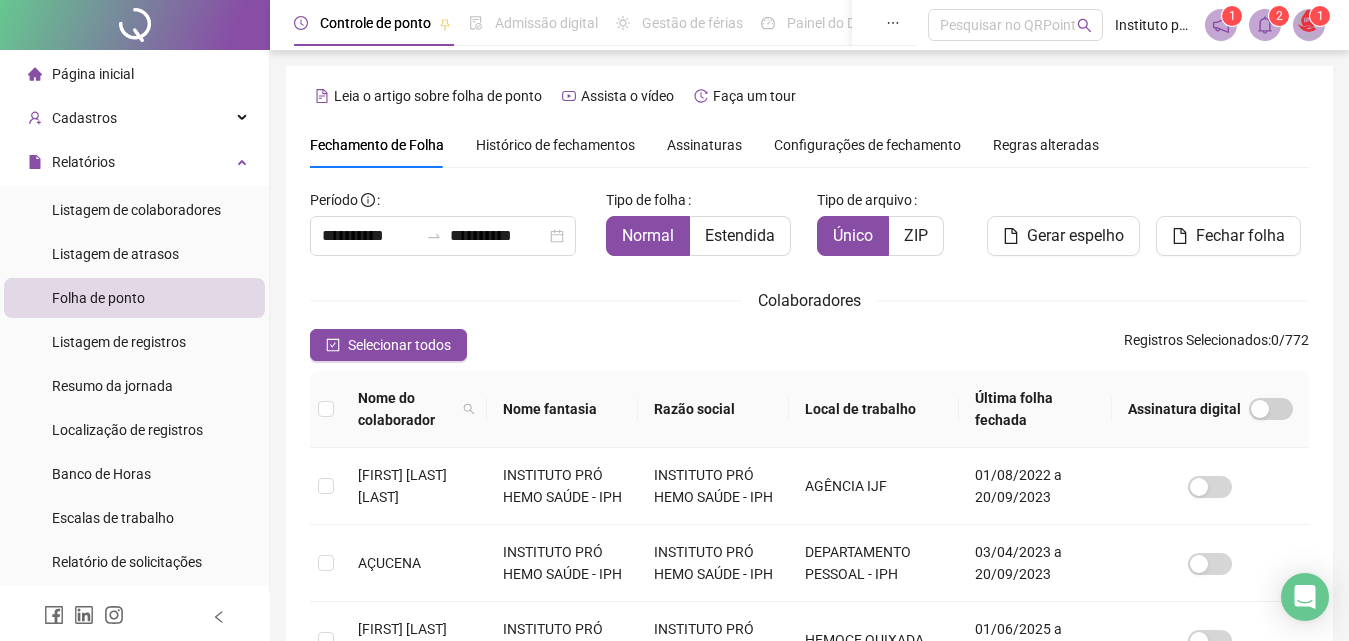 scroll, scrollTop: 89, scrollLeft: 0, axis: vertical 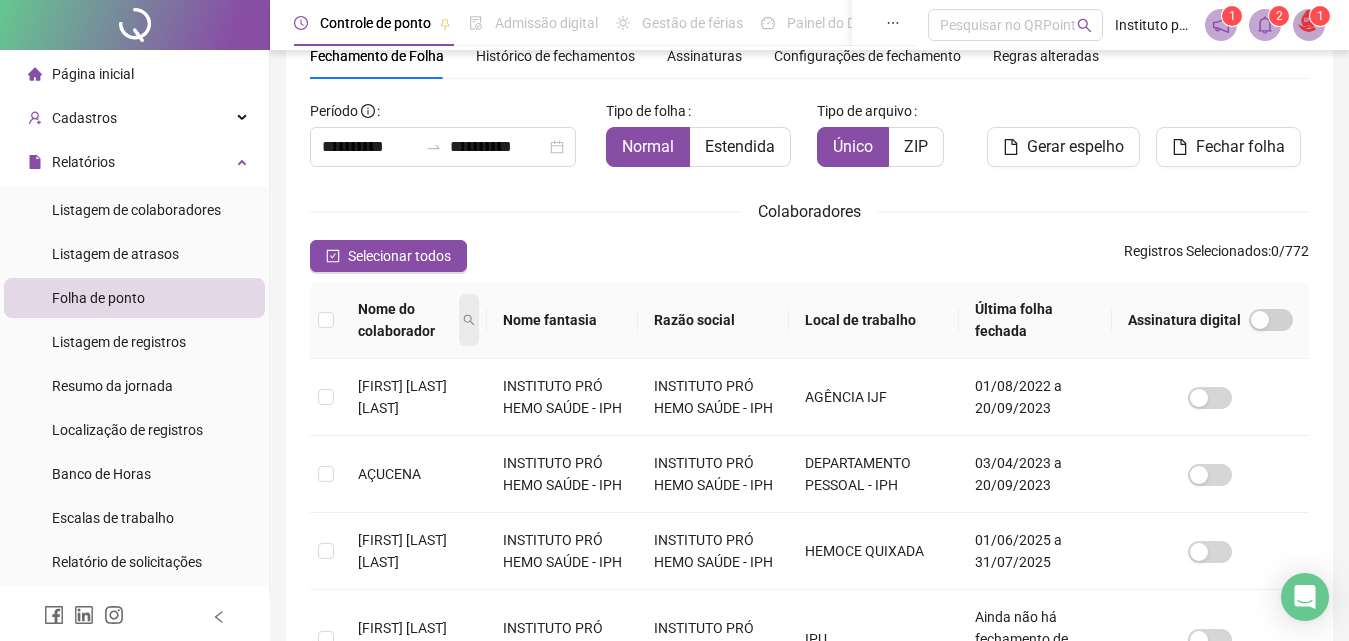 click 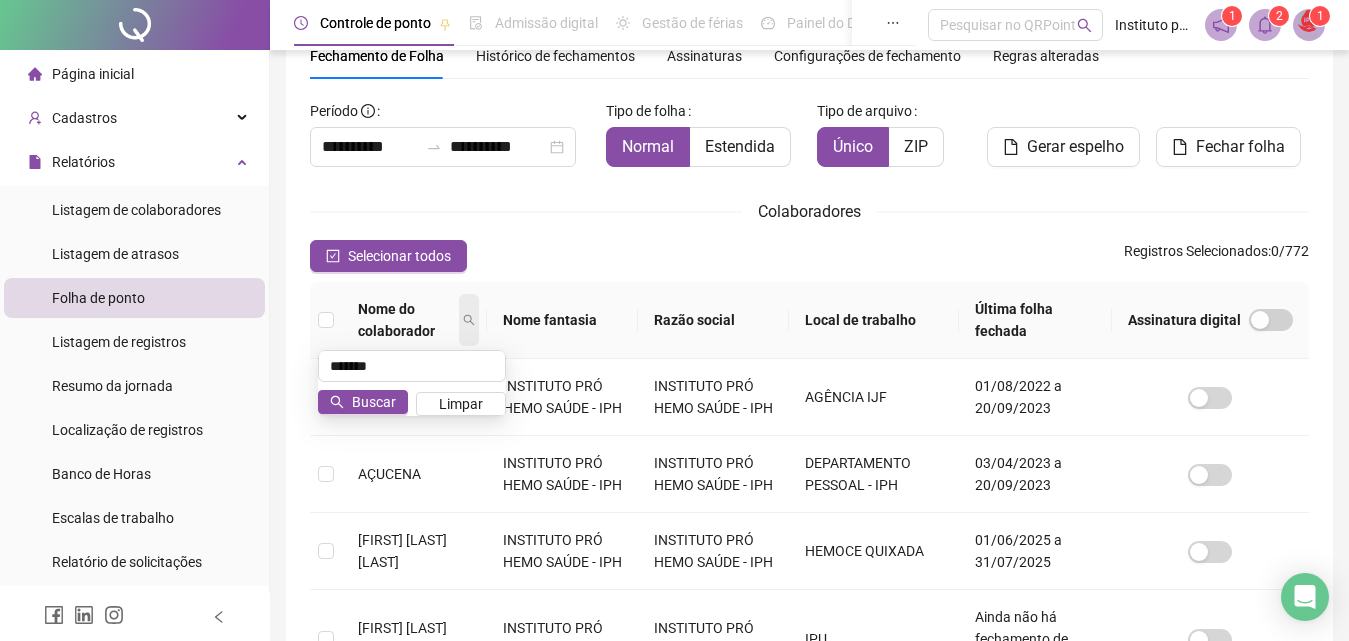 type on "*******" 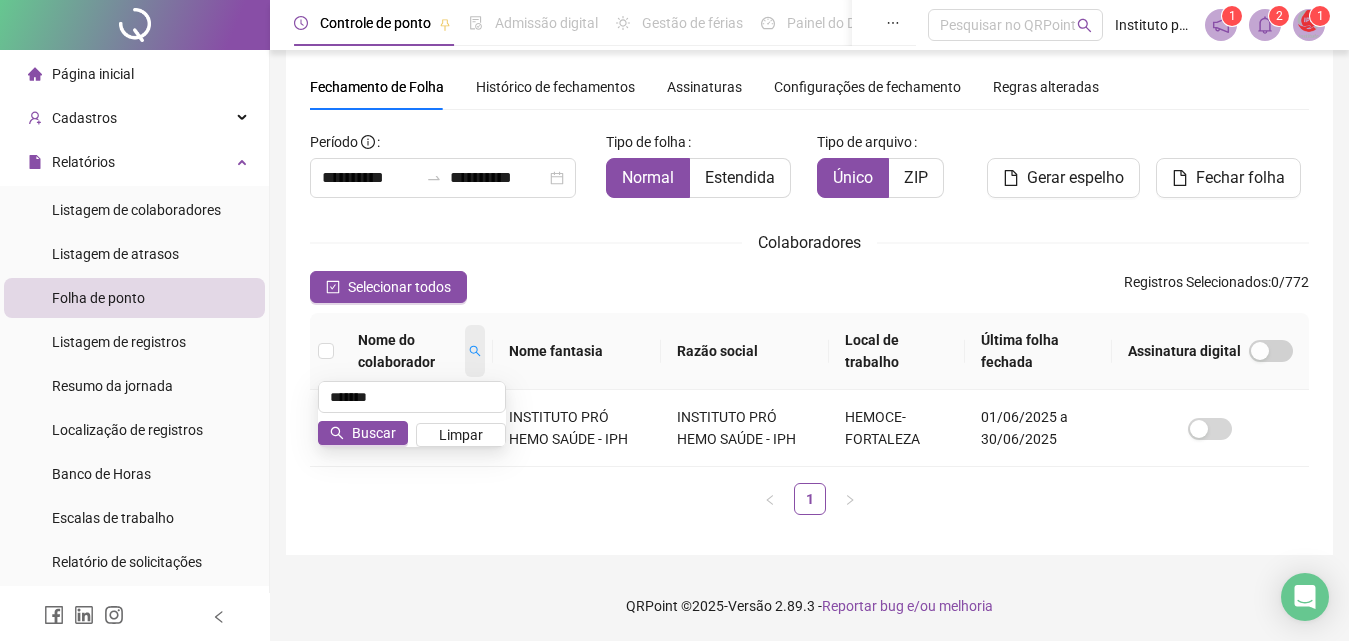 scroll, scrollTop: 58, scrollLeft: 0, axis: vertical 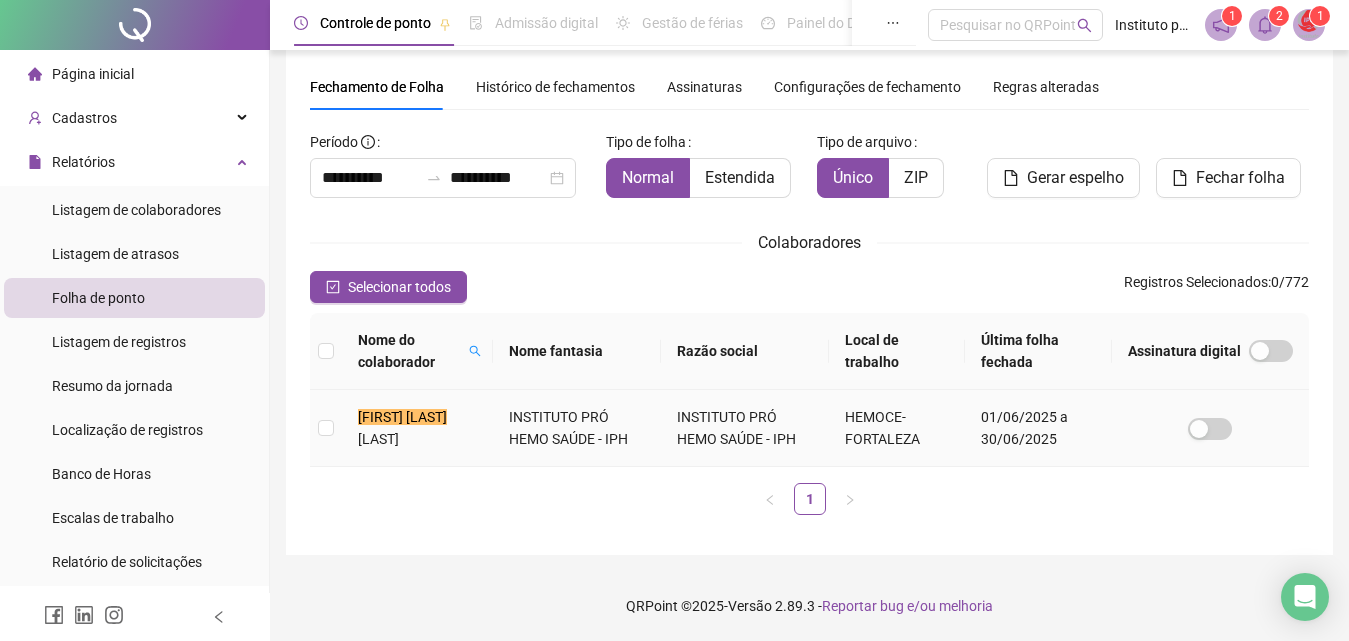 drag, startPoint x: 416, startPoint y: 437, endPoint x: 348, endPoint y: 401, distance: 76.941536 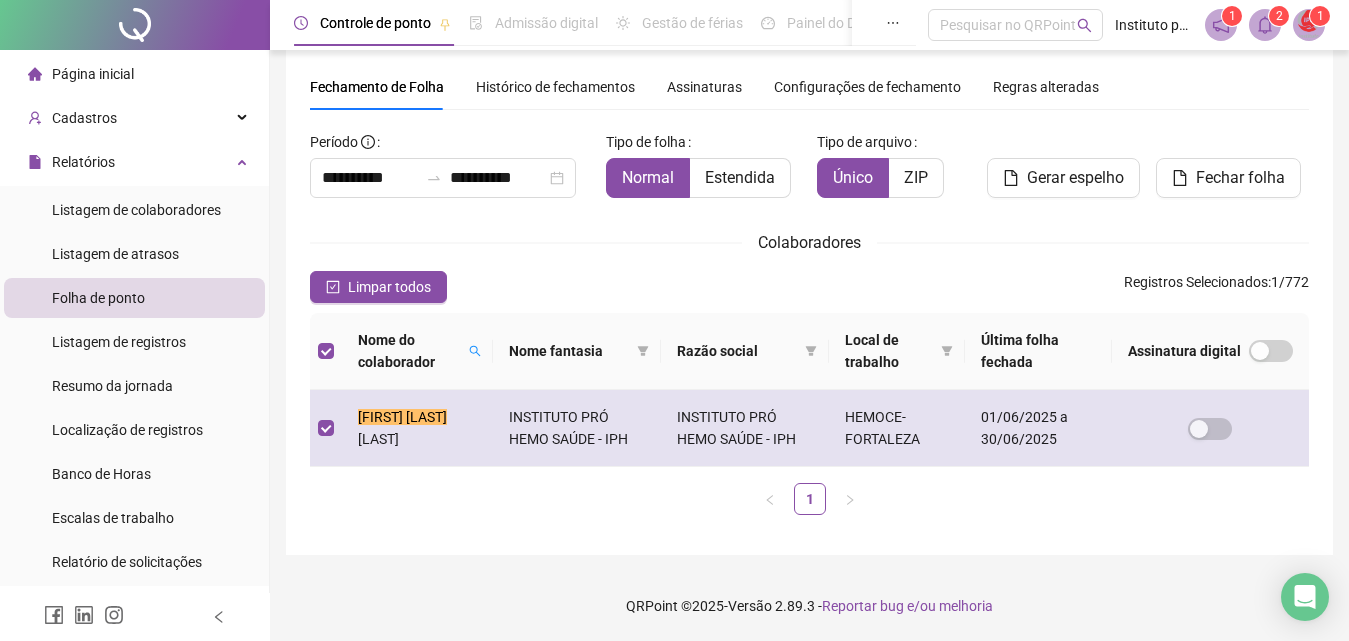 copy on "[FIRST] [LAST]" 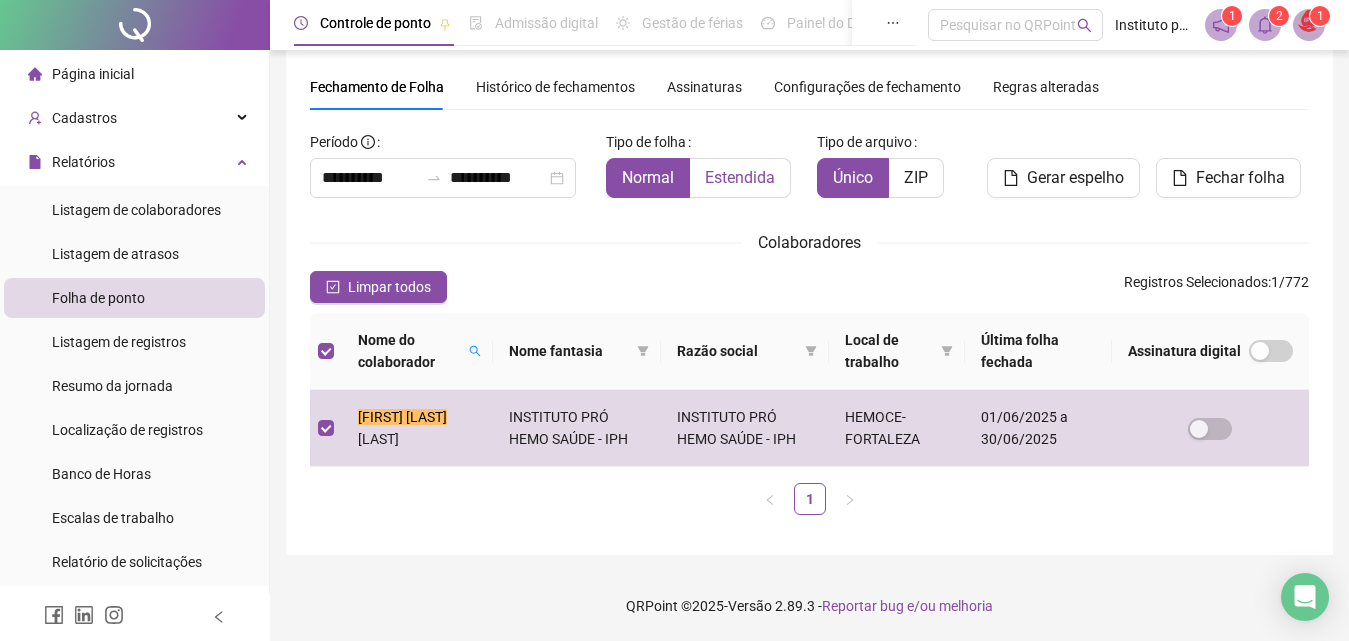 click on "Estendida" at bounding box center [740, 177] 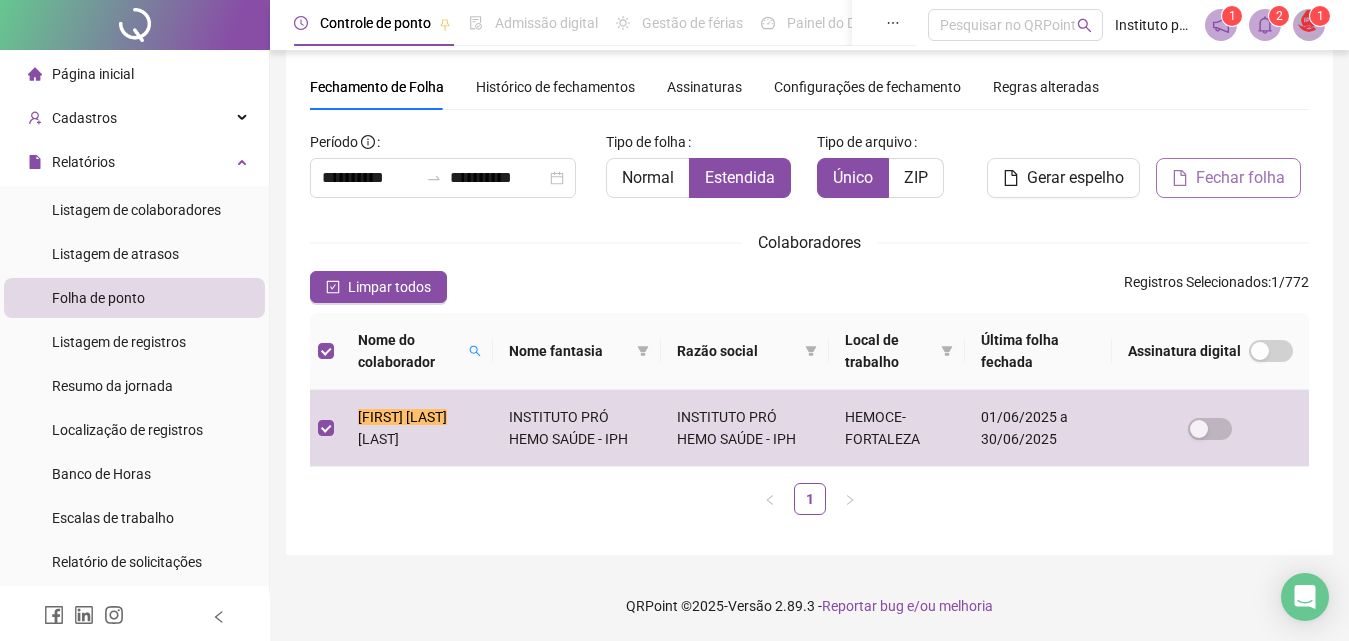 click on "Fechar folha" at bounding box center [1240, 178] 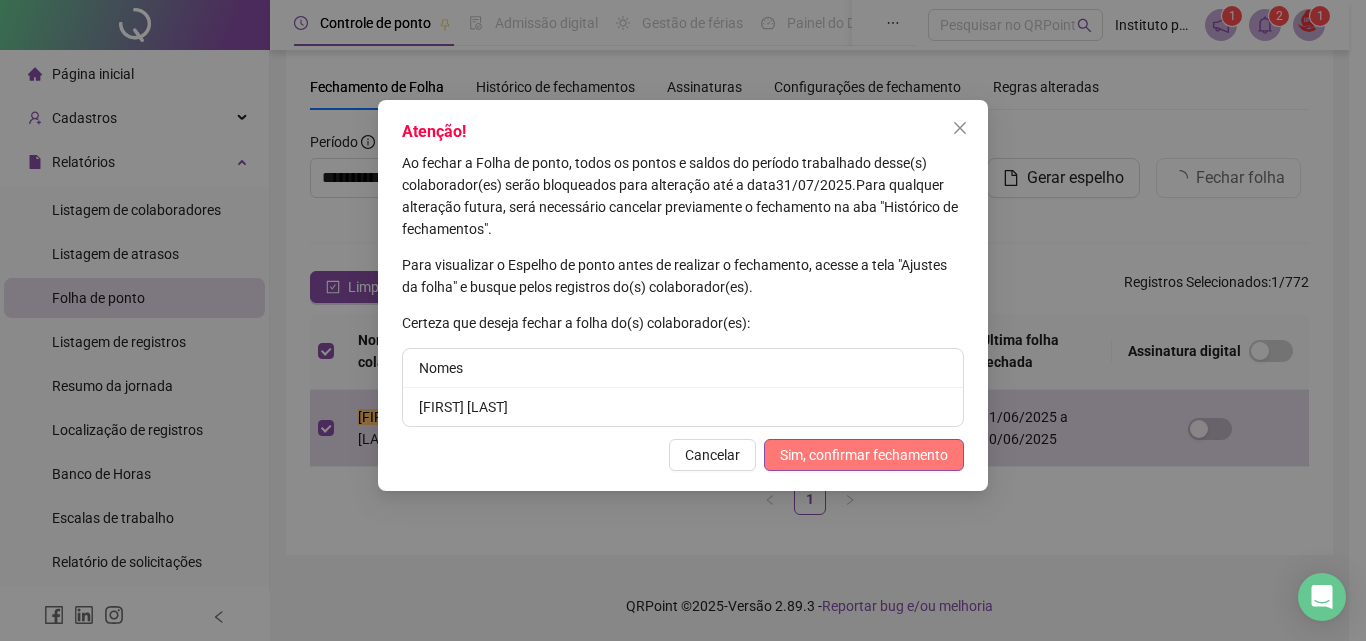 click on "Sim, confirmar fechamento" at bounding box center [864, 455] 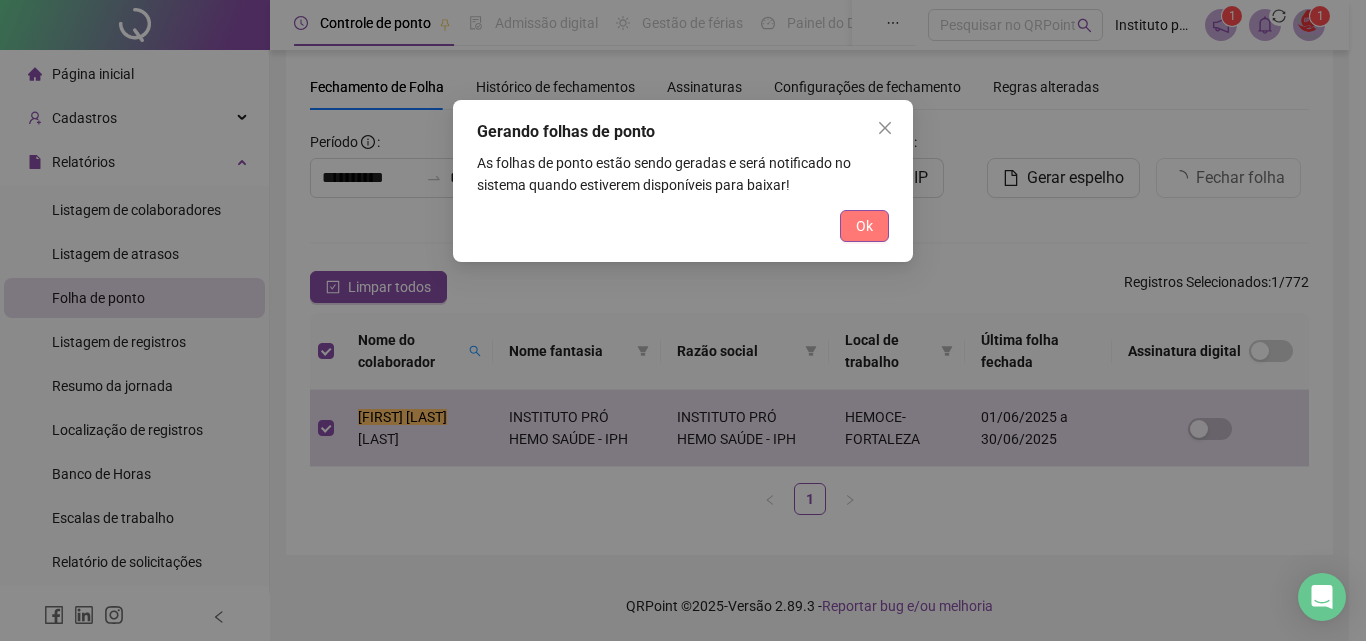click on "Ok" at bounding box center [864, 226] 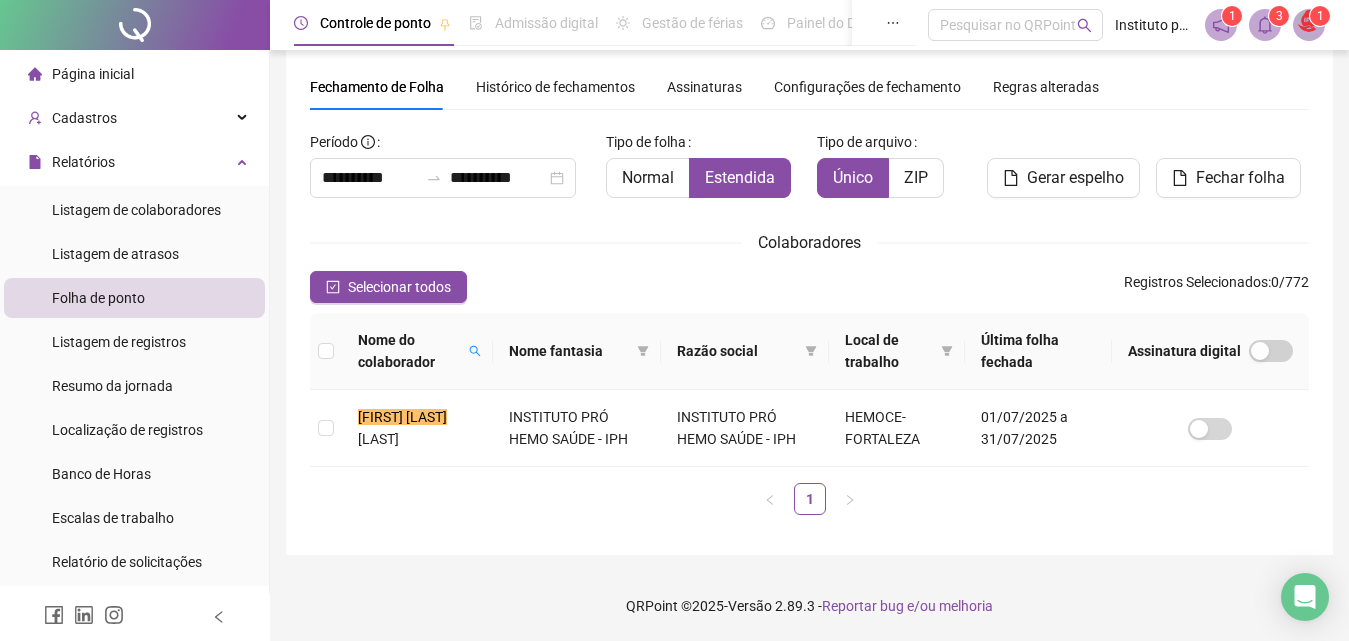 click 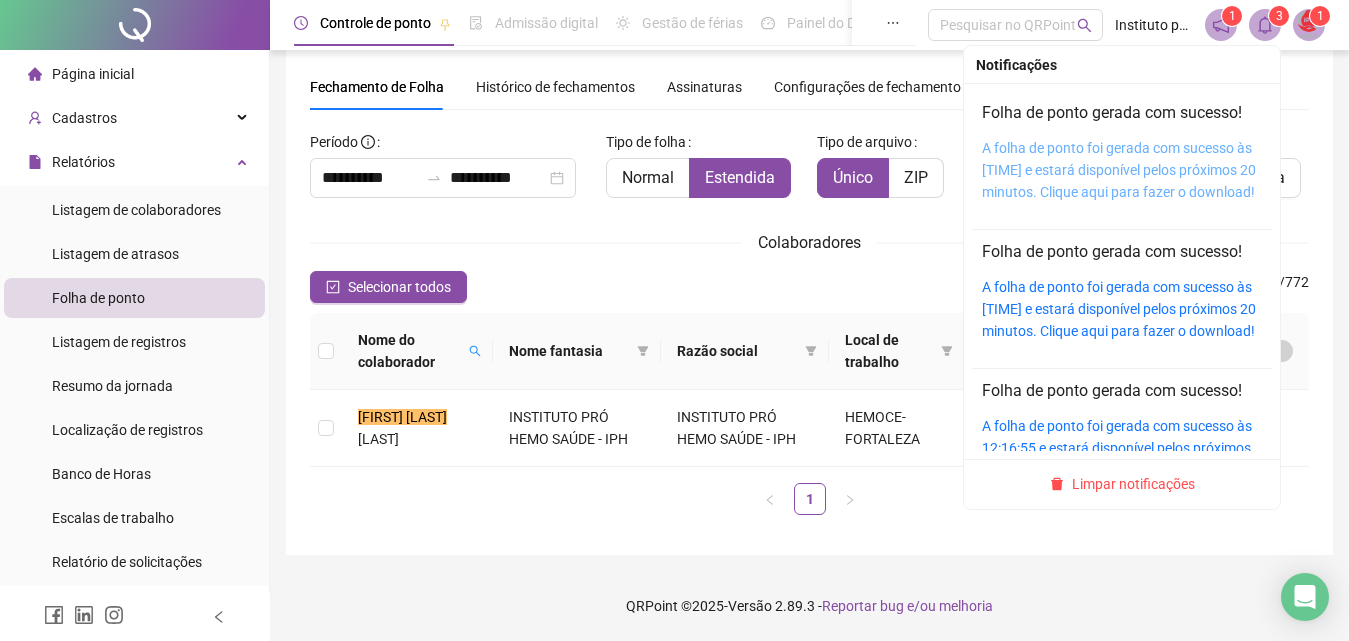 click on "A folha de ponto foi gerada com sucesso às [TIME] e estará disponível pelos próximos 20 minutos.
Clique aqui para fazer o download!" at bounding box center (1119, 170) 